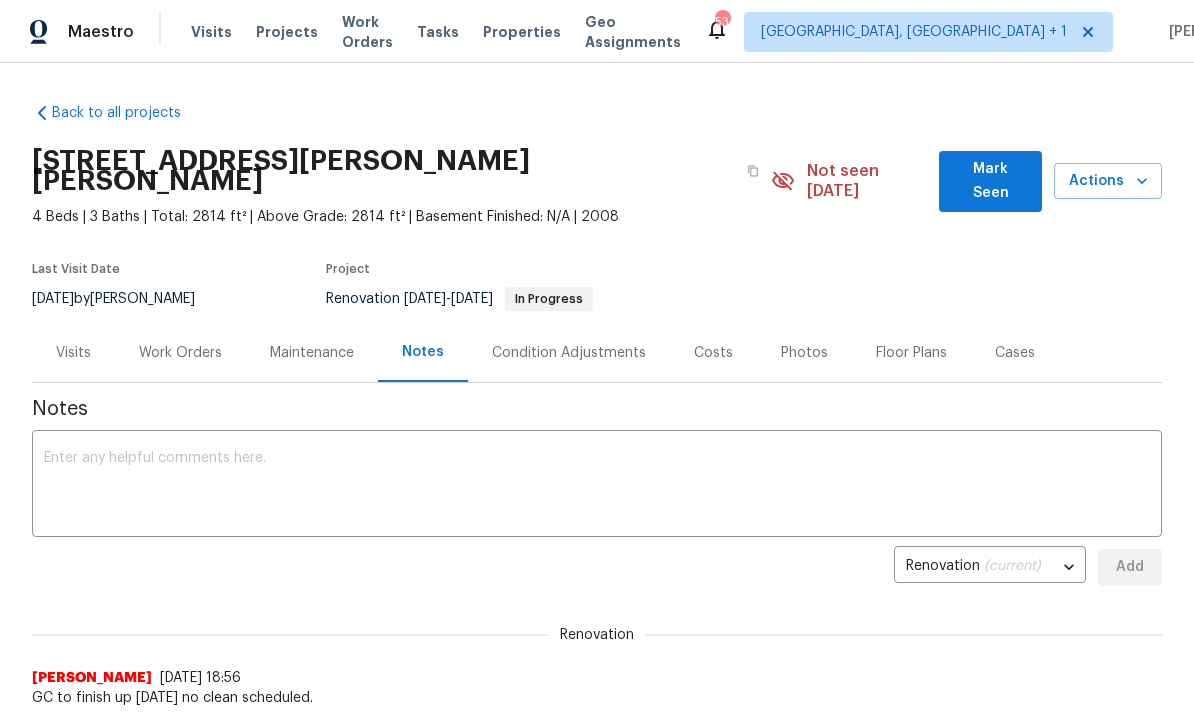 scroll, scrollTop: 184, scrollLeft: 0, axis: vertical 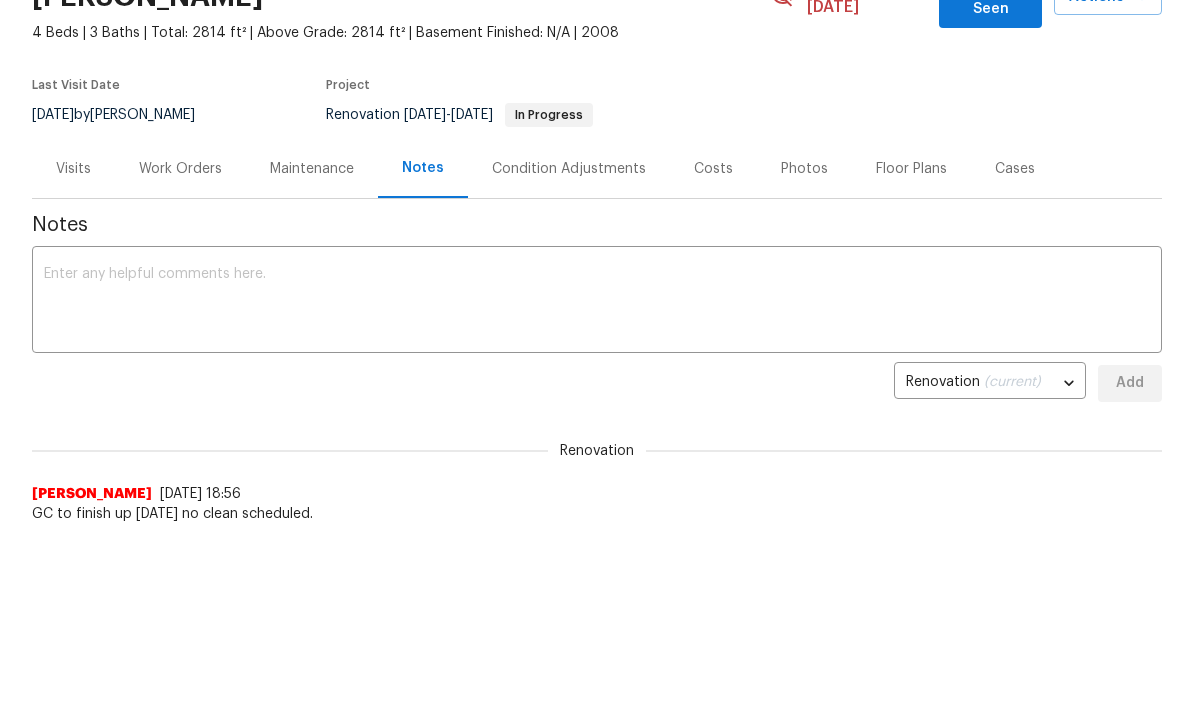 click on "Work Orders" at bounding box center (180, 169) 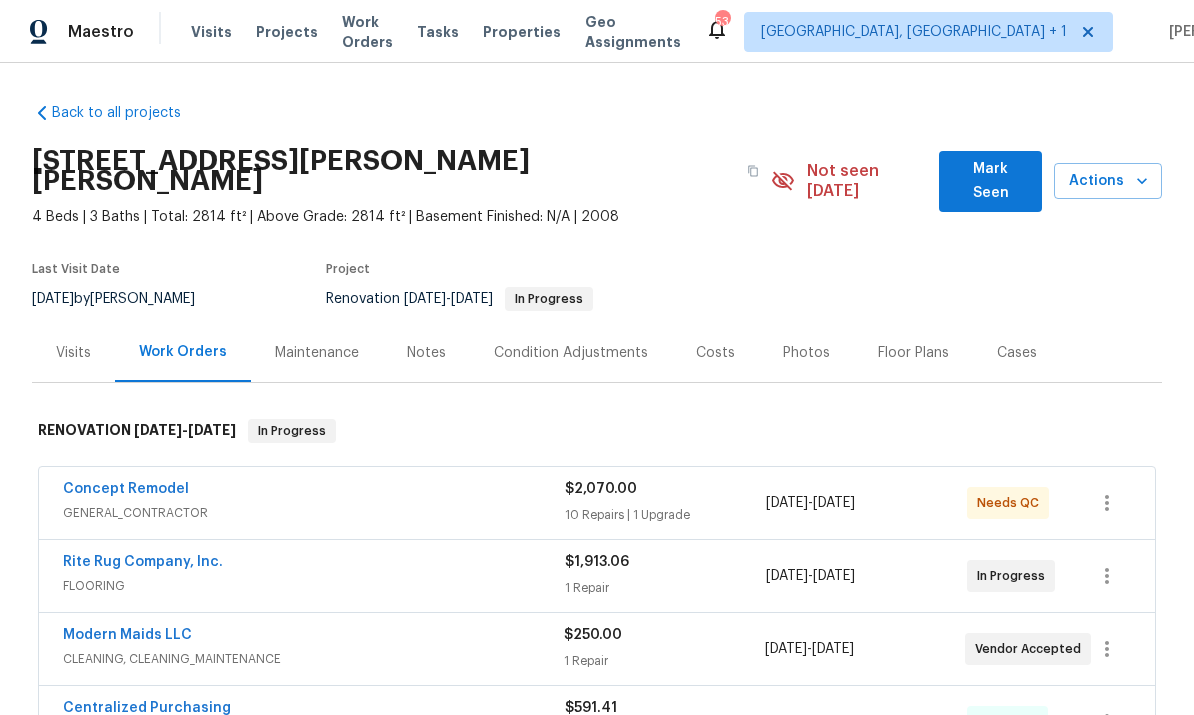 scroll, scrollTop: 75, scrollLeft: 0, axis: vertical 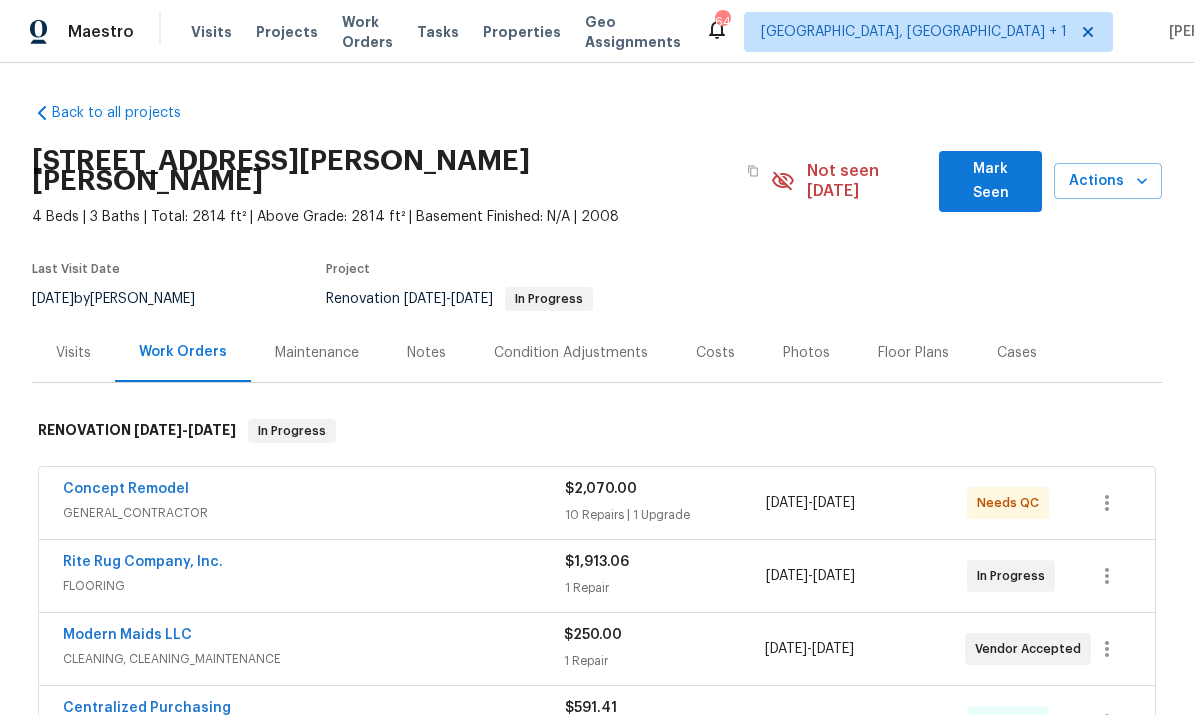 click on "Concept Remodel" at bounding box center (126, 489) 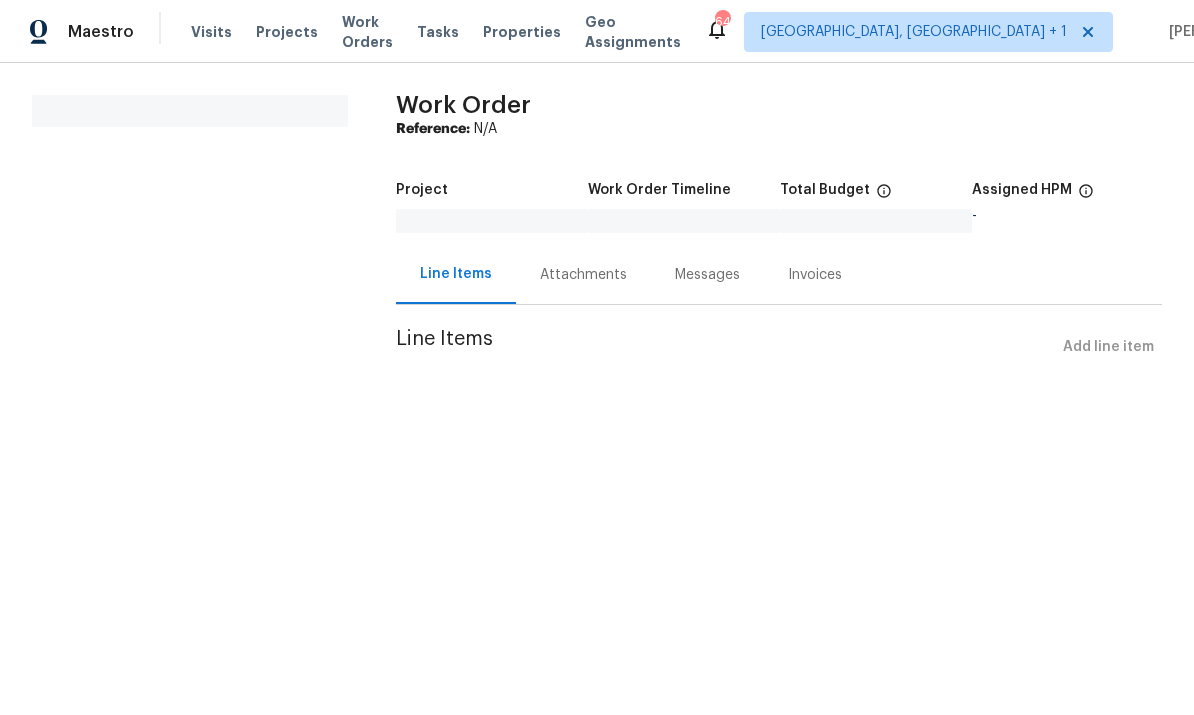 scroll, scrollTop: 0, scrollLeft: 0, axis: both 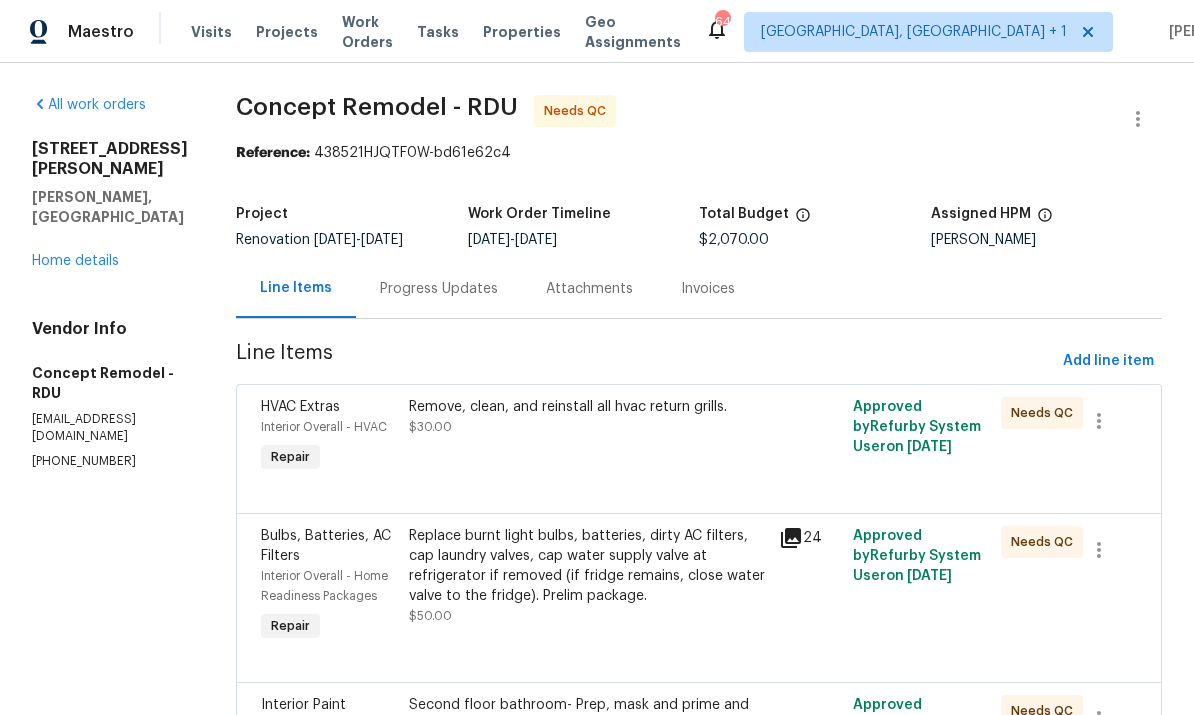 click on "Remove, clean, and reinstall all hvac return grills." at bounding box center [588, 407] 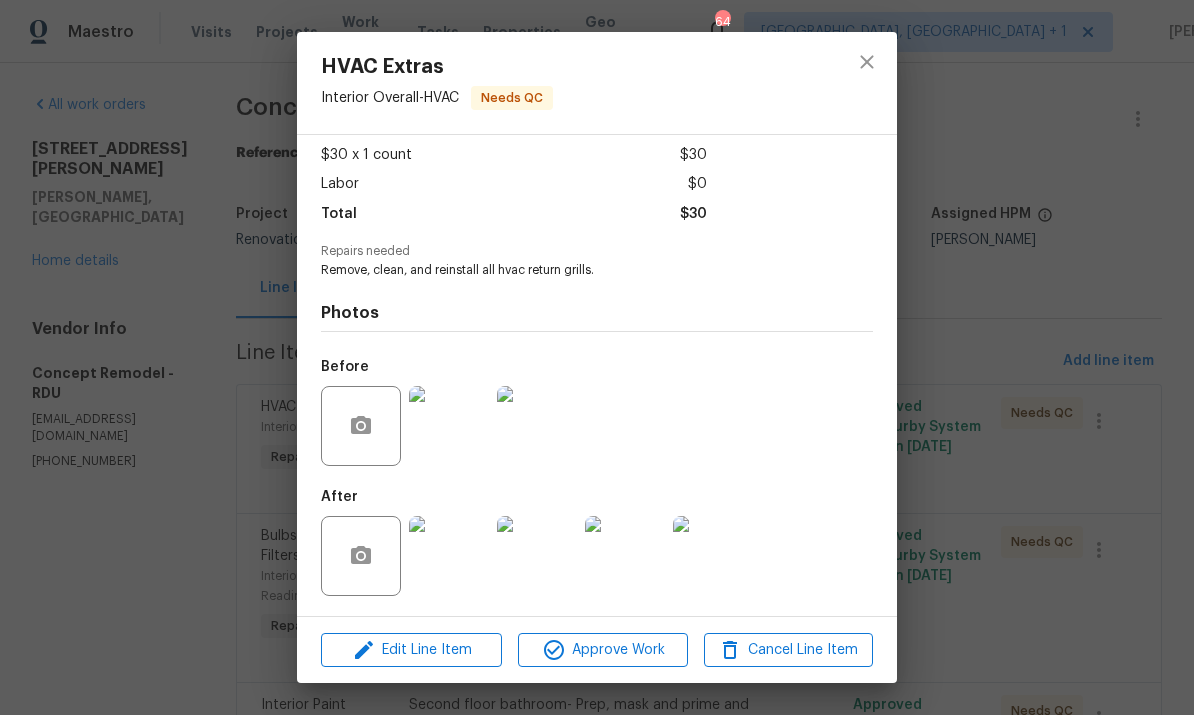 scroll, scrollTop: 111, scrollLeft: 0, axis: vertical 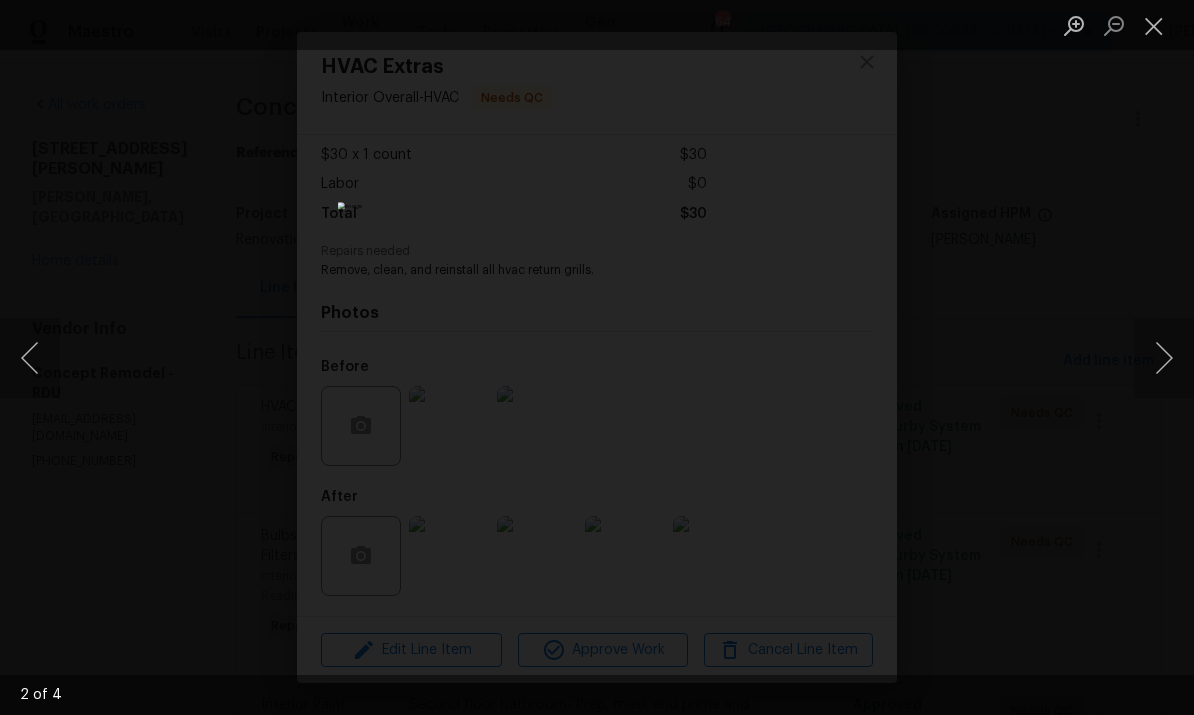 click at bounding box center [1164, 358] 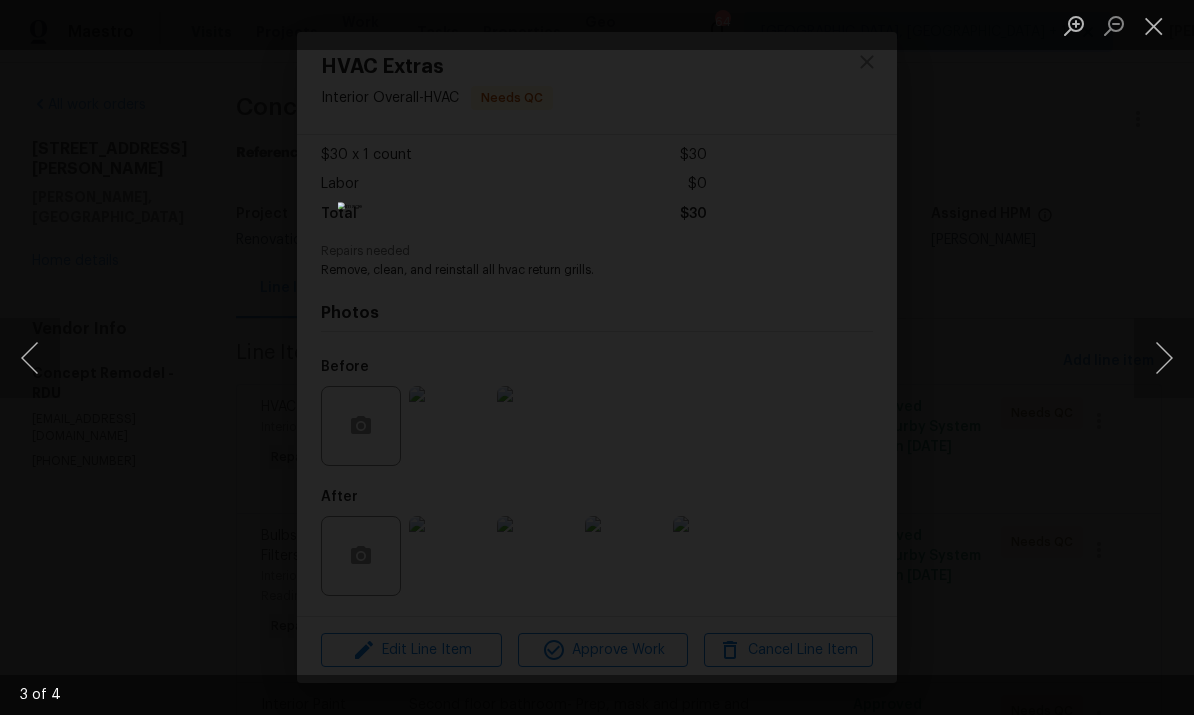 click at bounding box center [597, 357] 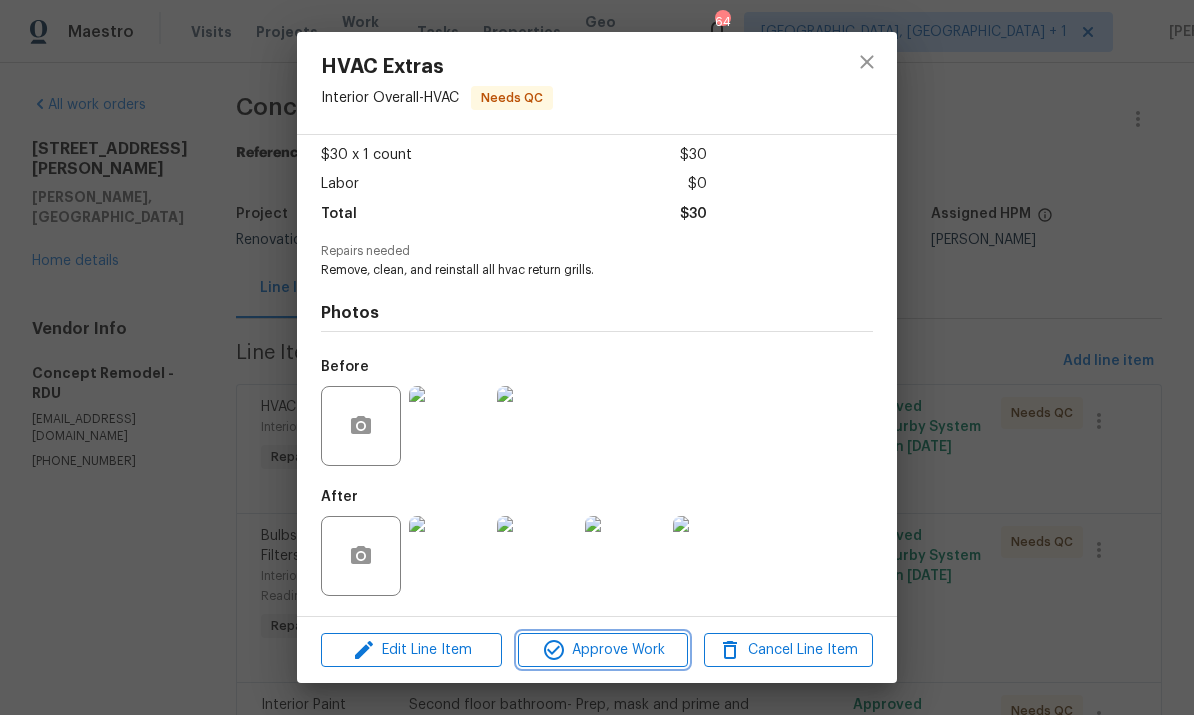 click on "Approve Work" at bounding box center (602, 650) 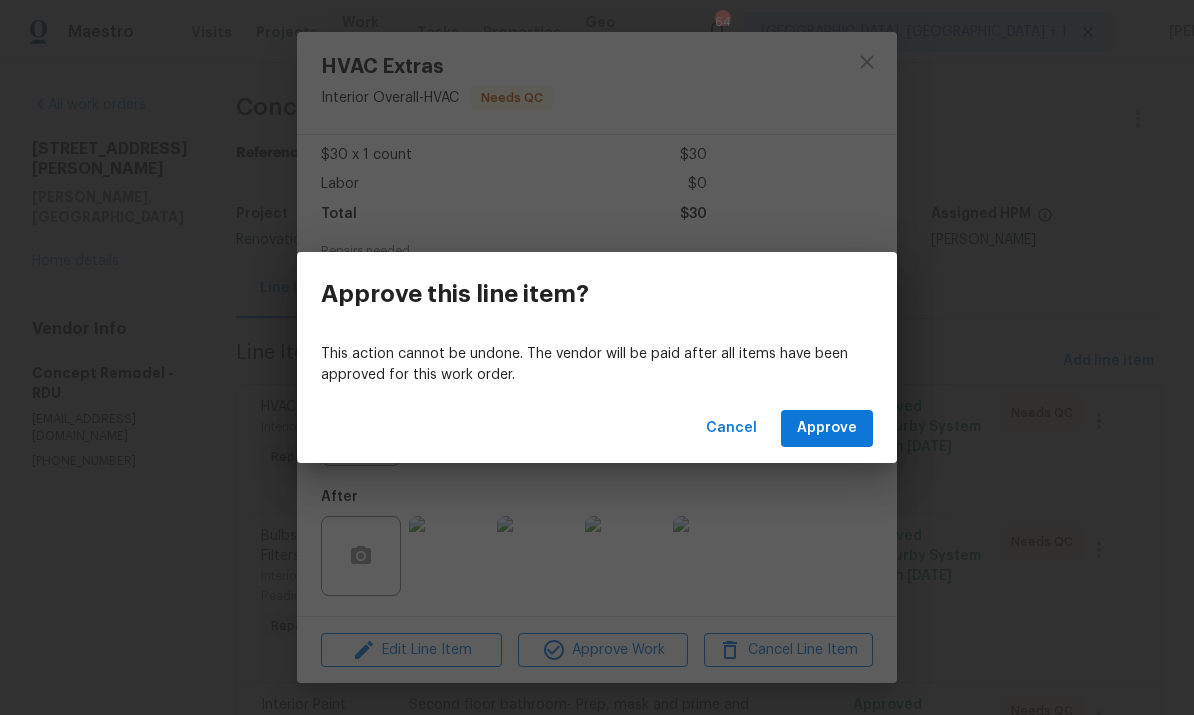 click on "Cancel Approve" at bounding box center [597, 428] 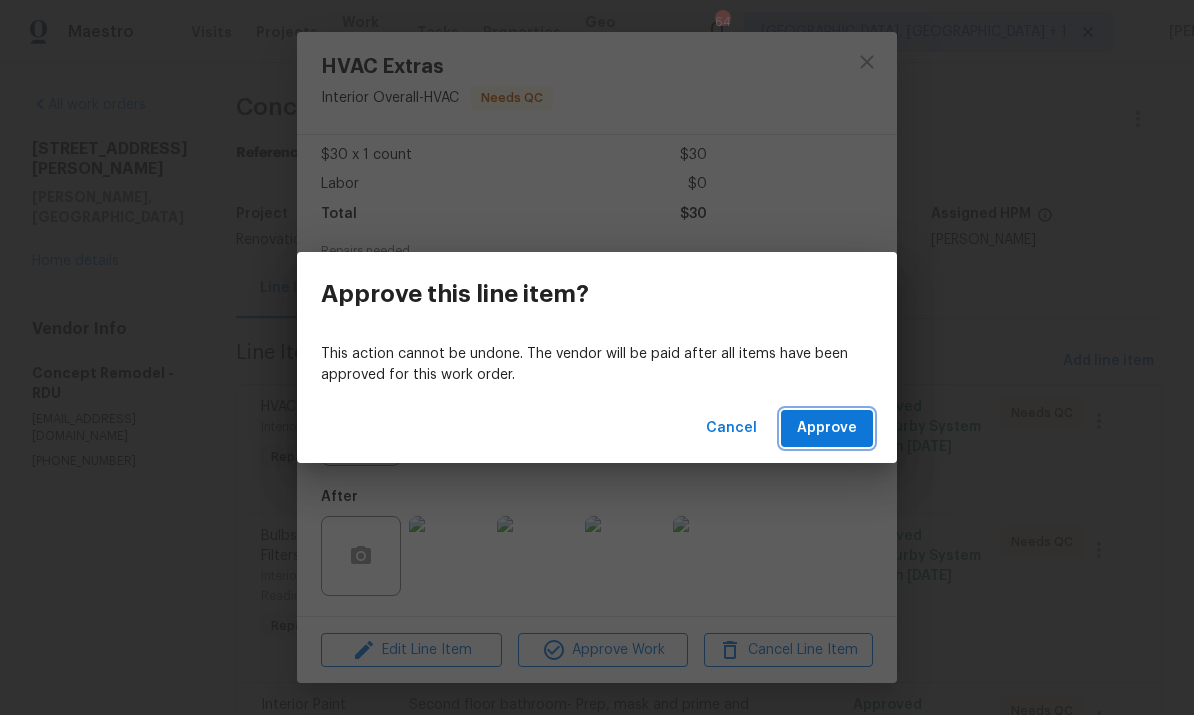 click on "Approve" at bounding box center [827, 428] 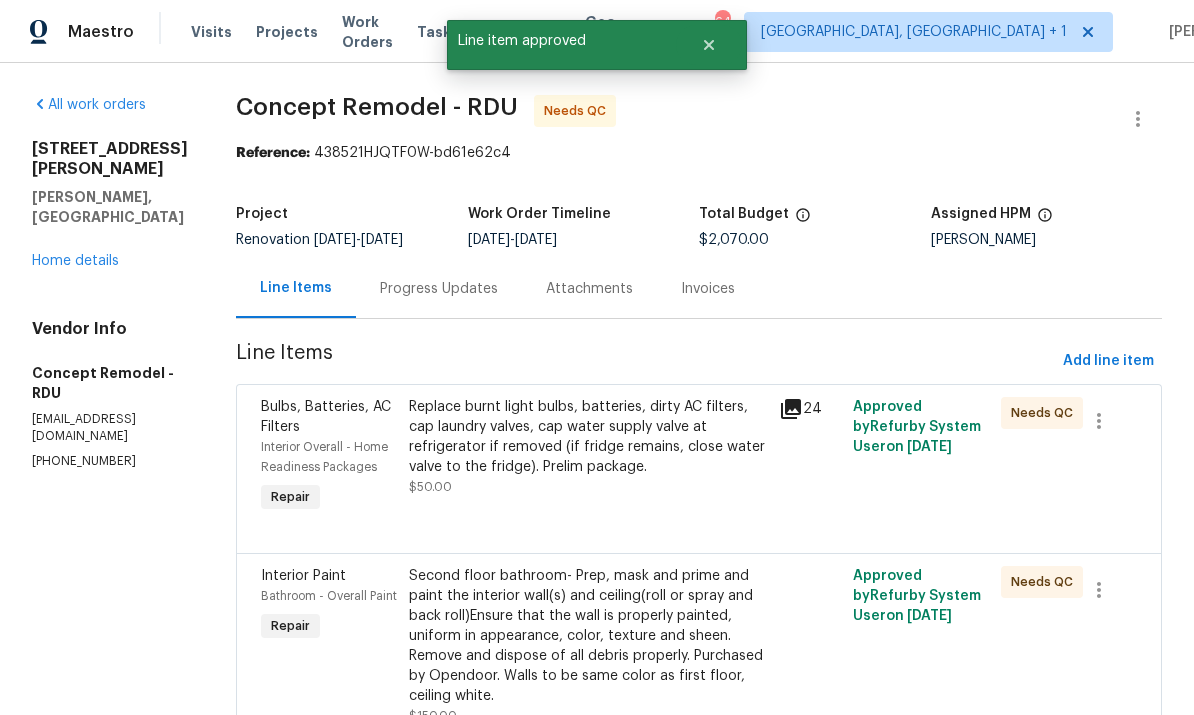 click on "Replace burnt light bulbs, batteries, dirty AC filters, cap laundry valves, cap water supply valve at refrigerator if removed (if fridge remains, close water valve to the fridge). Prelim package." at bounding box center [588, 437] 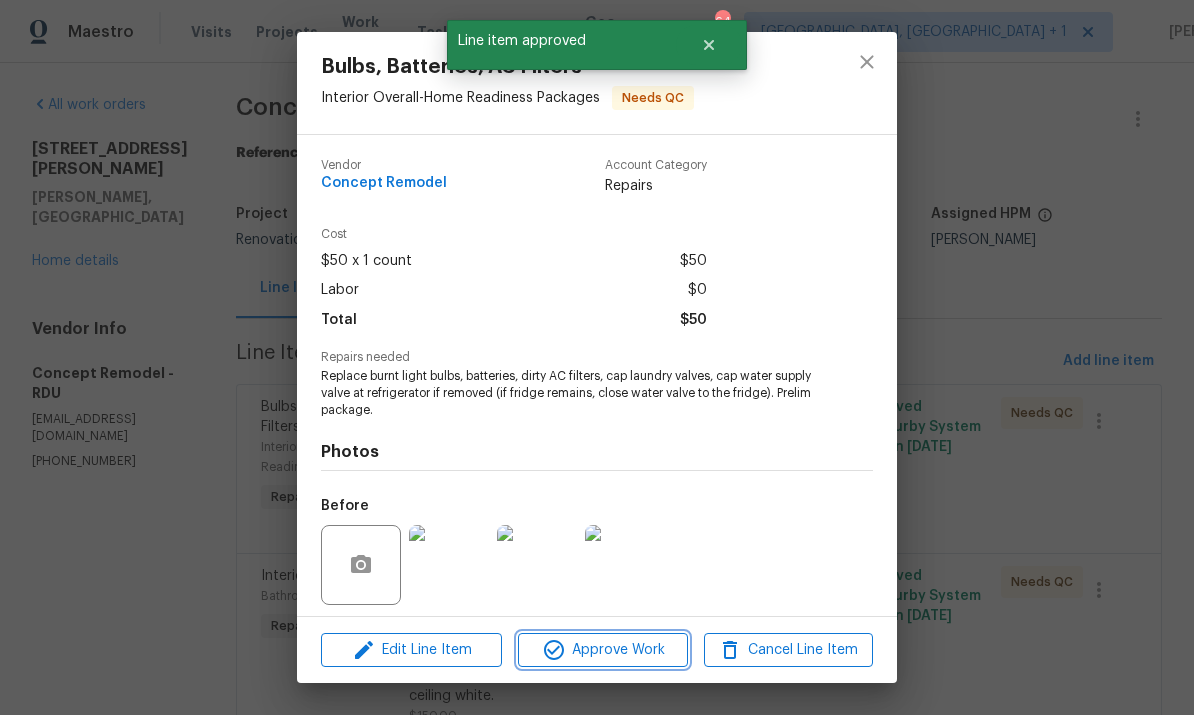 click on "Approve Work" at bounding box center [602, 650] 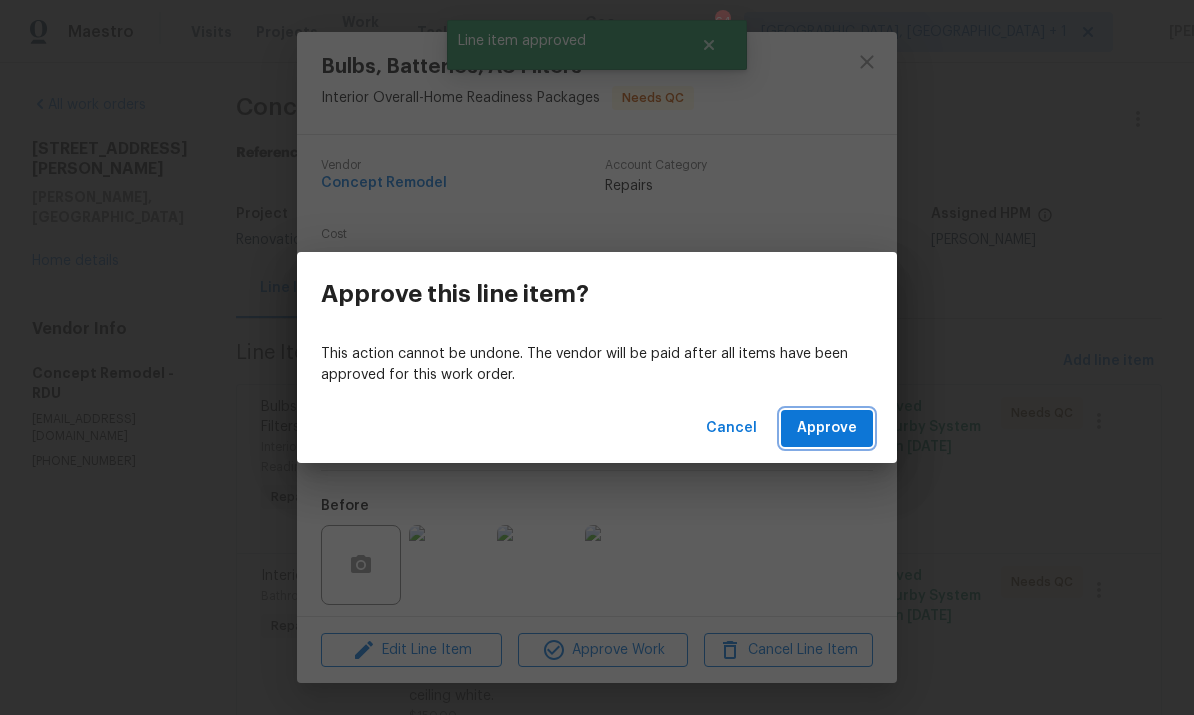 click on "Approve" at bounding box center (827, 428) 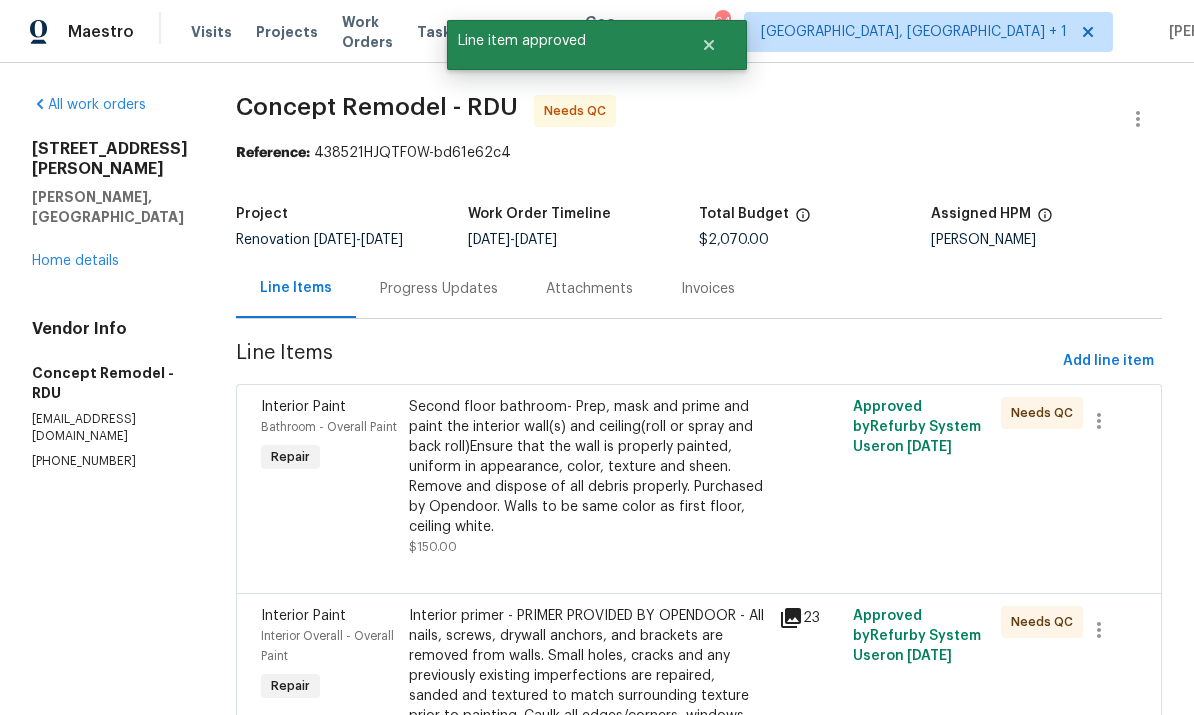 click on "Second floor bathroom- Prep, mask and prime and paint the interior wall(s) and ceiling(roll or spray and back roll)Ensure that the wall is properly painted, uniform in appearance, color, texture and sheen. Remove and dispose of all debris properly. Purchased by Opendoor. Walls to be same color as first floor, ceiling white." at bounding box center (588, 467) 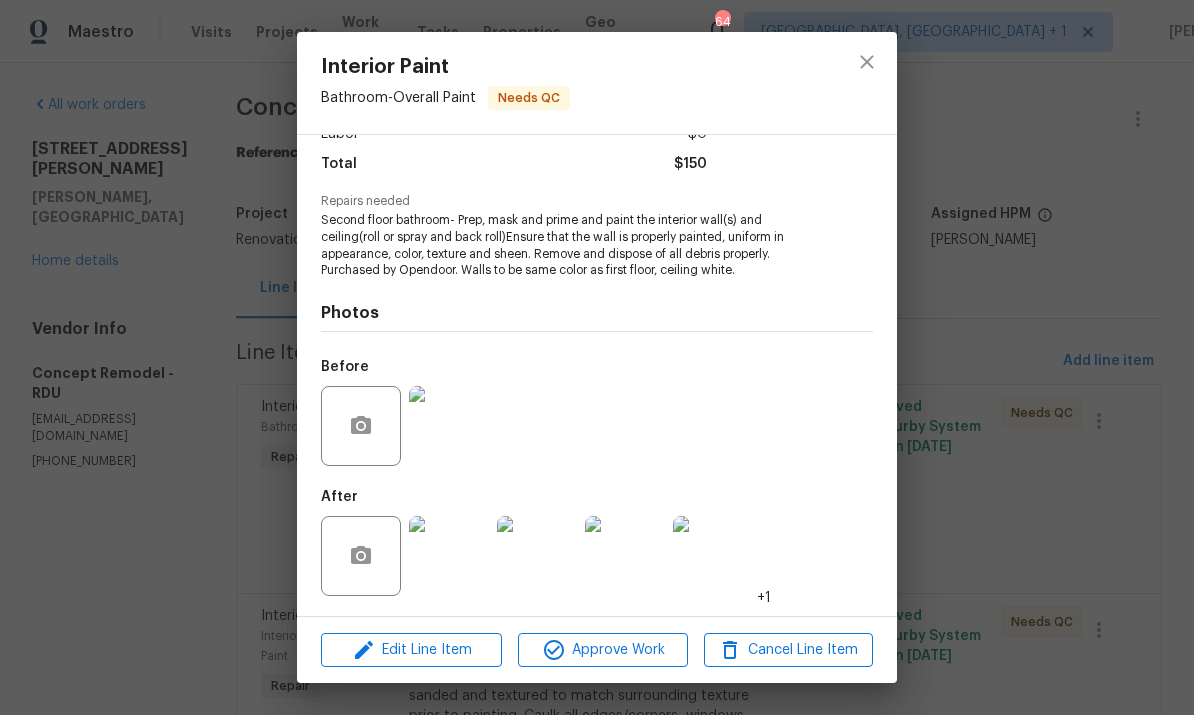 scroll, scrollTop: 158, scrollLeft: 0, axis: vertical 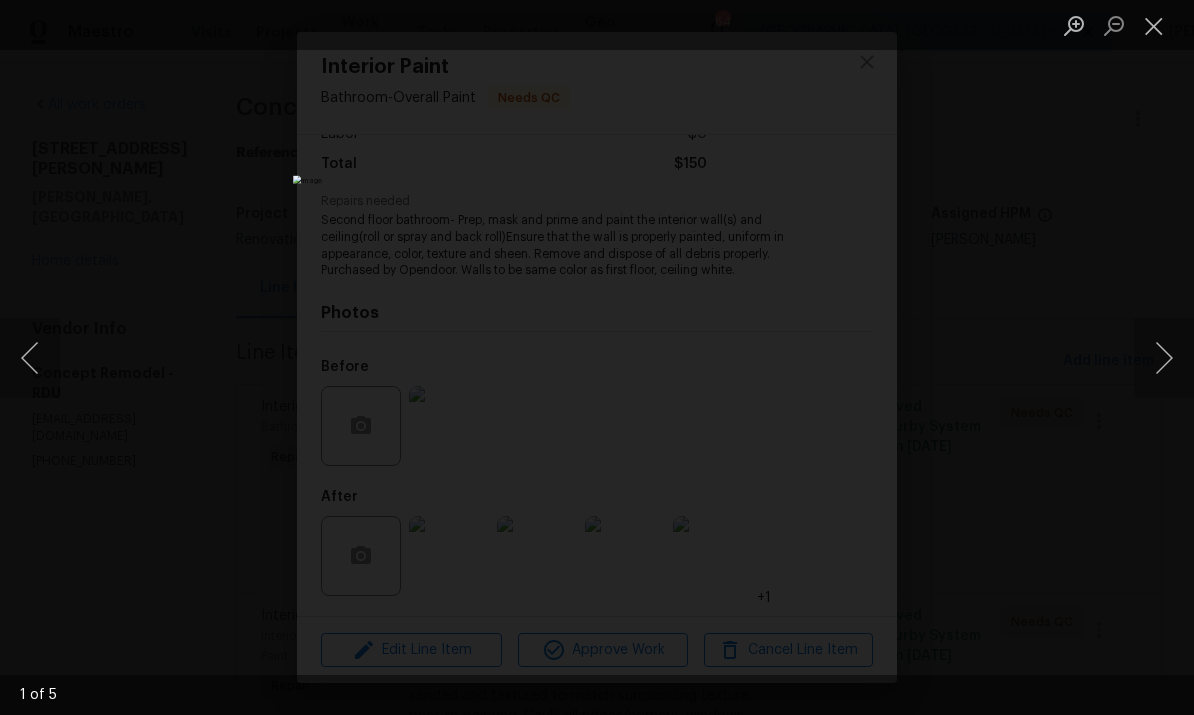 click at bounding box center [1164, 358] 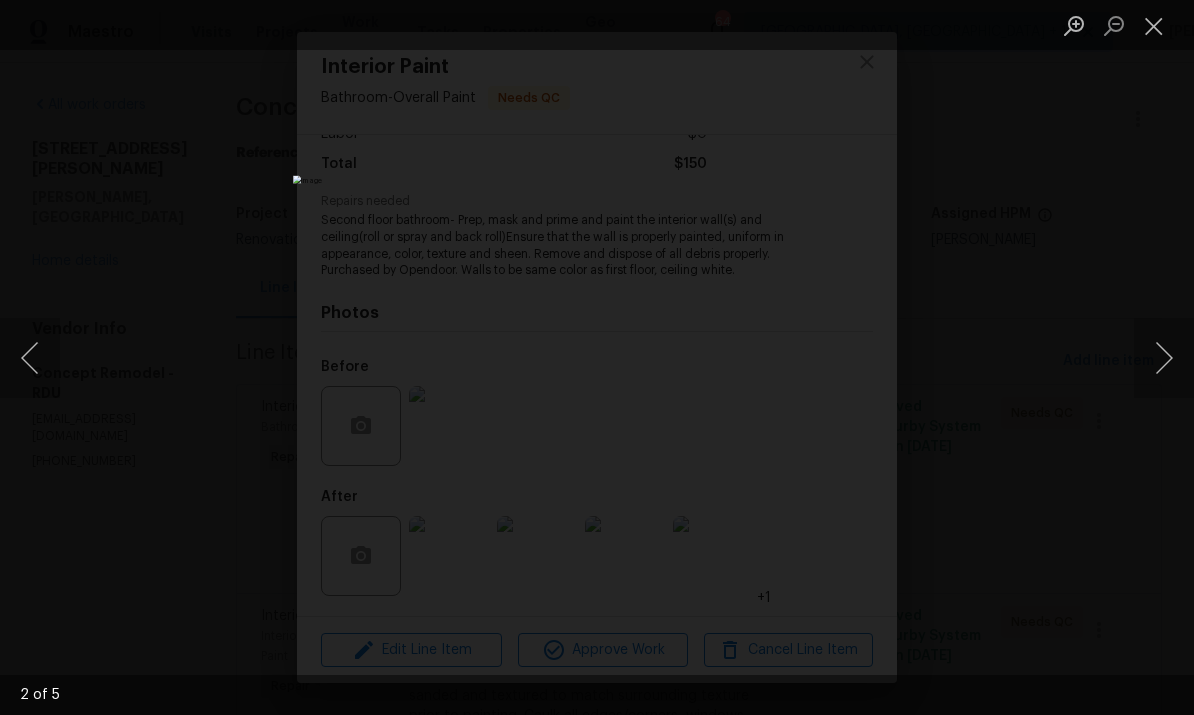 click at bounding box center (1164, 358) 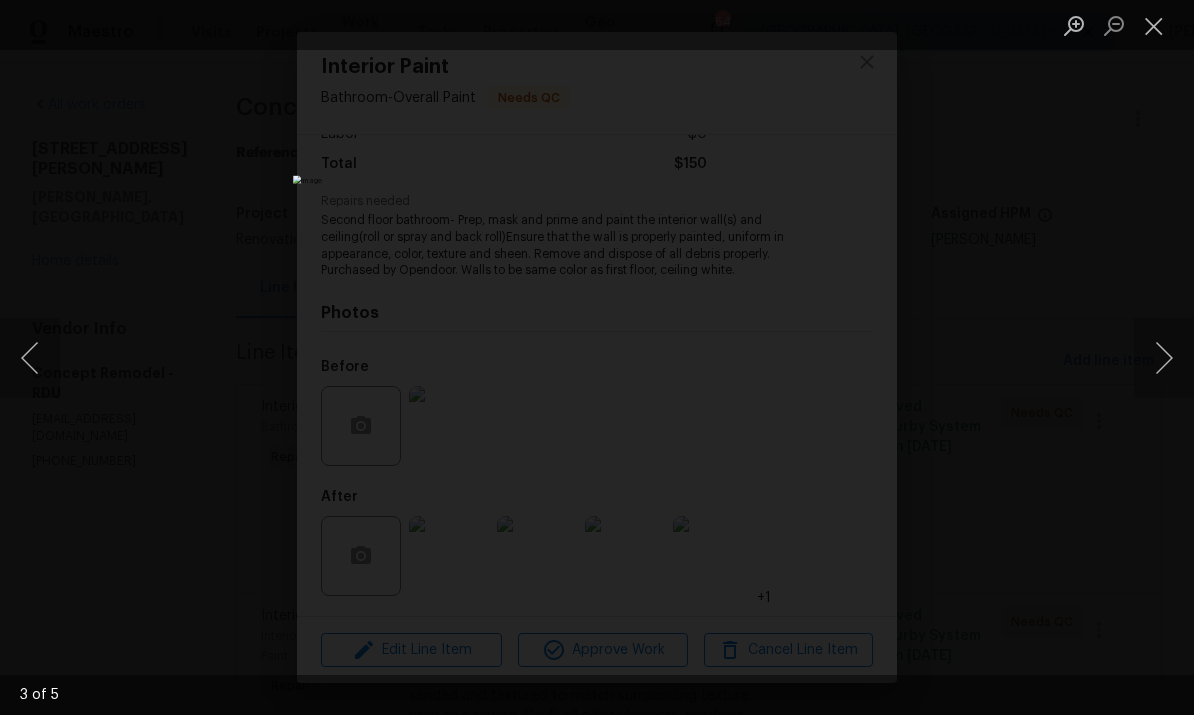 click at bounding box center [597, 357] 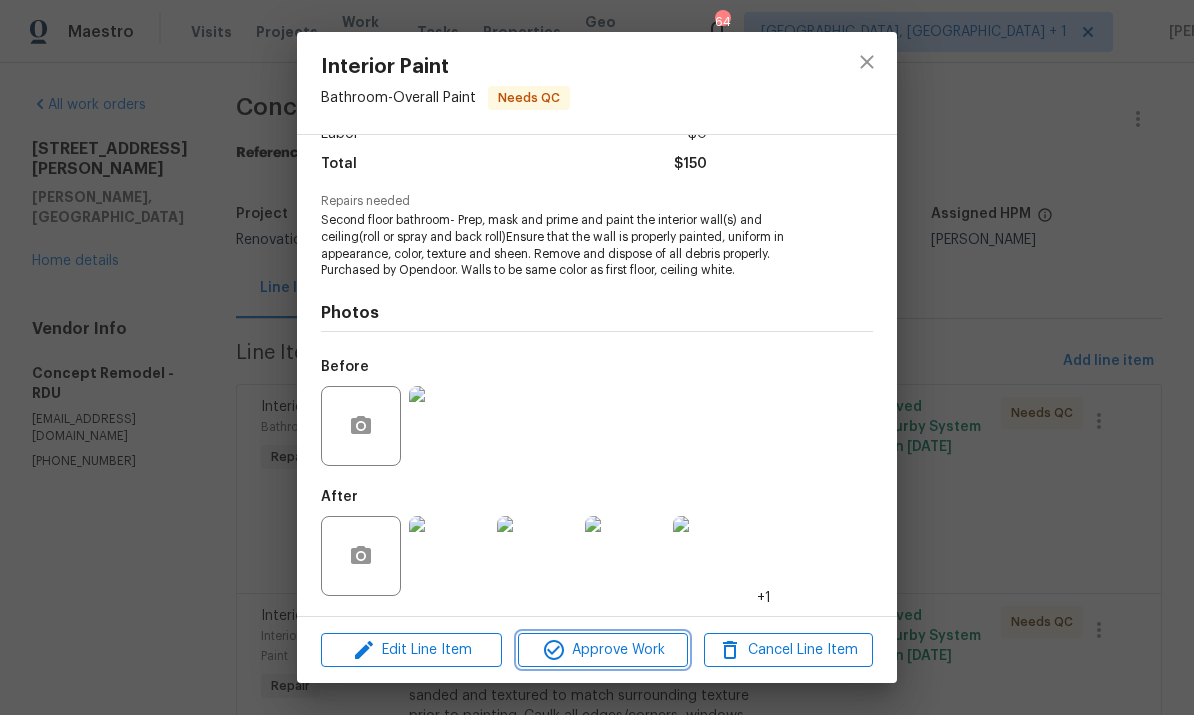 click on "Approve Work" at bounding box center [602, 650] 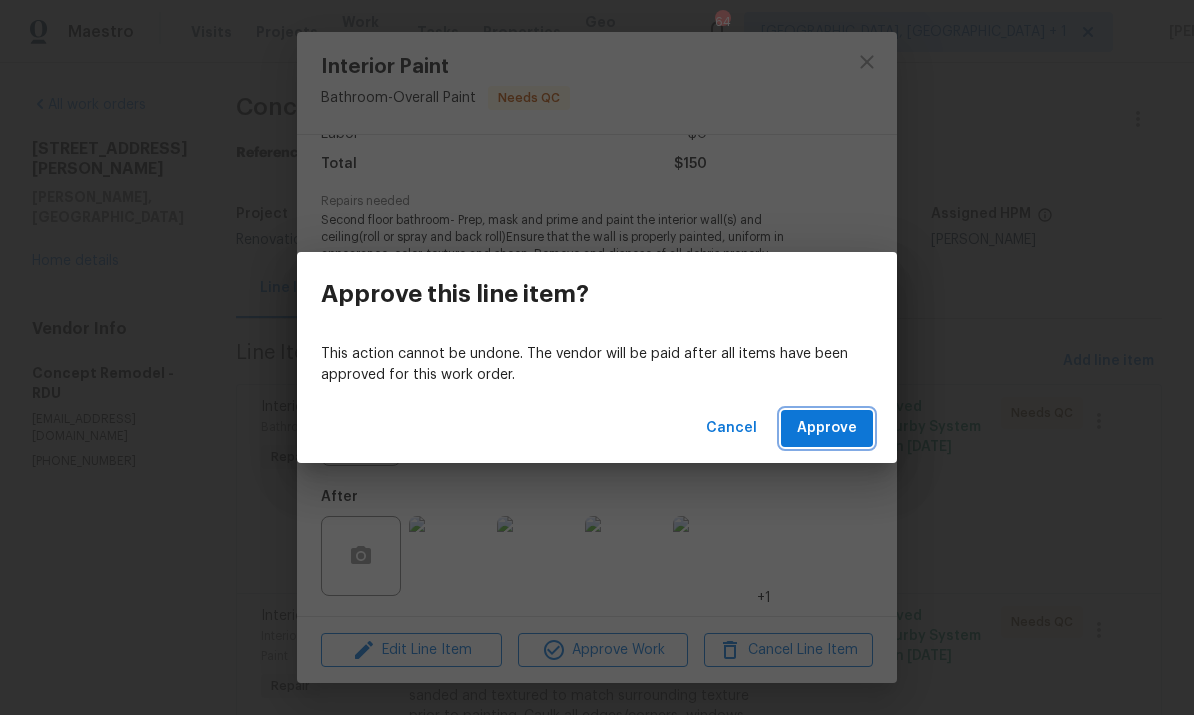 click on "Approve" at bounding box center (827, 428) 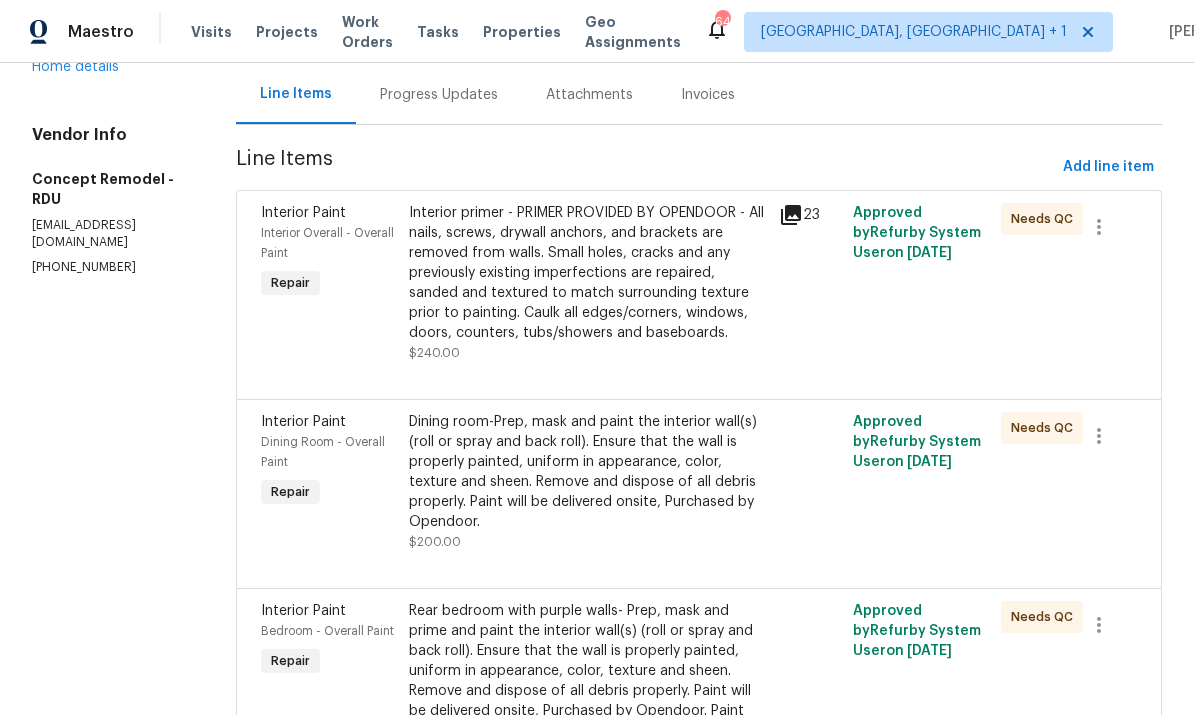 scroll, scrollTop: 198, scrollLeft: 0, axis: vertical 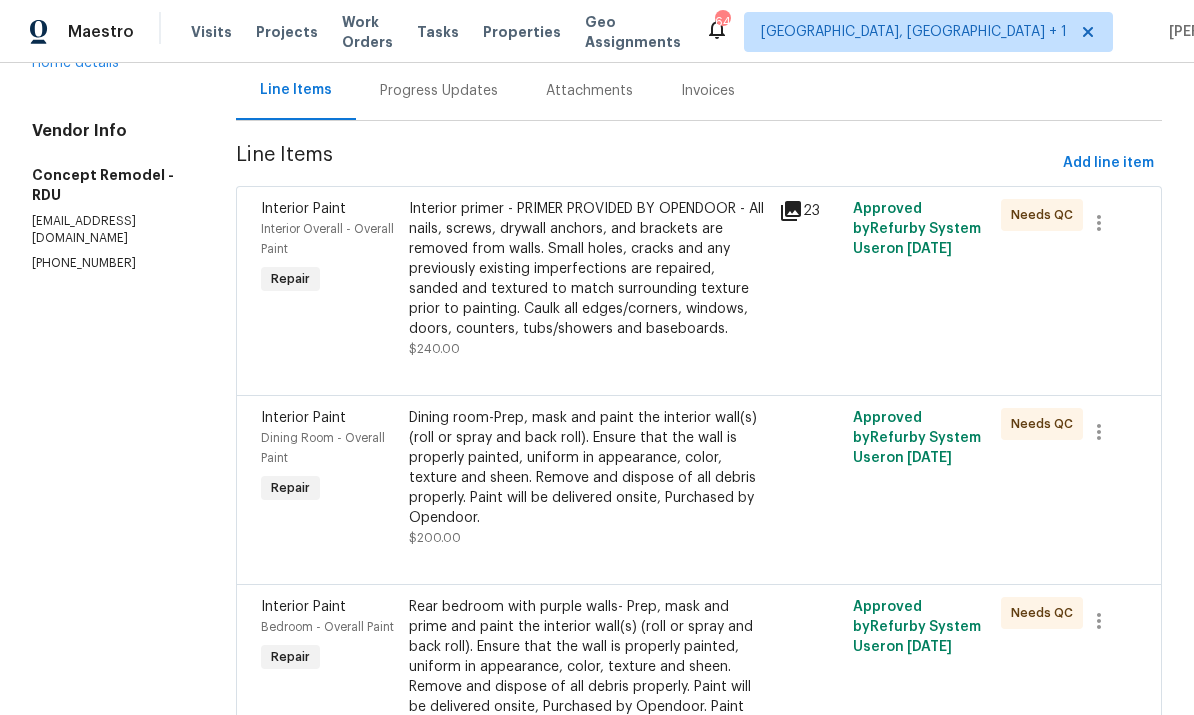 click on "Interior primer - PRIMER PROVIDED BY OPENDOOR - All nails, screws, drywall anchors, and brackets are removed from walls. Small holes, cracks and any previously existing imperfections are repaired, sanded and textured to match surrounding texture prior to painting. Caulk all edges/corners, windows, doors, counters, tubs/showers and baseboards." at bounding box center (588, 269) 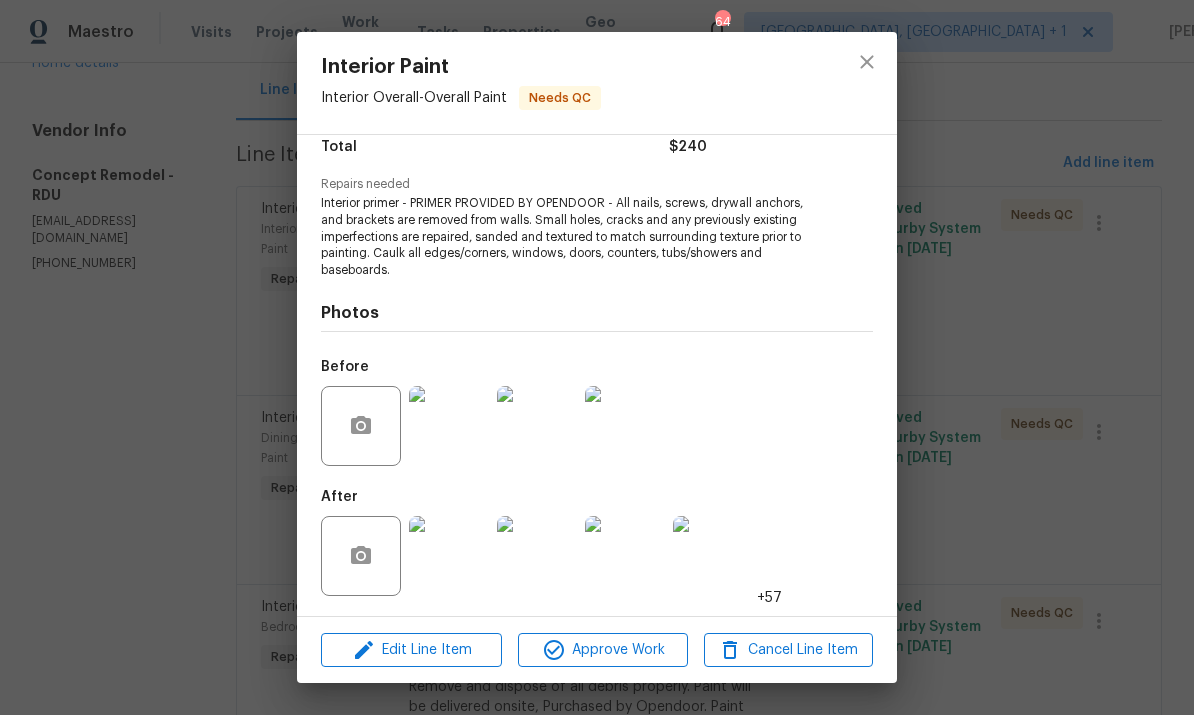 scroll, scrollTop: 174, scrollLeft: 0, axis: vertical 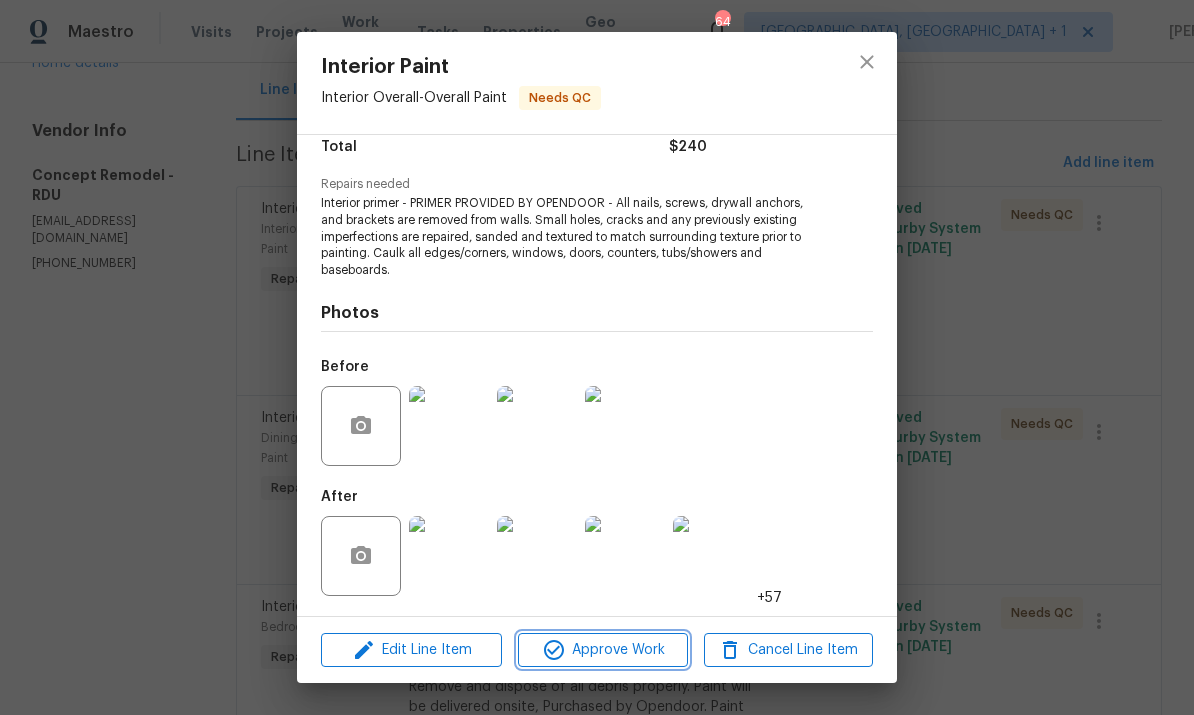 click on "Approve Work" at bounding box center (602, 650) 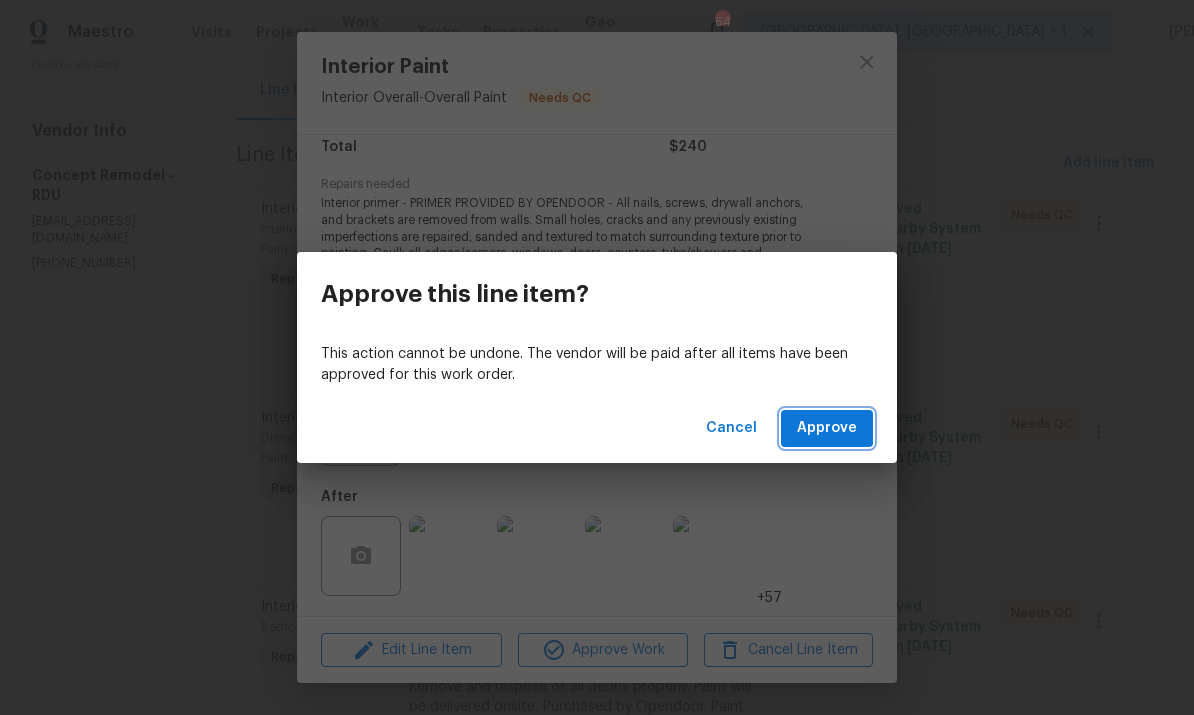 click on "Approve" at bounding box center [827, 428] 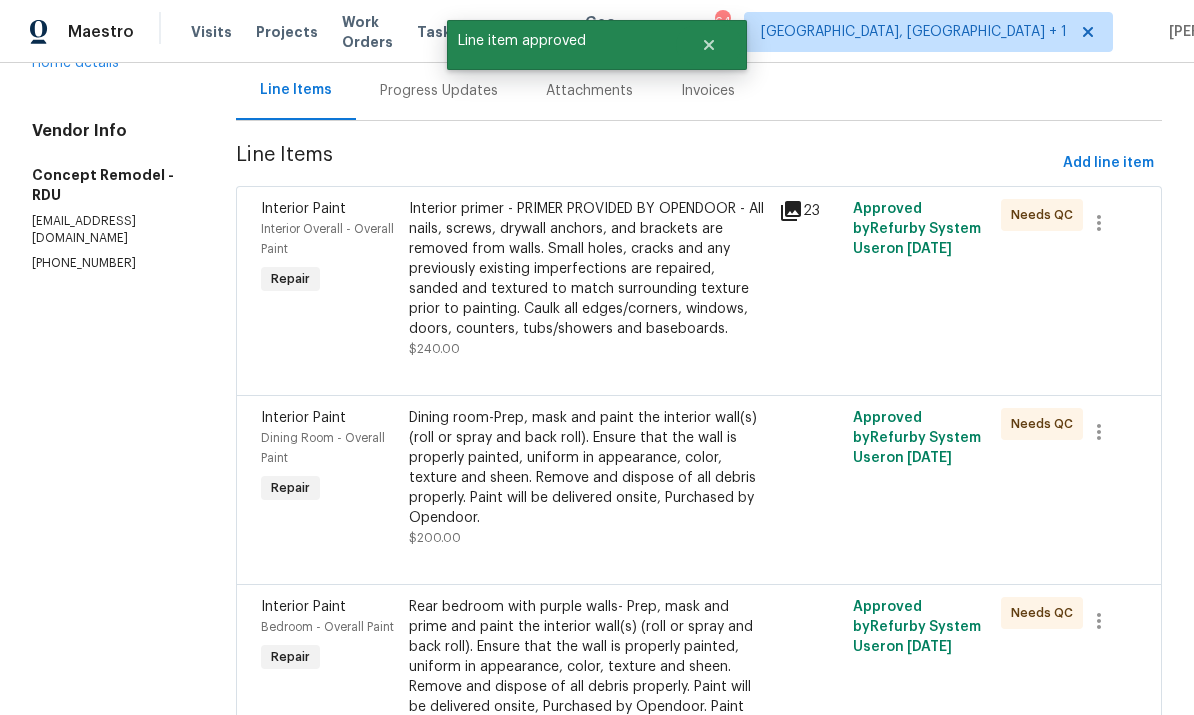 scroll, scrollTop: 0, scrollLeft: 0, axis: both 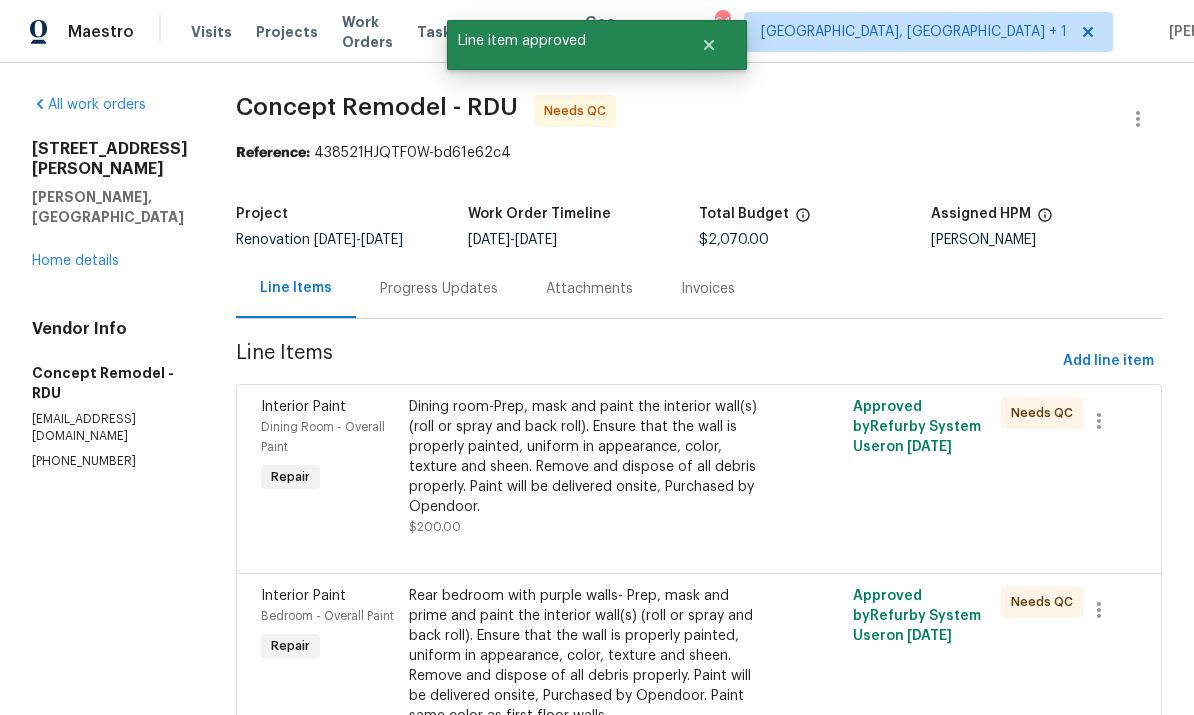 click on "Progress Updates" at bounding box center [439, 289] 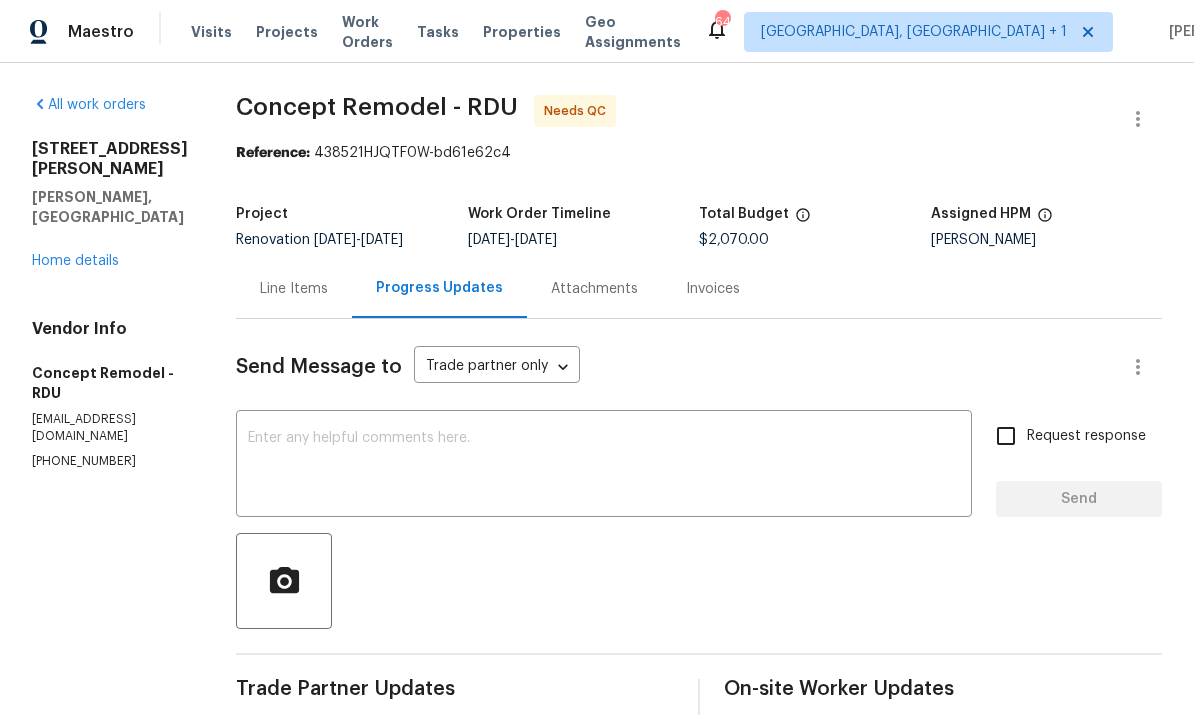 scroll, scrollTop: 0, scrollLeft: 0, axis: both 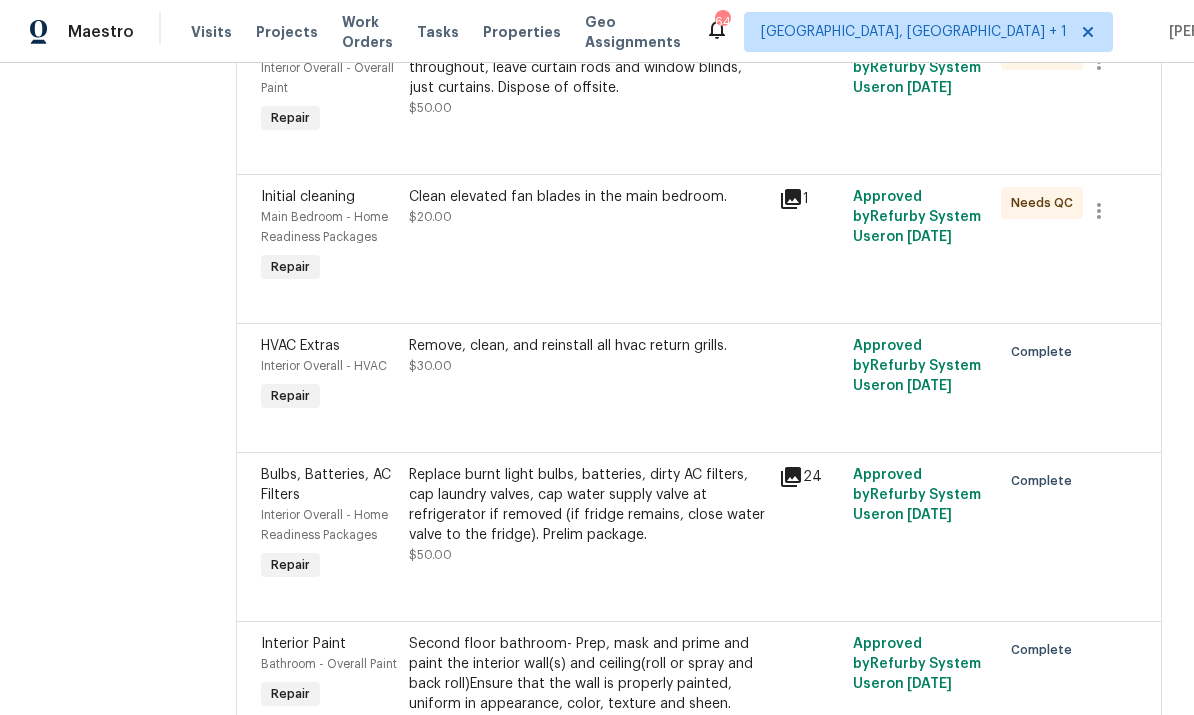 click on "Clean elevated fan blades in the main bedroom." at bounding box center [588, 197] 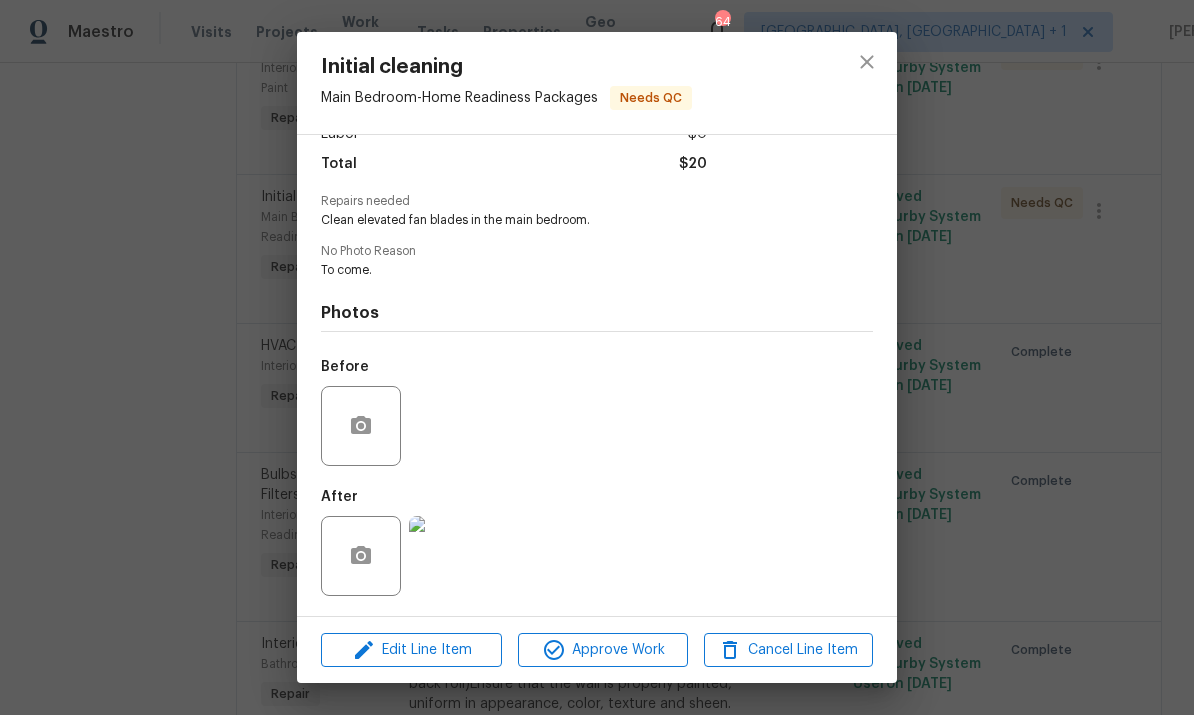 scroll, scrollTop: 161, scrollLeft: 0, axis: vertical 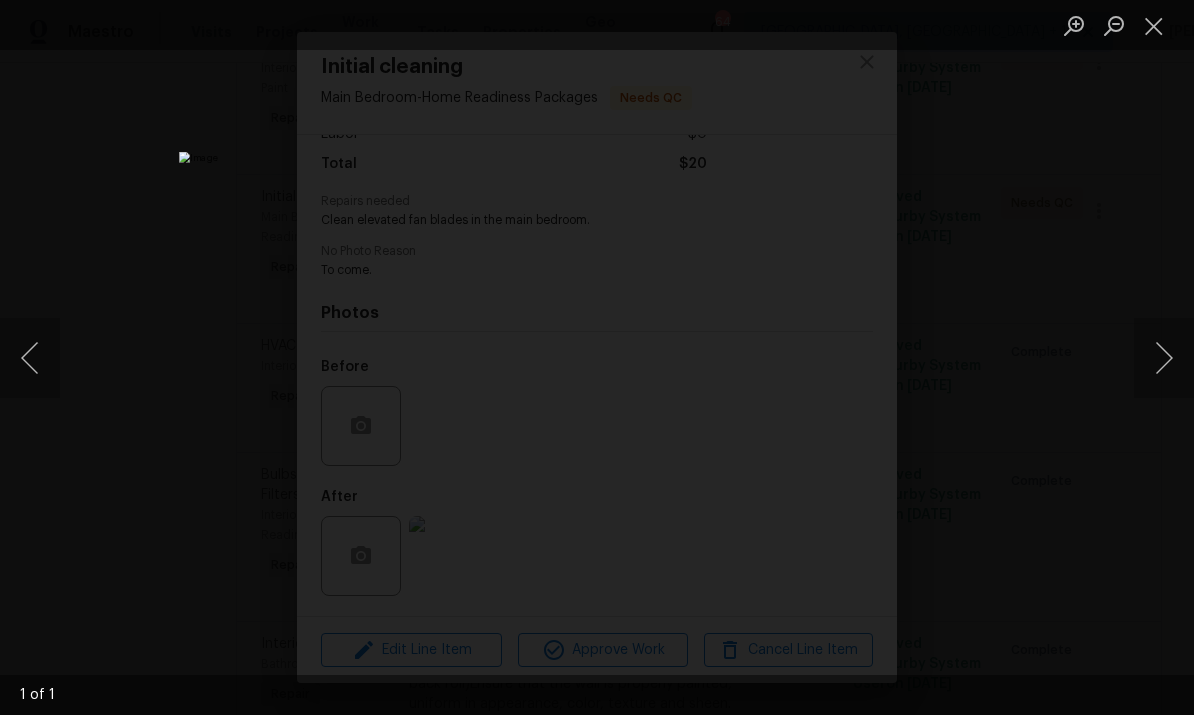 click at bounding box center [597, 357] 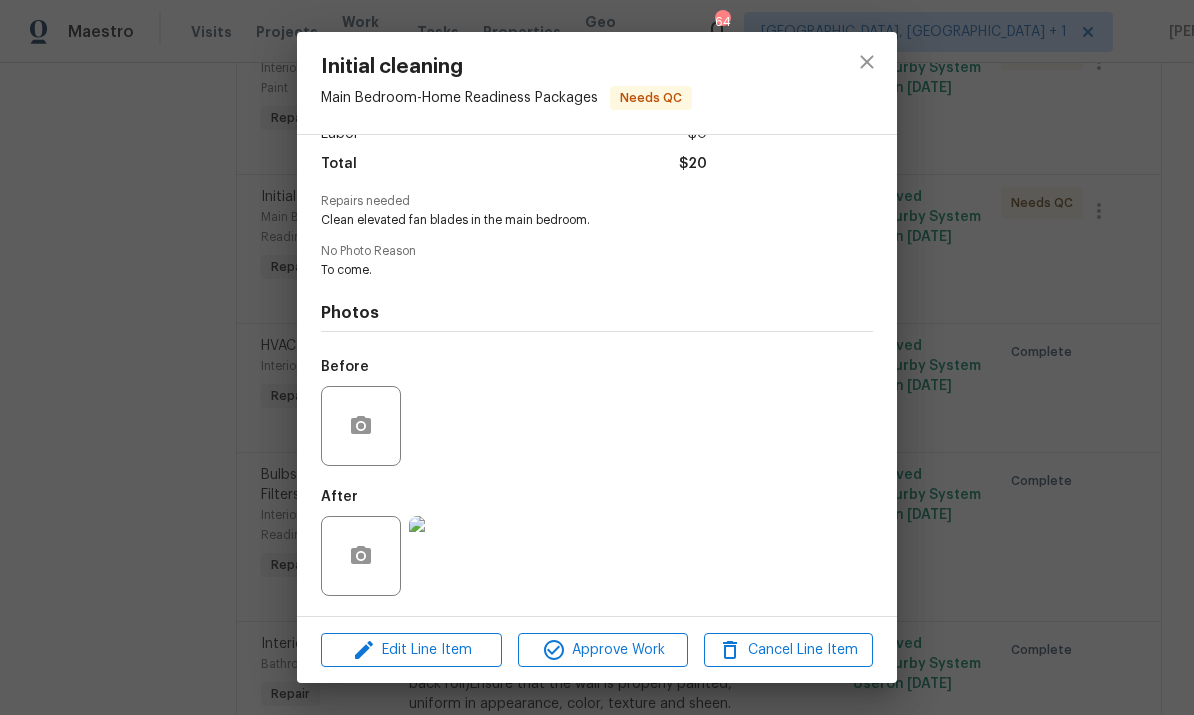 scroll, scrollTop: 161, scrollLeft: 0, axis: vertical 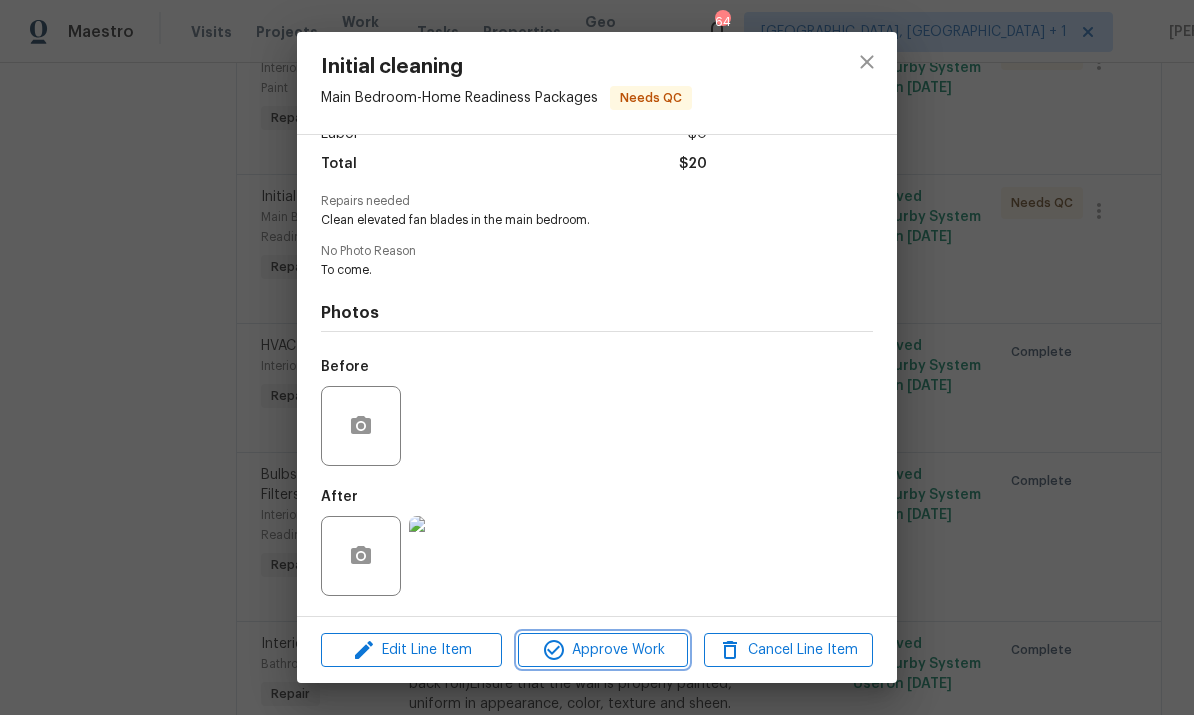 click on "Approve Work" at bounding box center [602, 650] 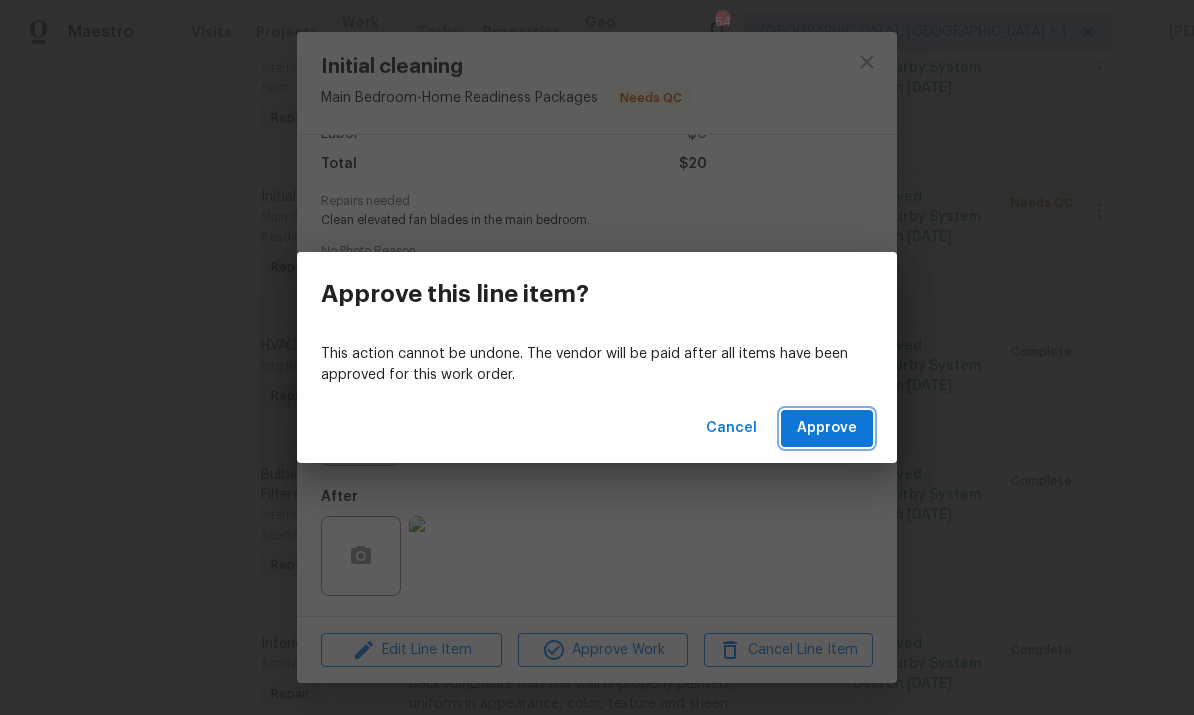 click on "Approve" at bounding box center [827, 428] 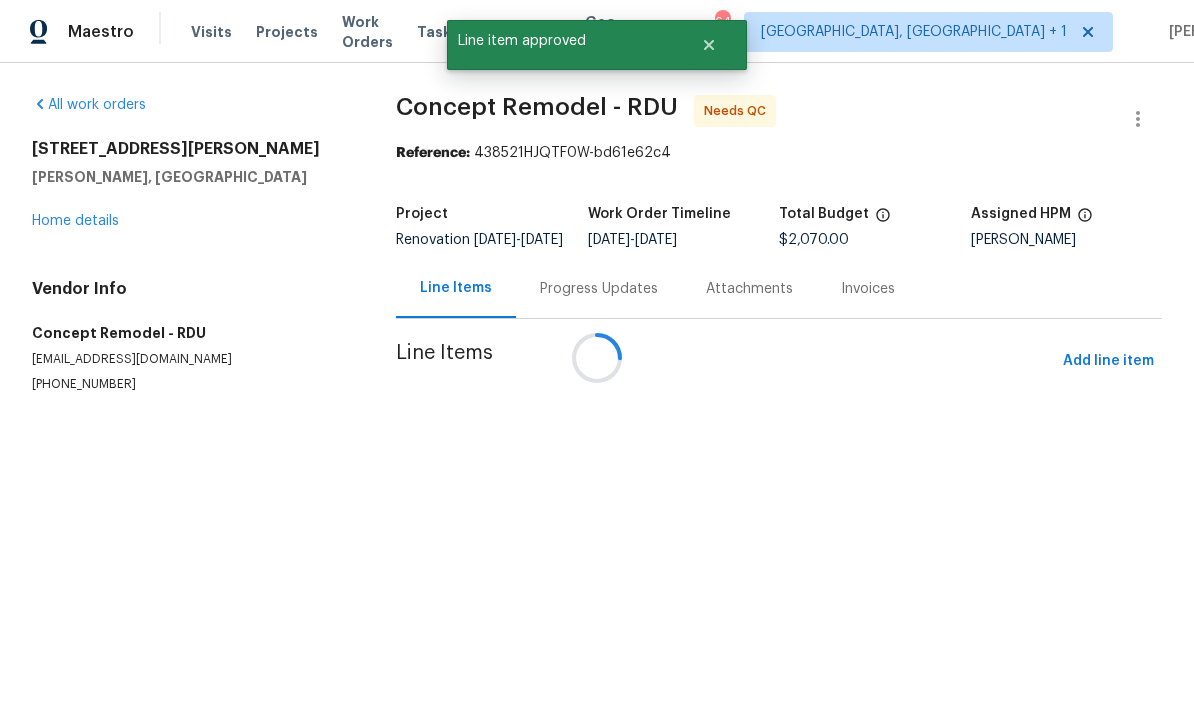 scroll, scrollTop: 0, scrollLeft: 0, axis: both 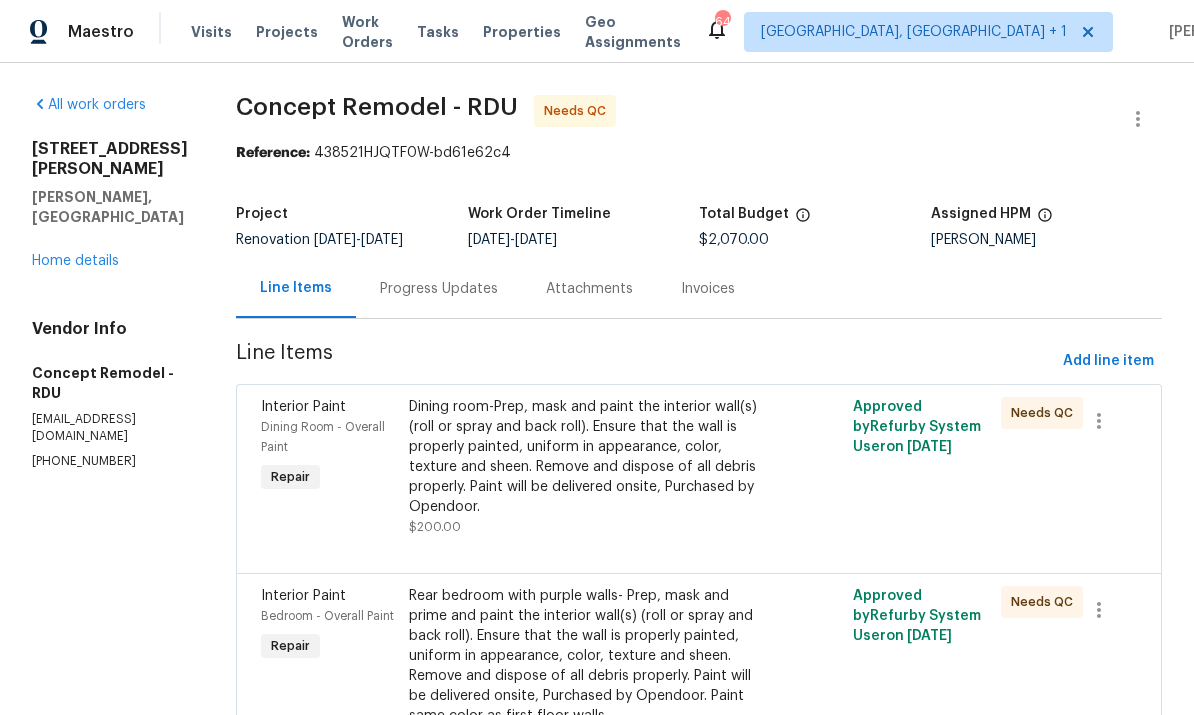 click on "Dining room-Prep, mask and paint the interior wall(s) (roll or spray and back roll). Ensure that the wall is properly painted, uniform in appearance, color, texture and sheen. Remove and dispose of all debris properly. Paint will be delivered onsite, Purchased by Opendoor." at bounding box center [588, 457] 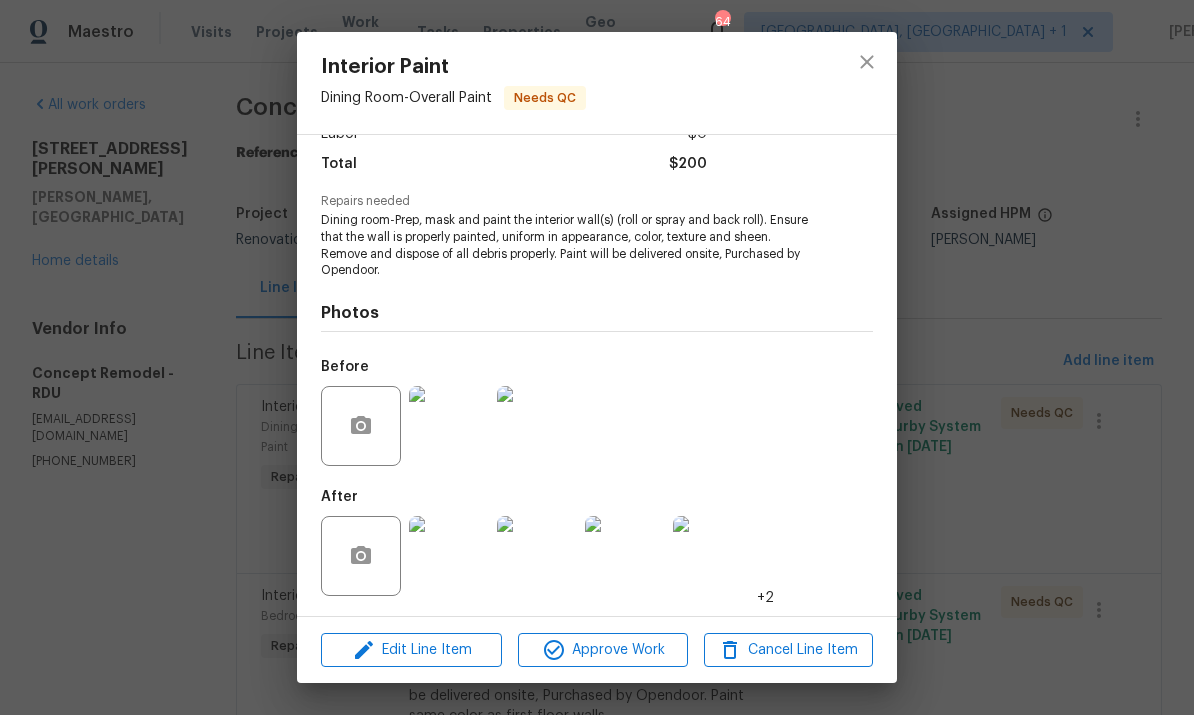 scroll, scrollTop: 158, scrollLeft: 0, axis: vertical 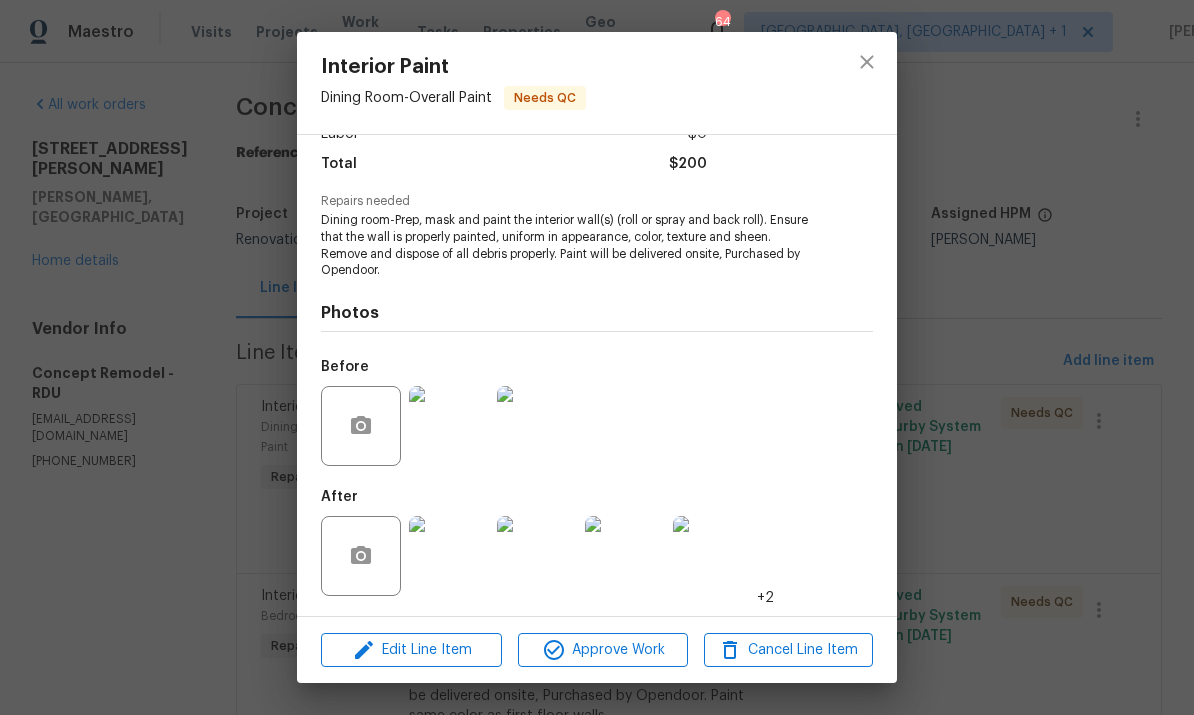 click at bounding box center [449, 556] 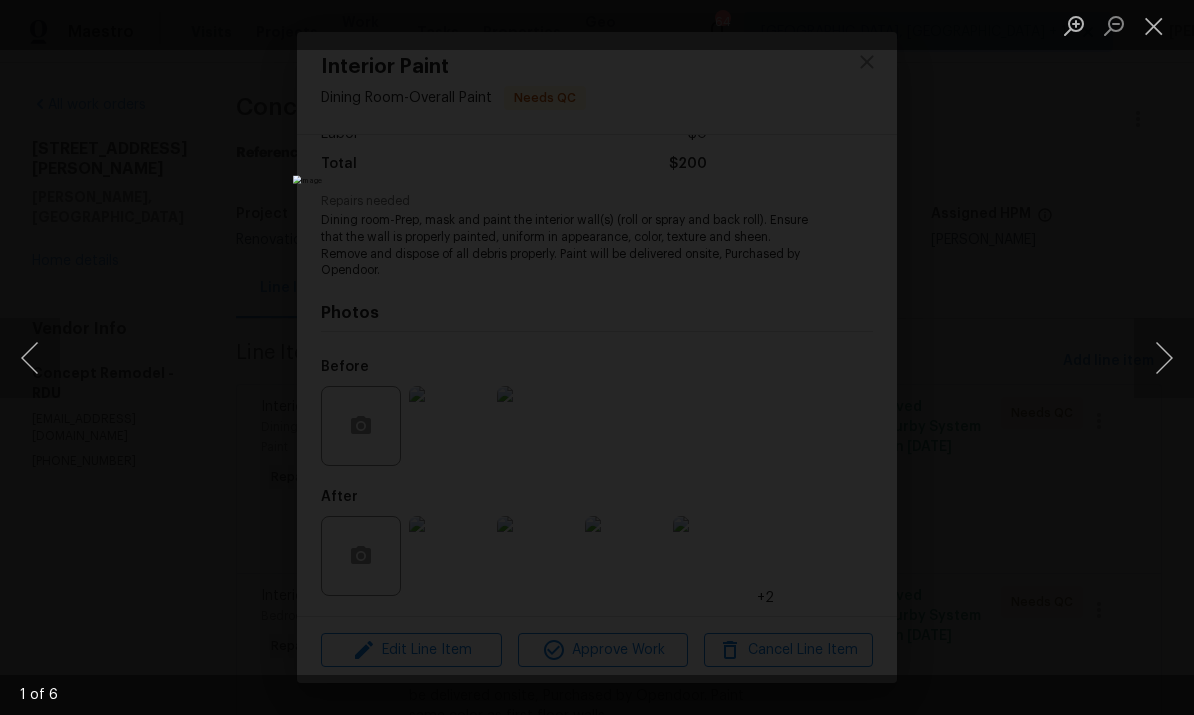 click at bounding box center (1164, 358) 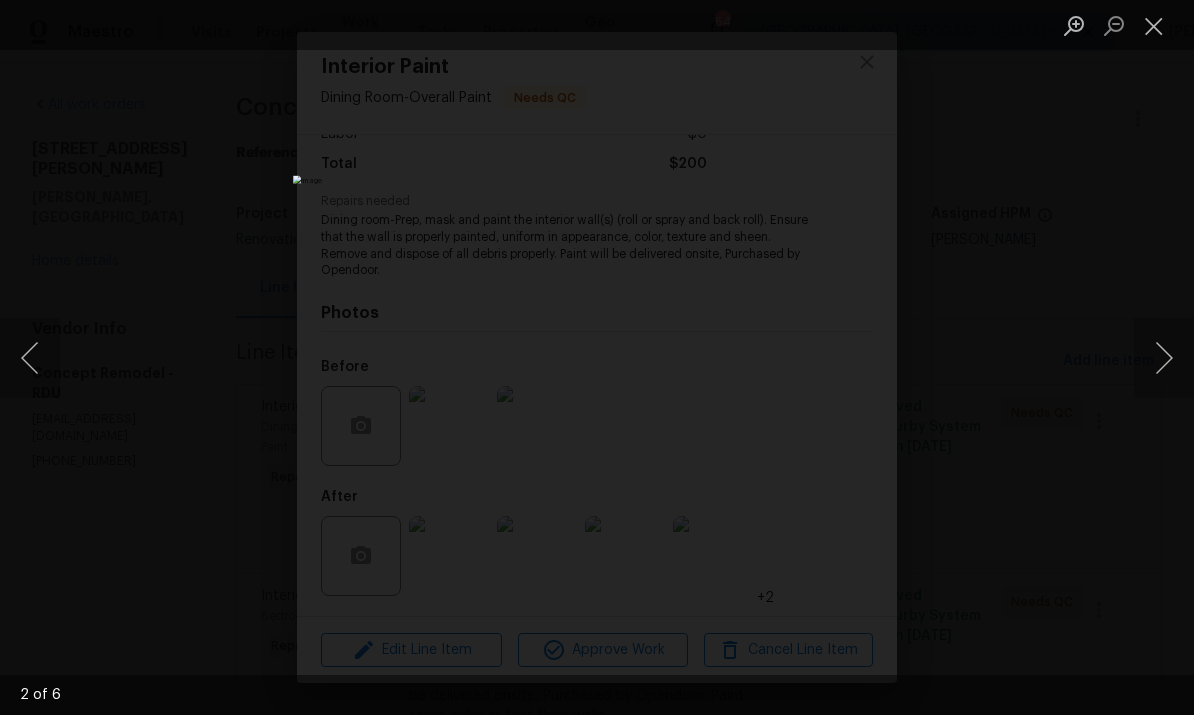 click at bounding box center [1164, 358] 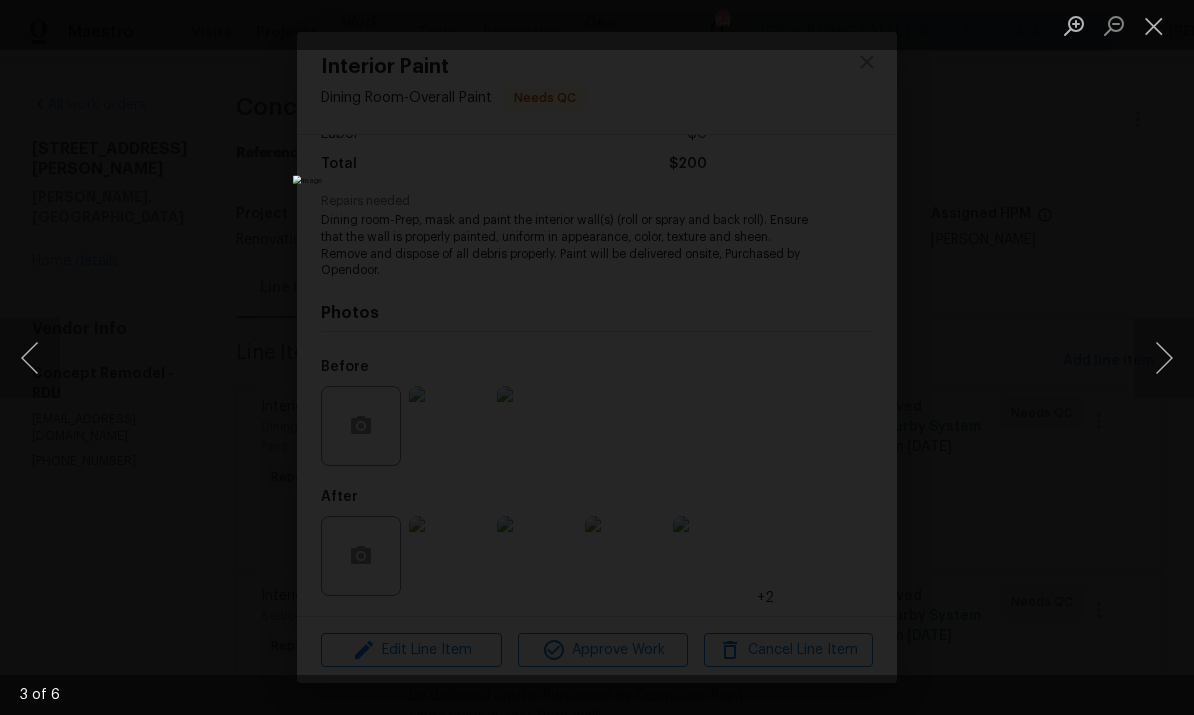 click at bounding box center (1164, 358) 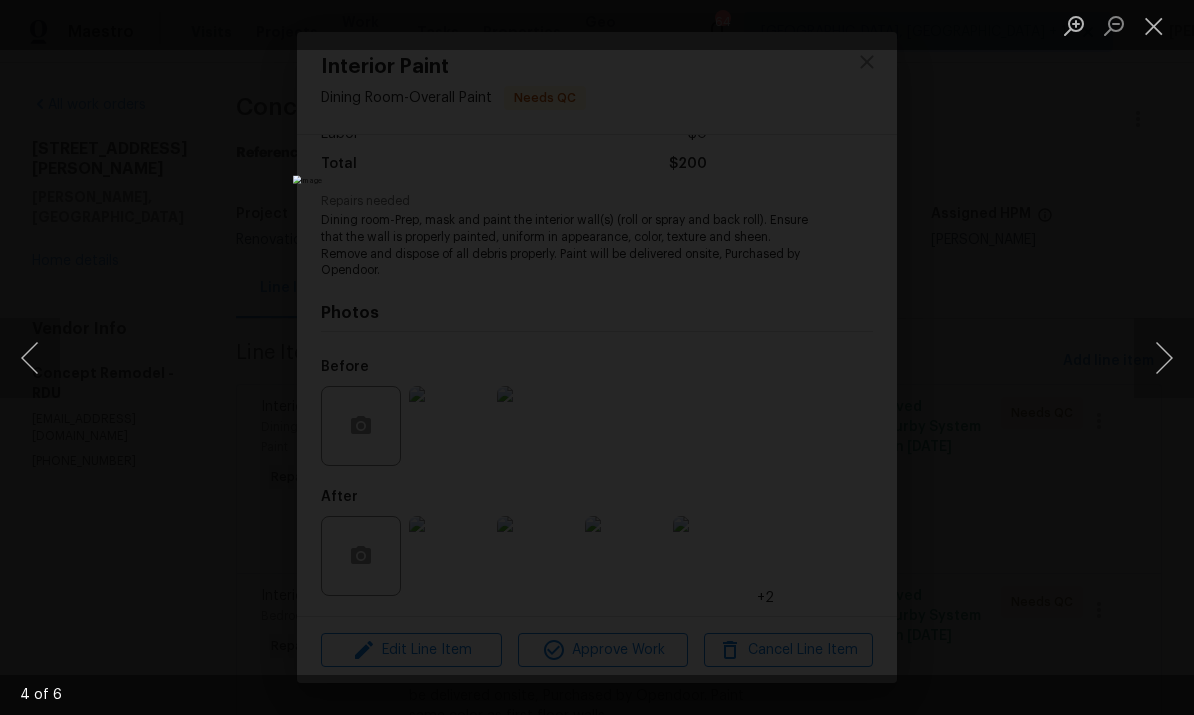 click at bounding box center (597, 357) 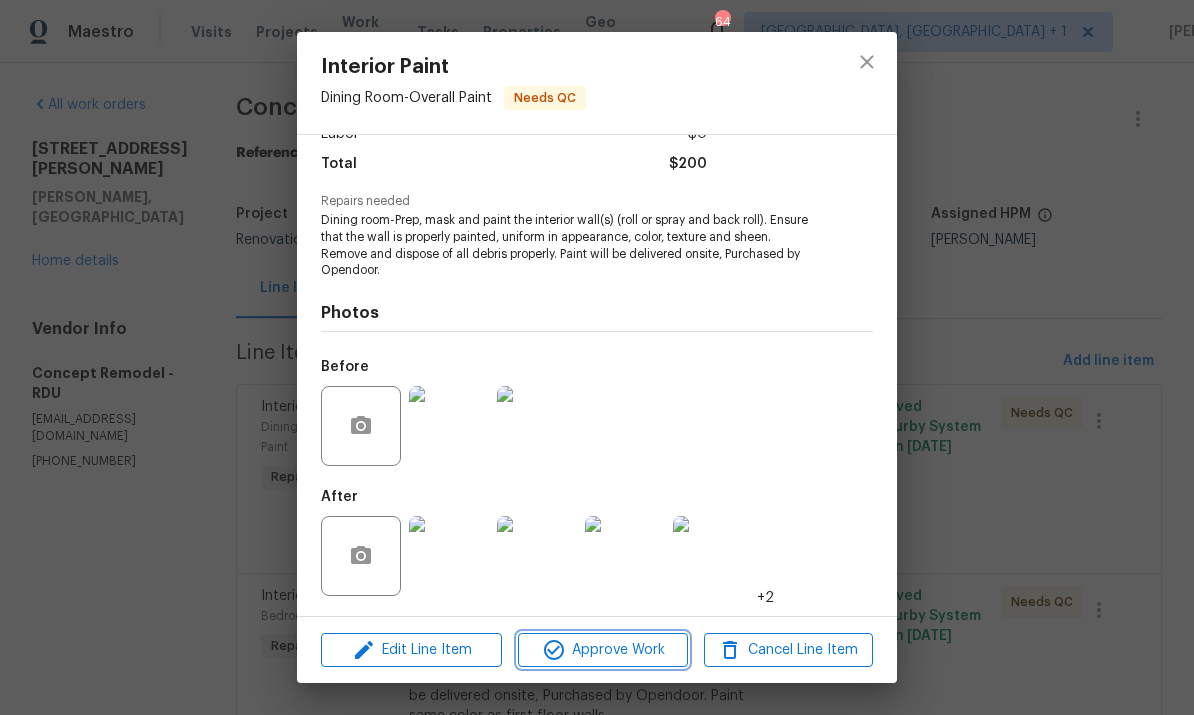 click on "Approve Work" at bounding box center (602, 650) 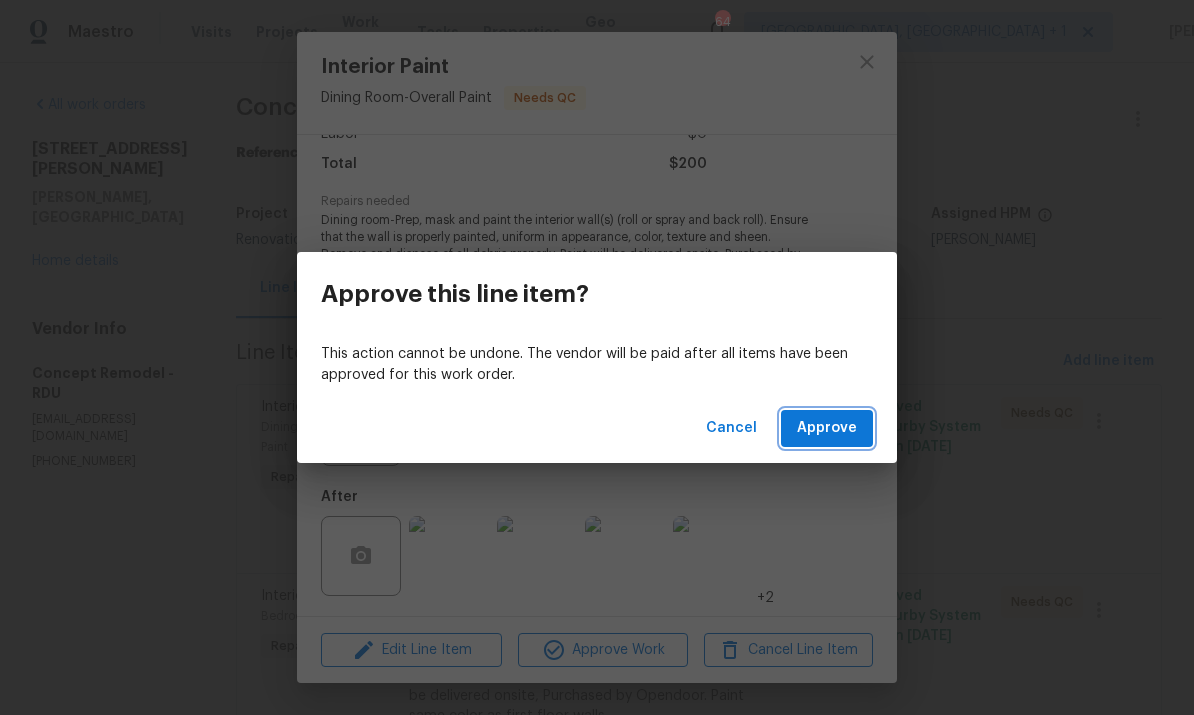click on "Approve" at bounding box center (827, 428) 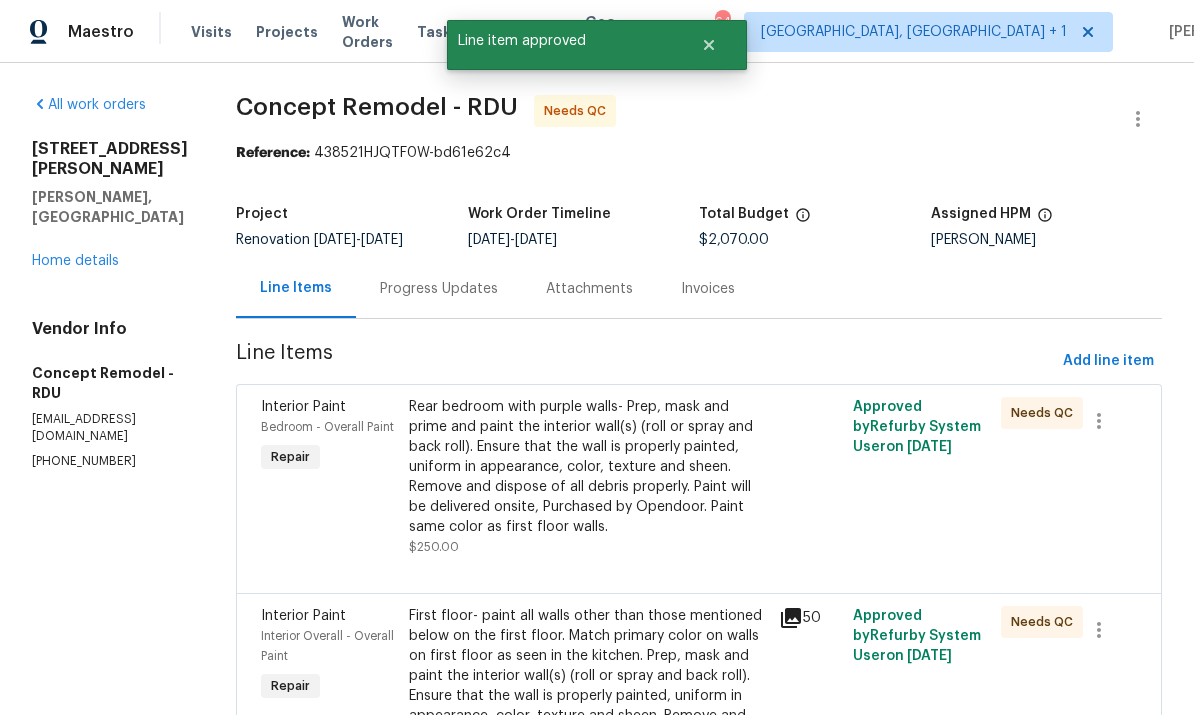 scroll, scrollTop: 46, scrollLeft: 0, axis: vertical 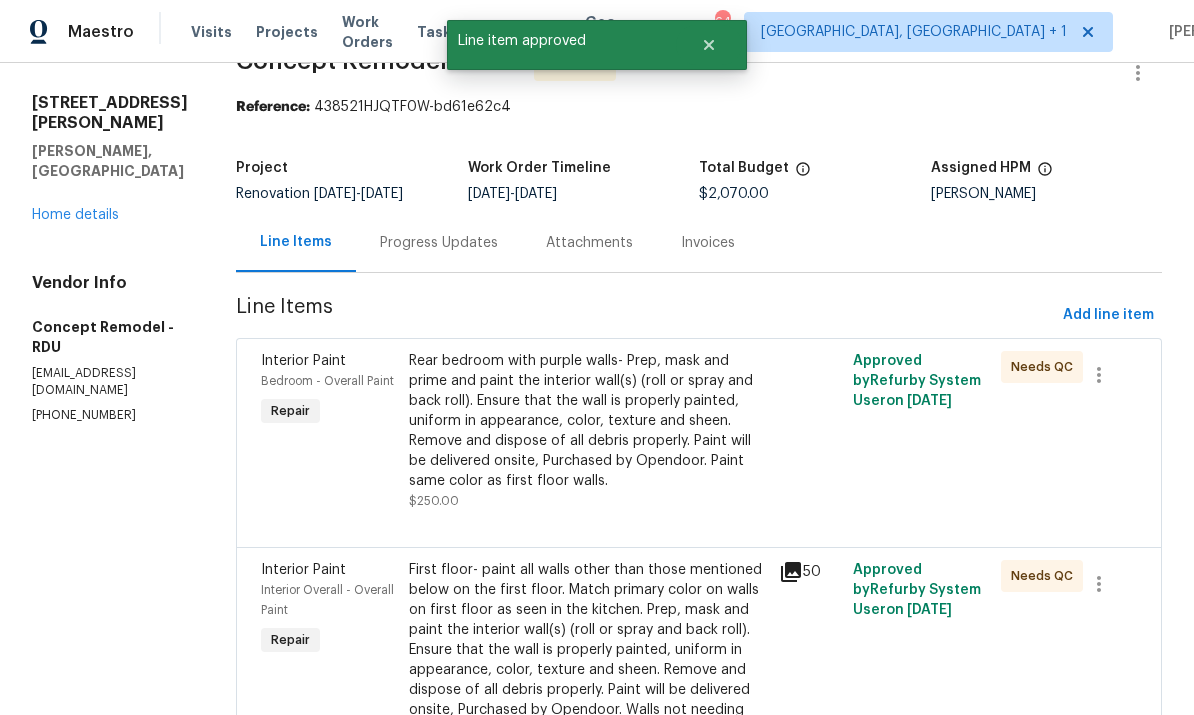 click on "Rear bedroom with purple walls- Prep, mask and prime and paint the interior wall(s) (roll or spray and back roll). Ensure that the wall is properly painted, uniform in appearance, color, texture and sheen. Remove and dispose of all debris properly. Paint will be delivered onsite, Purchased by Opendoor. Paint same color as first floor walls." at bounding box center (588, 421) 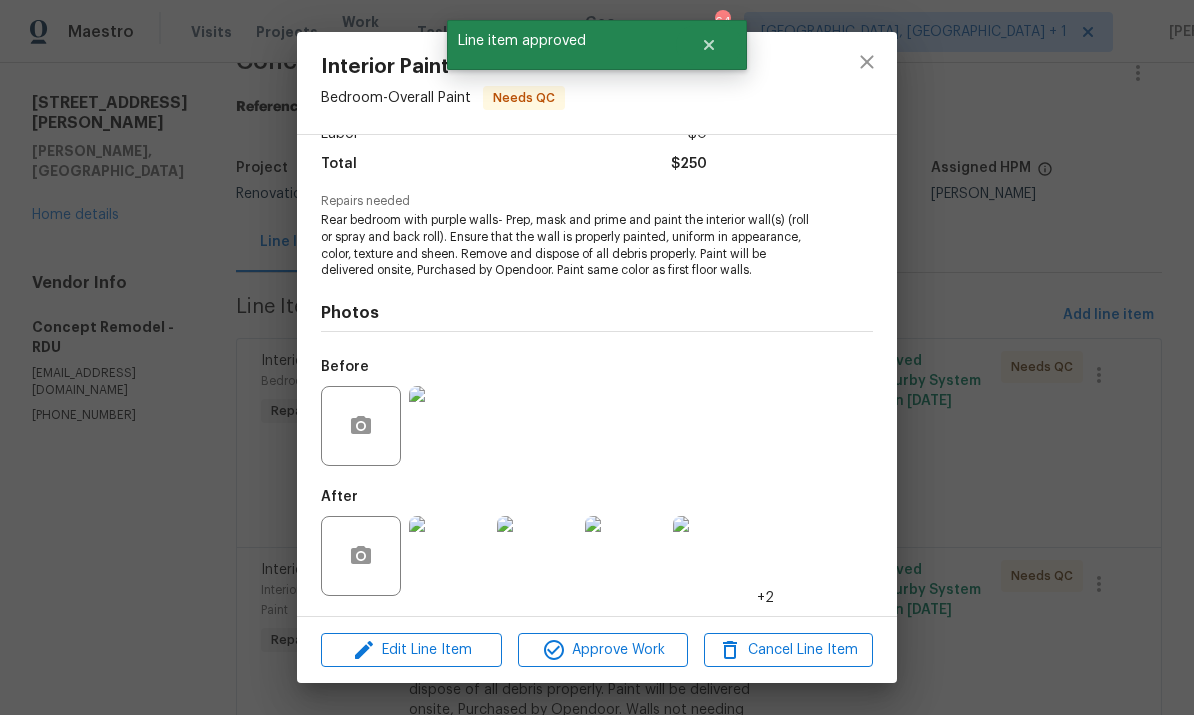 scroll, scrollTop: 158, scrollLeft: 0, axis: vertical 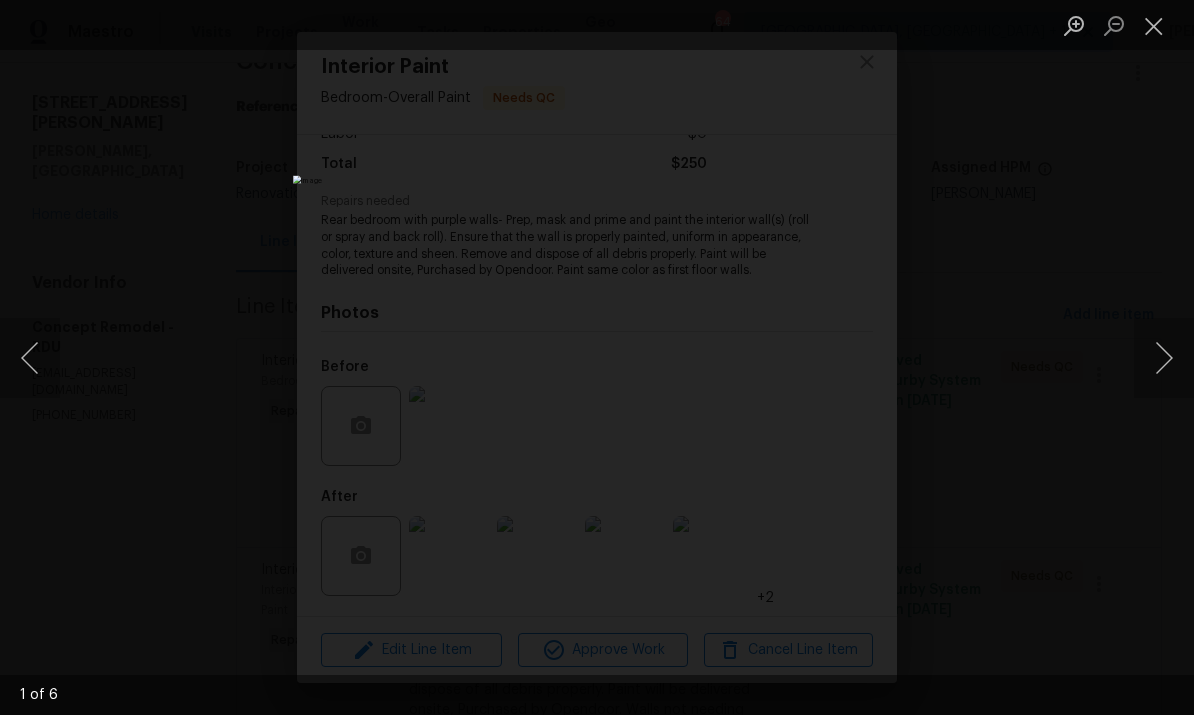 click at bounding box center [1164, 358] 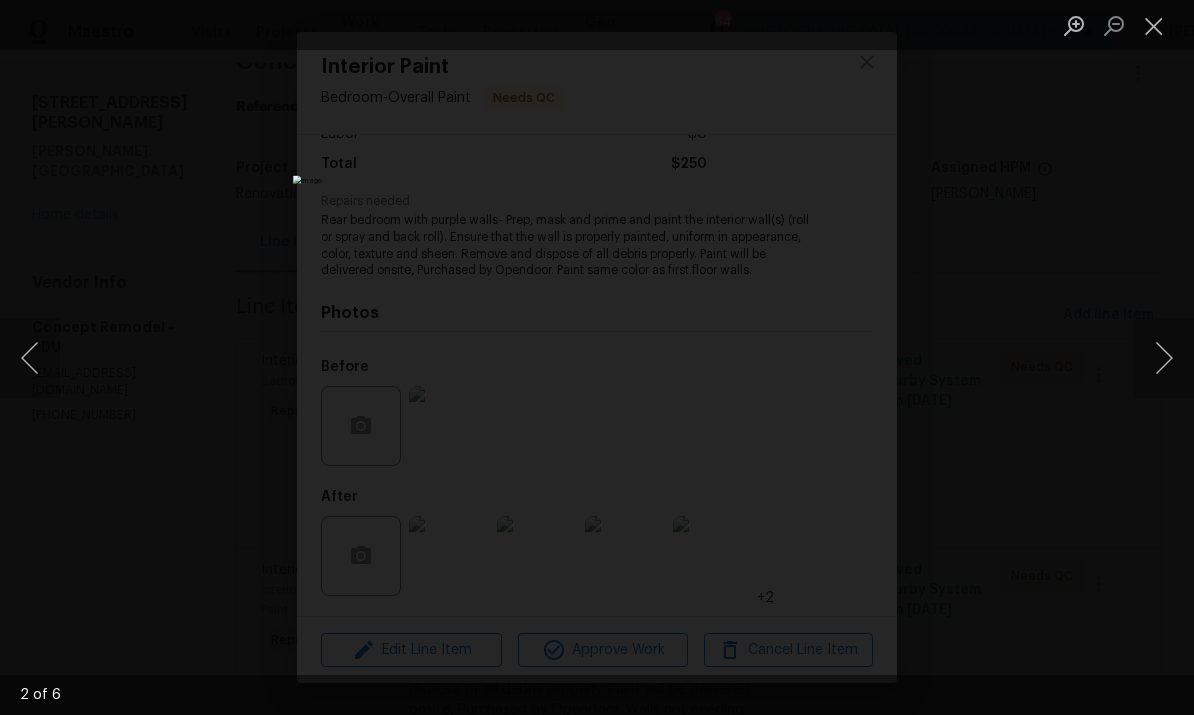 click at bounding box center (1164, 358) 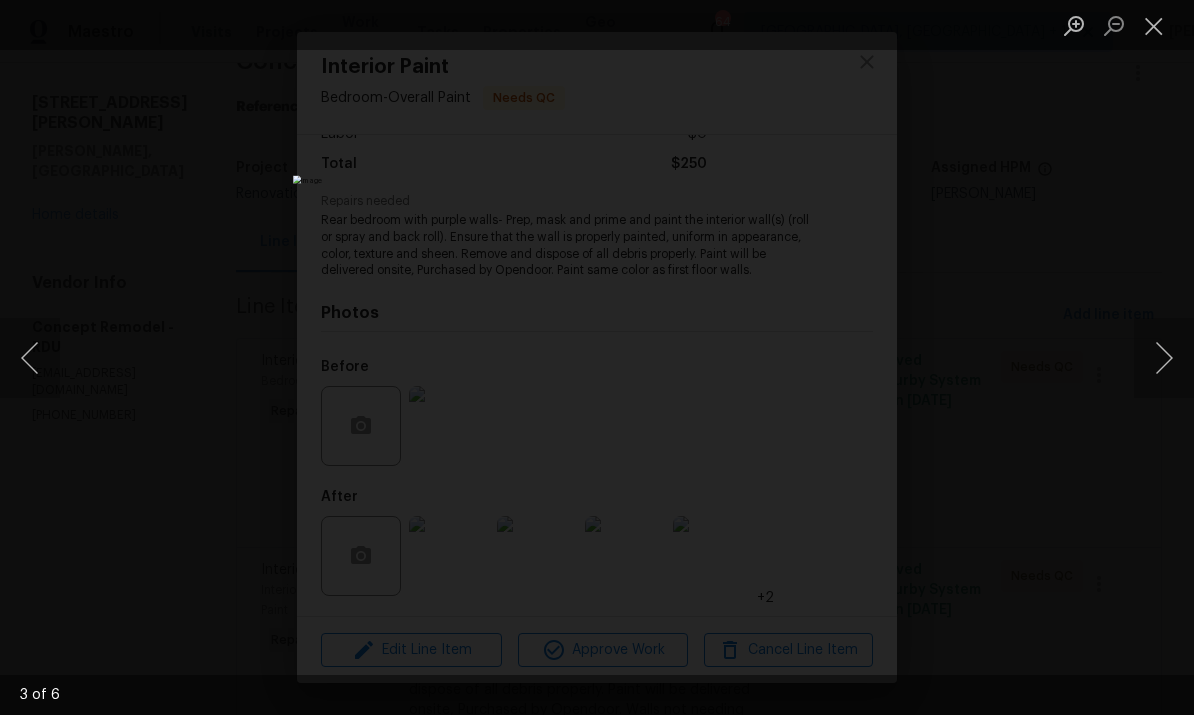 click at bounding box center (1164, 358) 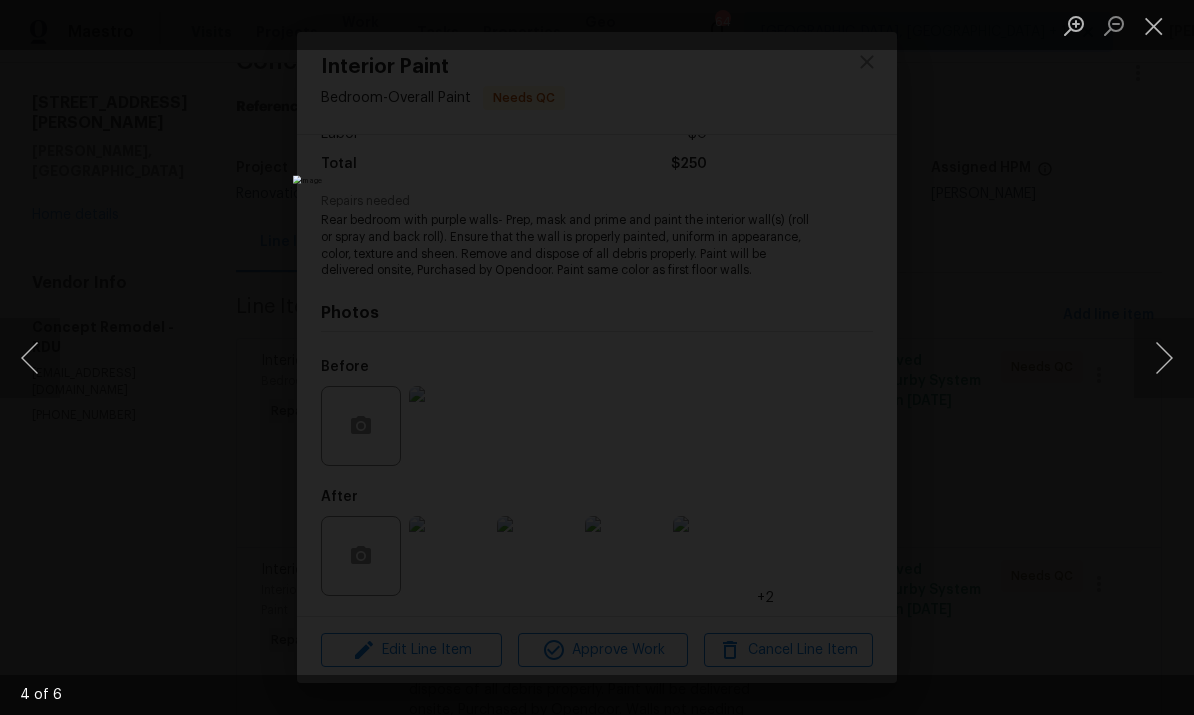 click at bounding box center (597, 357) 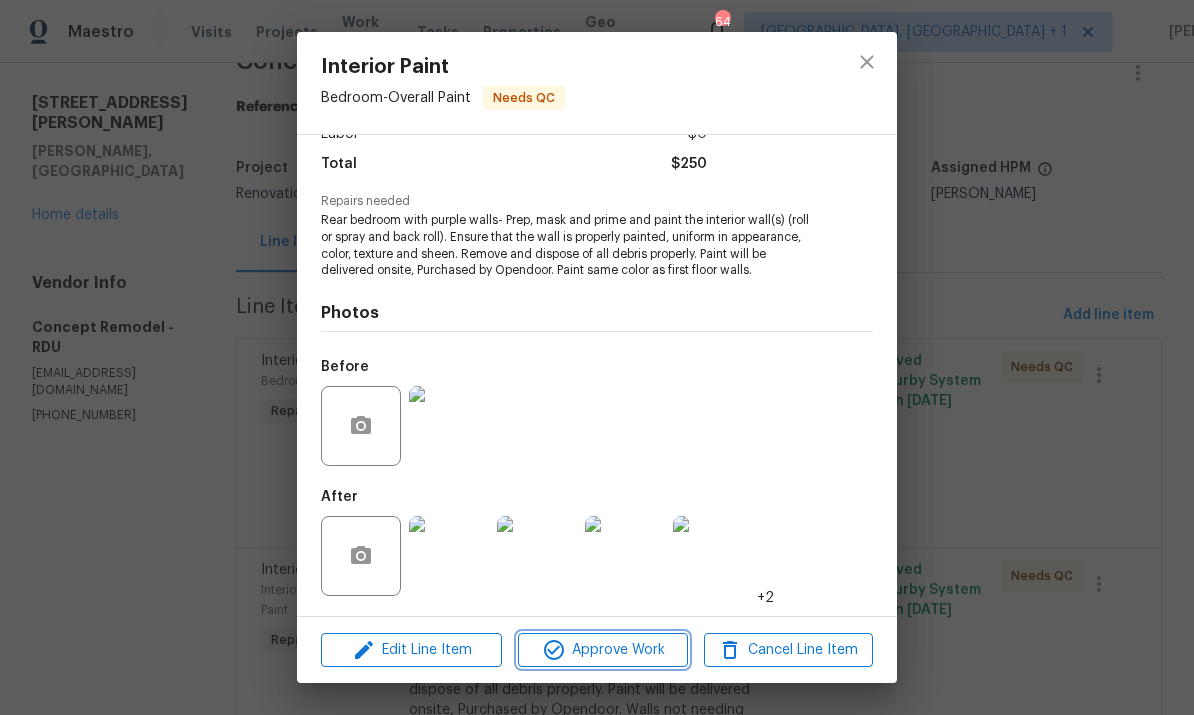 click on "Approve Work" at bounding box center (602, 650) 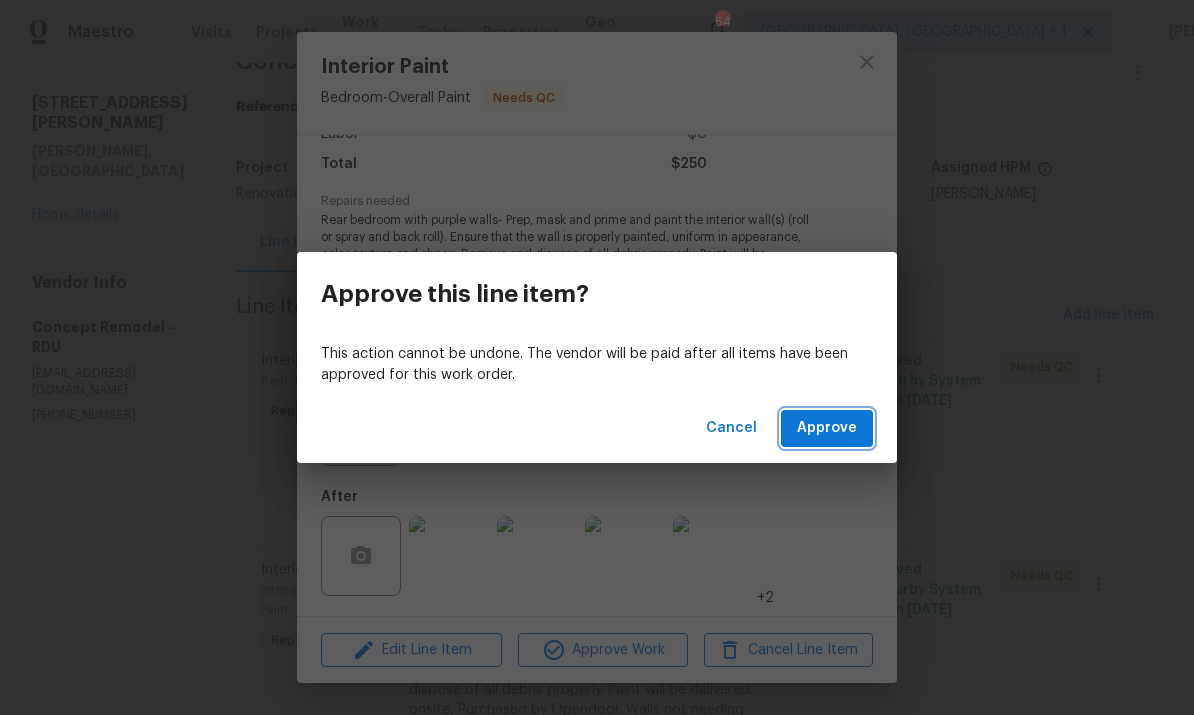 click on "Approve" at bounding box center [827, 428] 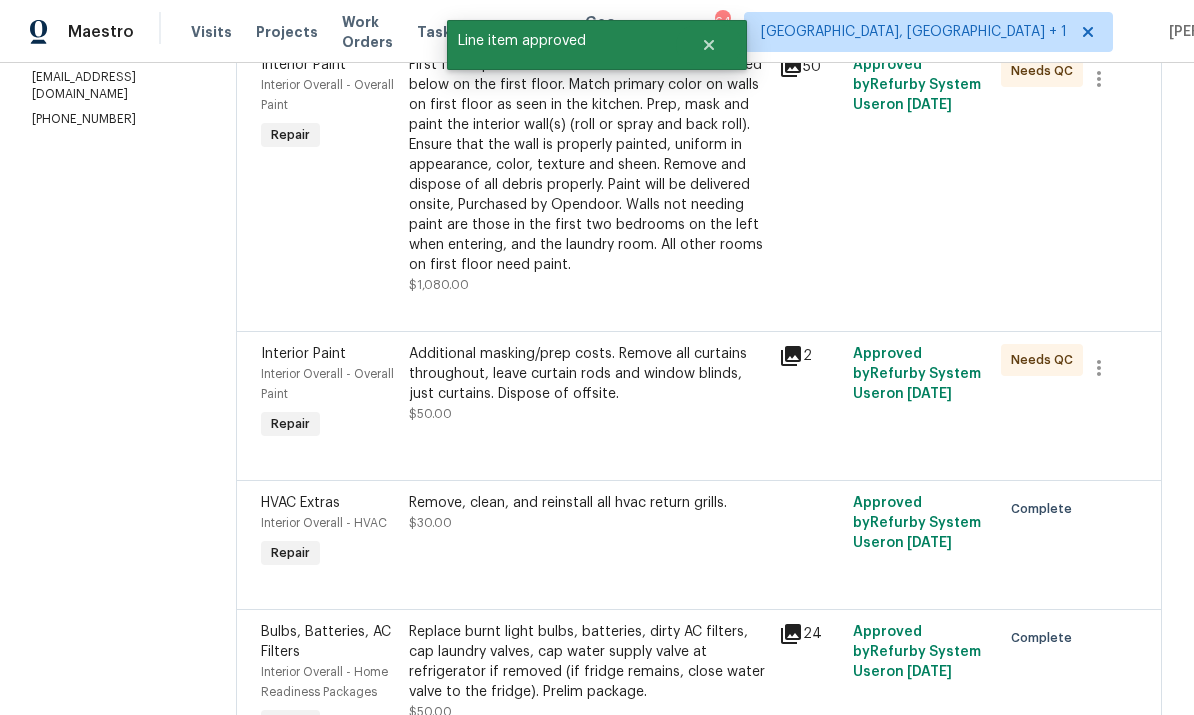 scroll, scrollTop: 449, scrollLeft: 0, axis: vertical 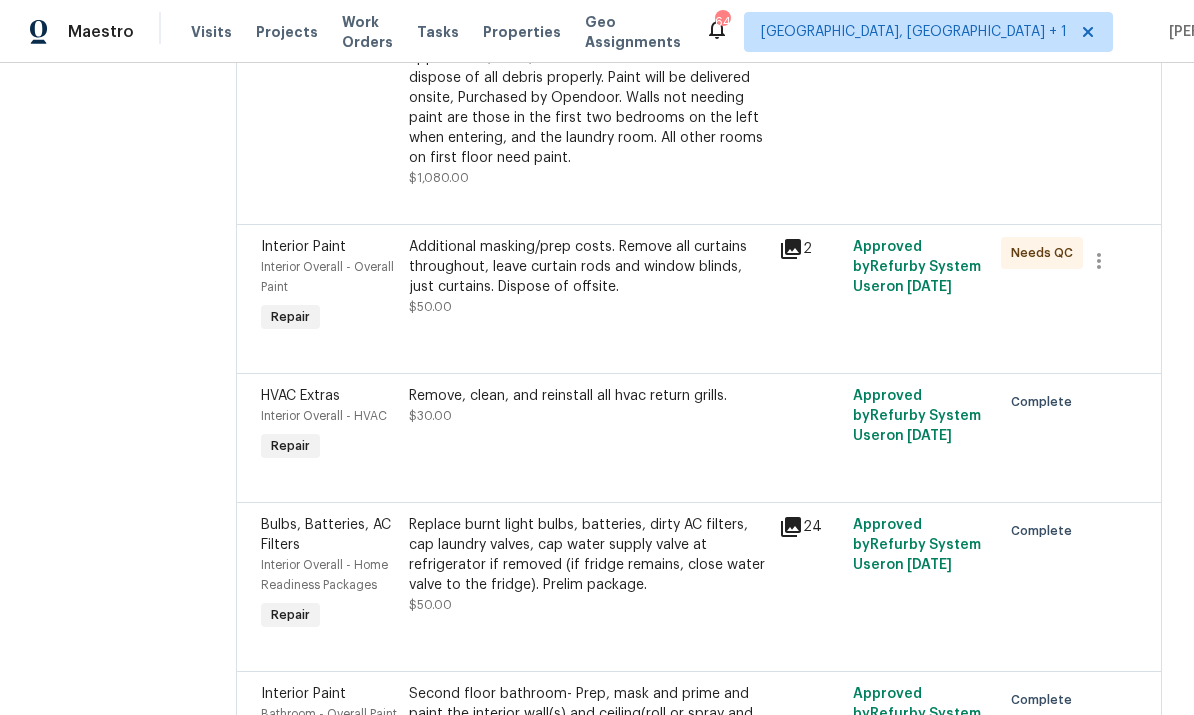 click on "Additional masking/prep costs. Remove all curtains throughout, leave curtain rods and window blinds, just curtains. Dispose of offsite." at bounding box center [588, 267] 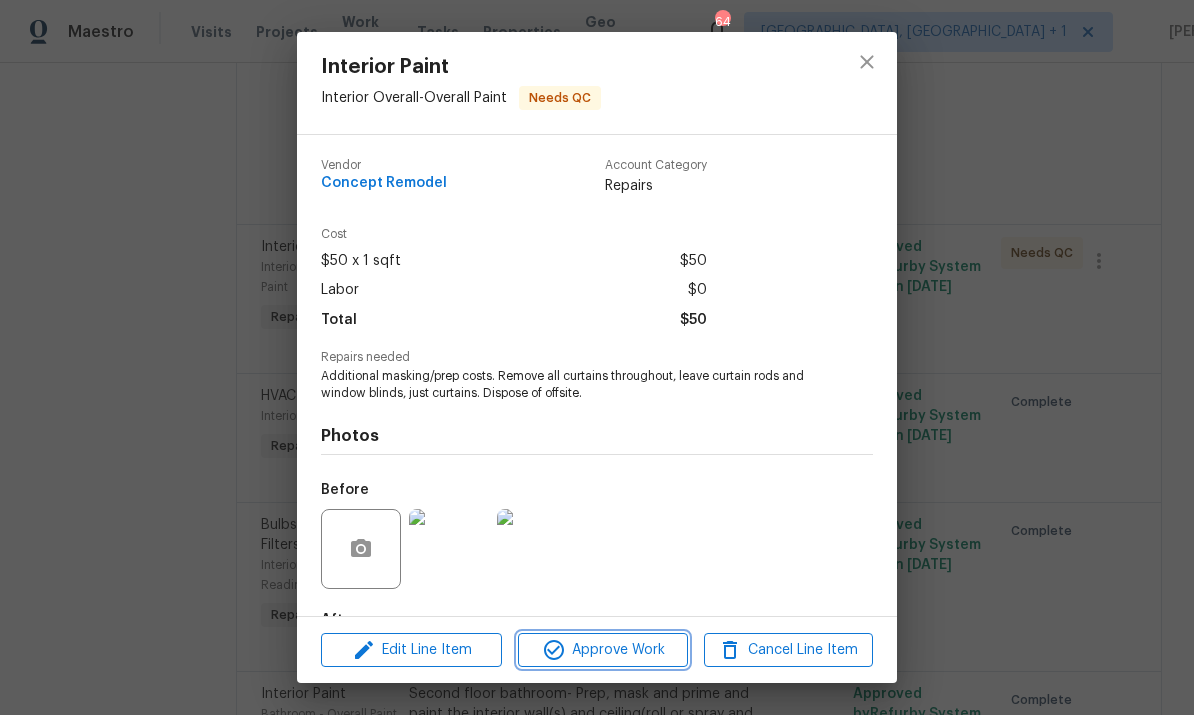 click on "Approve Work" at bounding box center (602, 650) 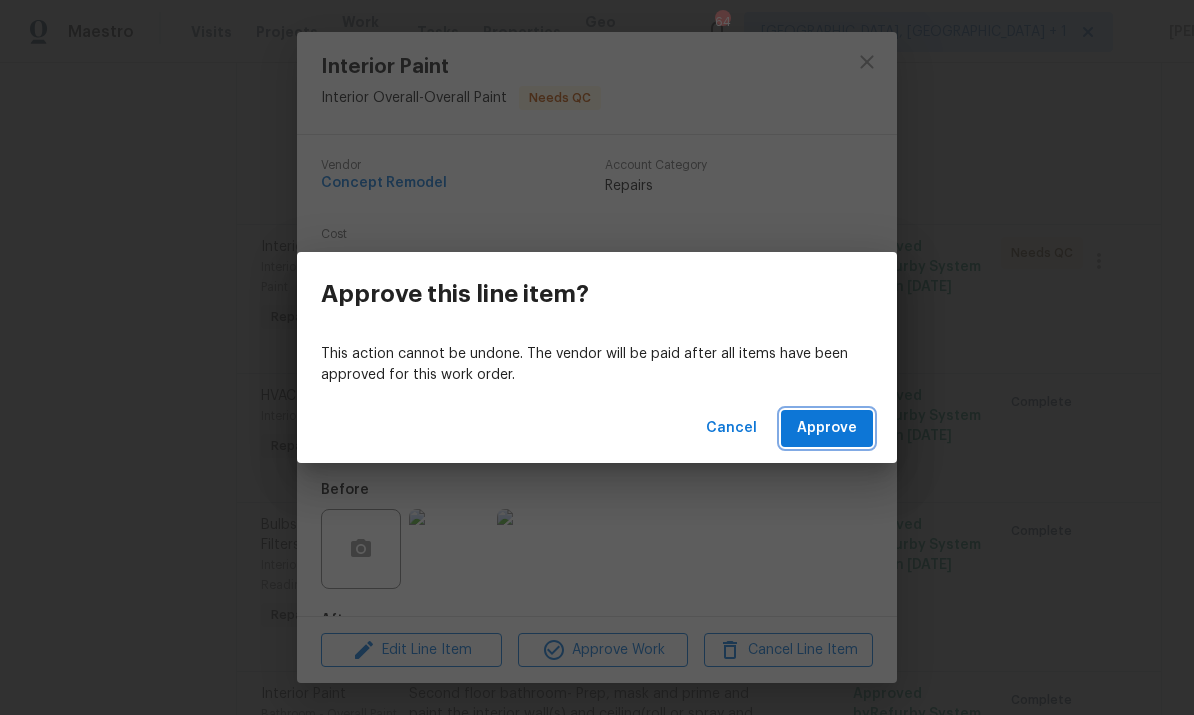 click on "Approve" at bounding box center (827, 428) 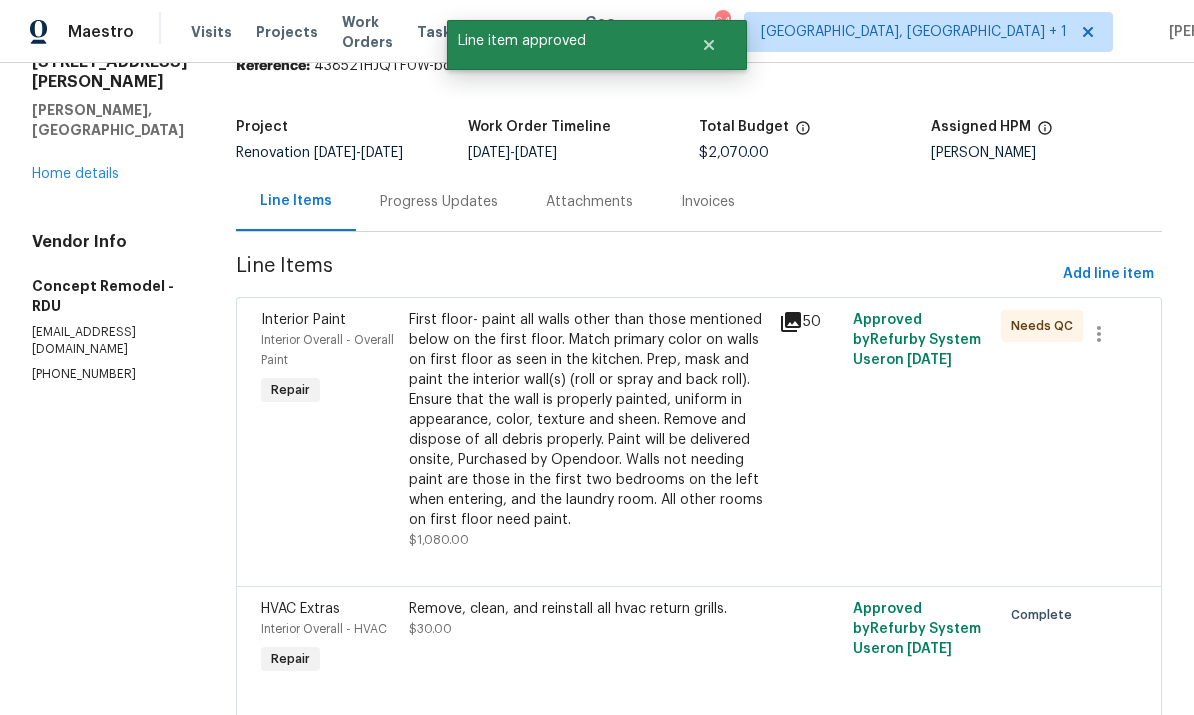 scroll, scrollTop: 88, scrollLeft: 0, axis: vertical 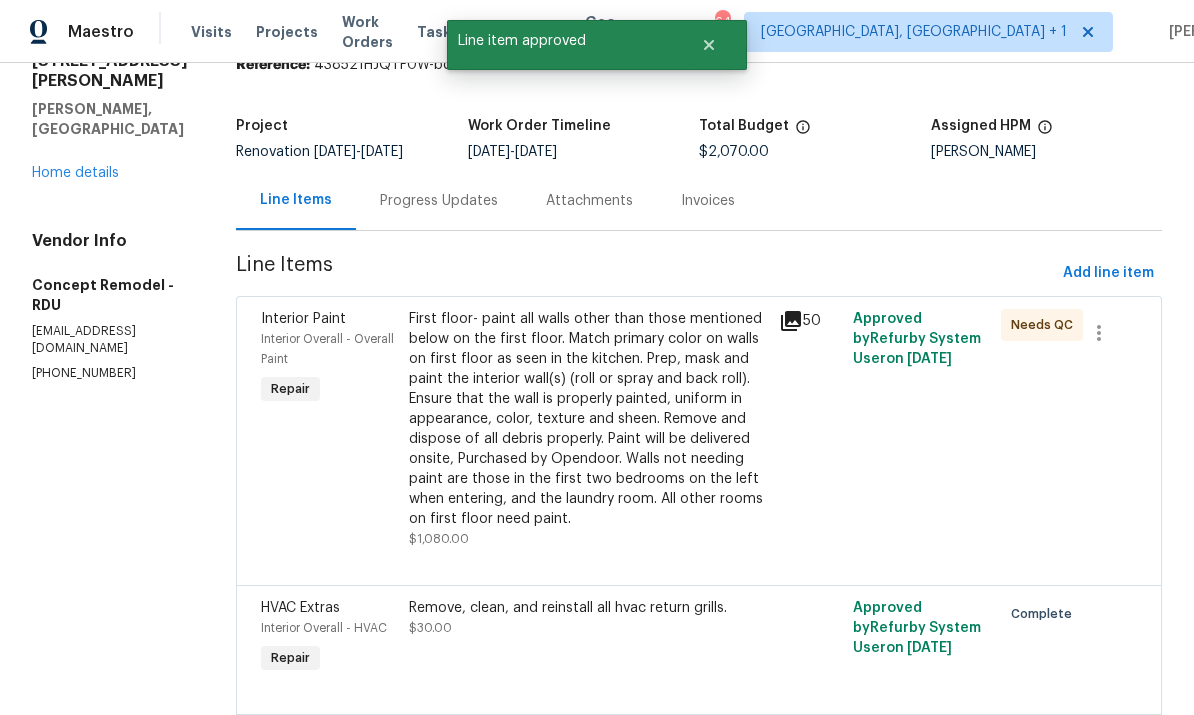 click on "First floor- paint all walls other than those mentioned below on the first floor. Match primary color on walls on first floor as seen in the kitchen. Prep, mask and paint the interior wall(s) (roll or spray and back roll). Ensure that the wall is properly painted, uniform in appearance, color, texture and sheen. Remove and dispose of all debris properly. Paint will be delivered onsite, Purchased by Opendoor. Walls not needing paint are those in the first two bedrooms on the left when entering, and the laundry room. All other rooms on first floor need paint." at bounding box center [588, 419] 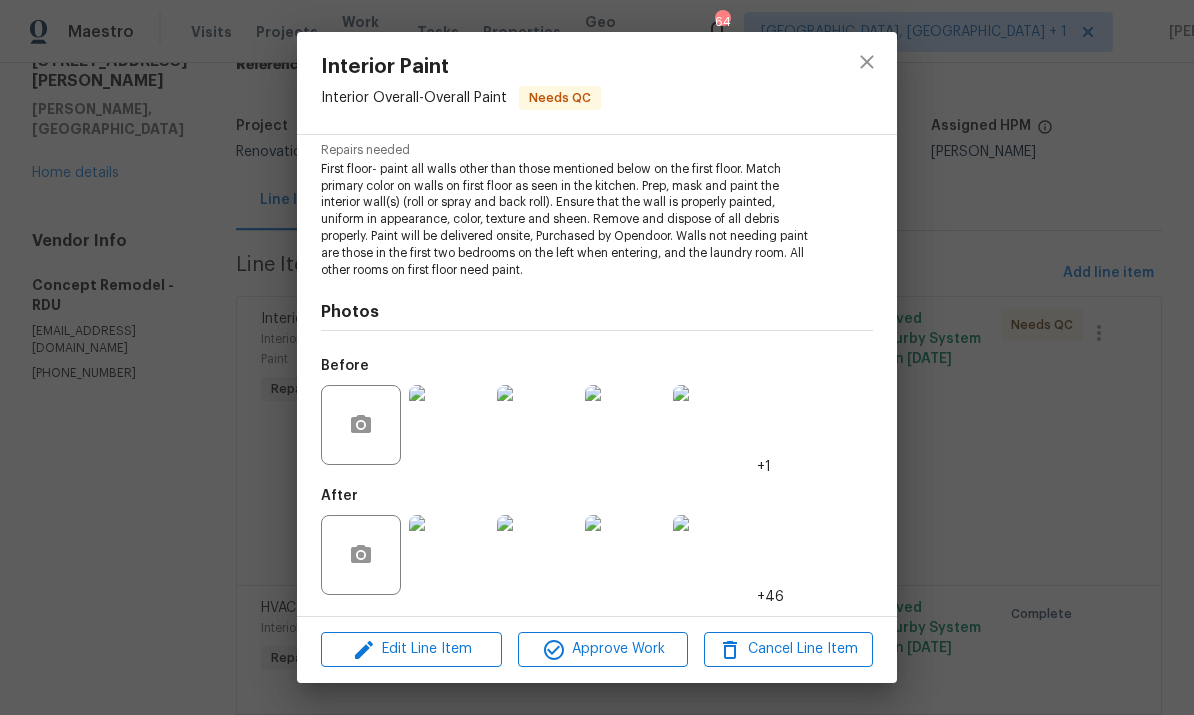 scroll, scrollTop: 206, scrollLeft: 0, axis: vertical 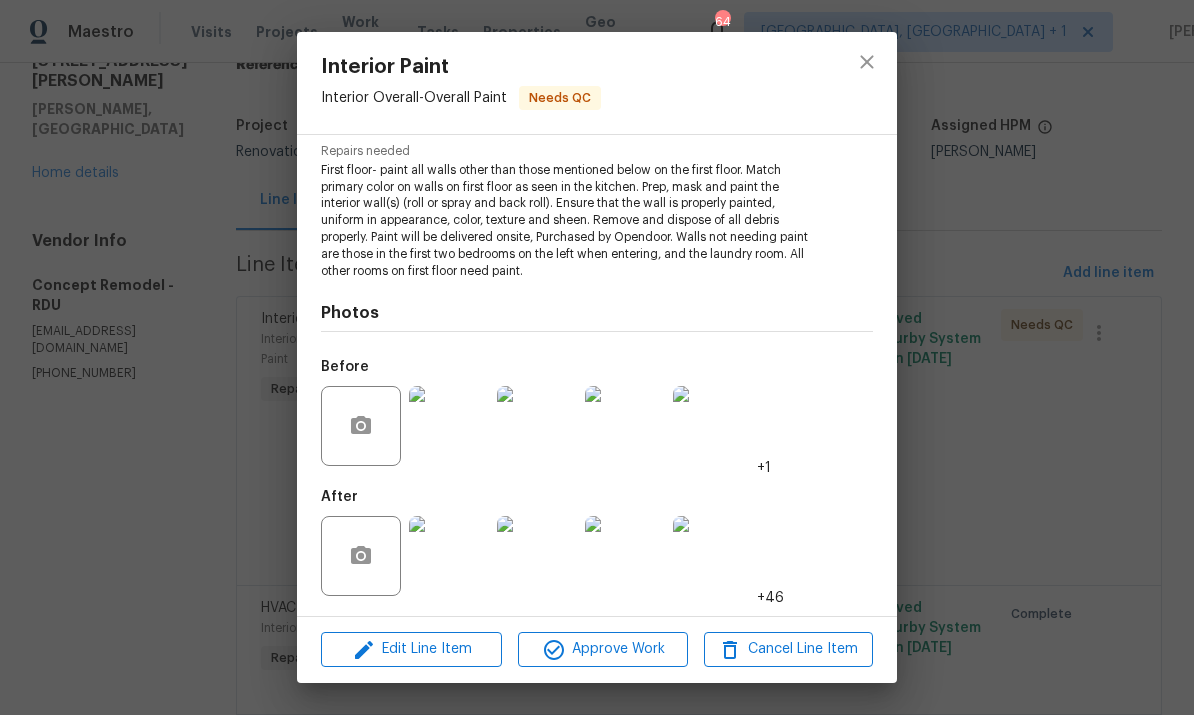 click at bounding box center [449, 556] 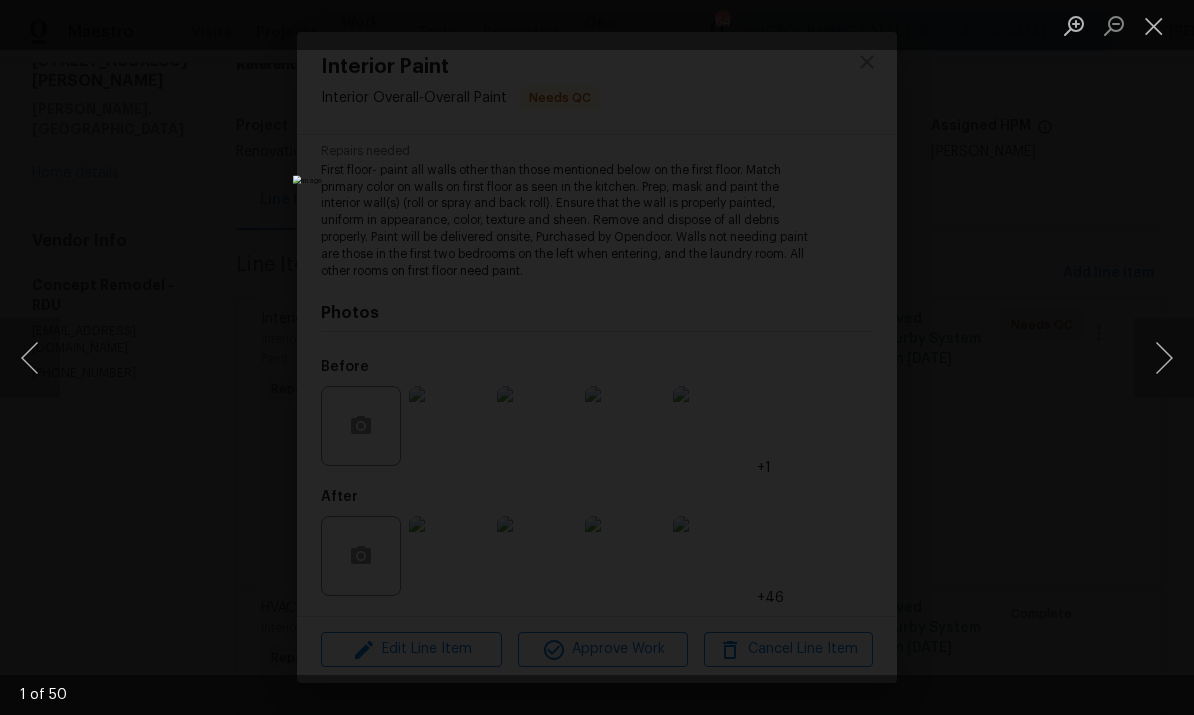 click at bounding box center (1164, 358) 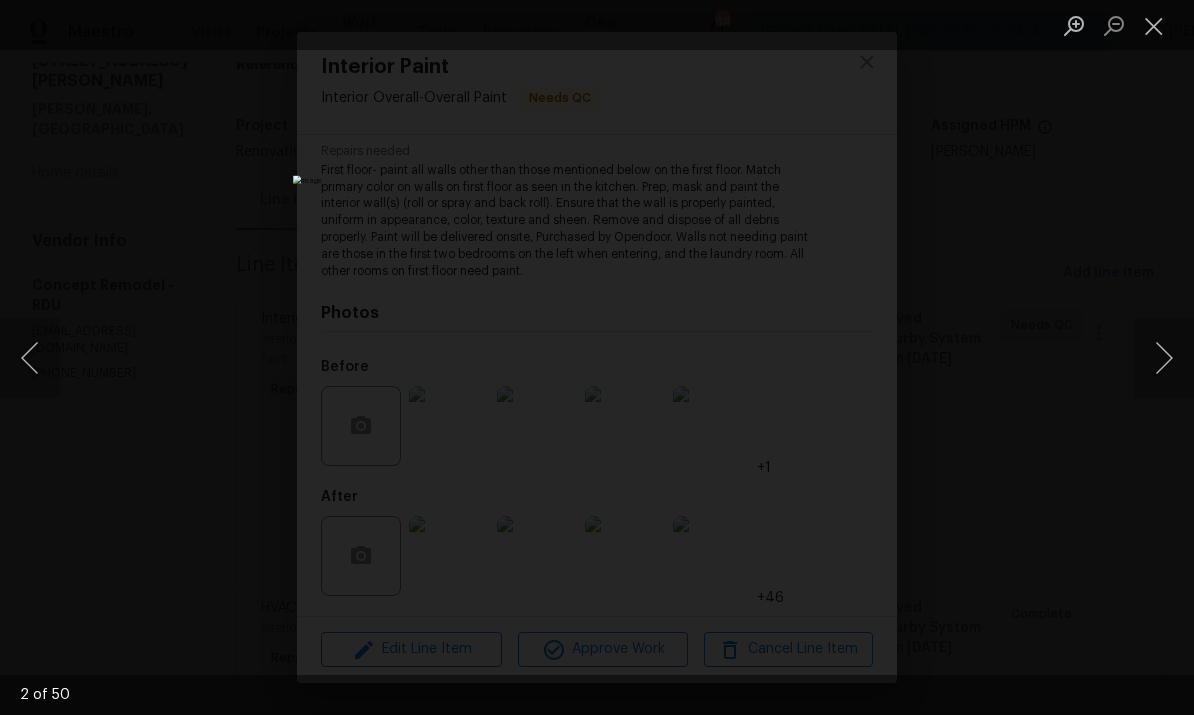 click at bounding box center [1164, 358] 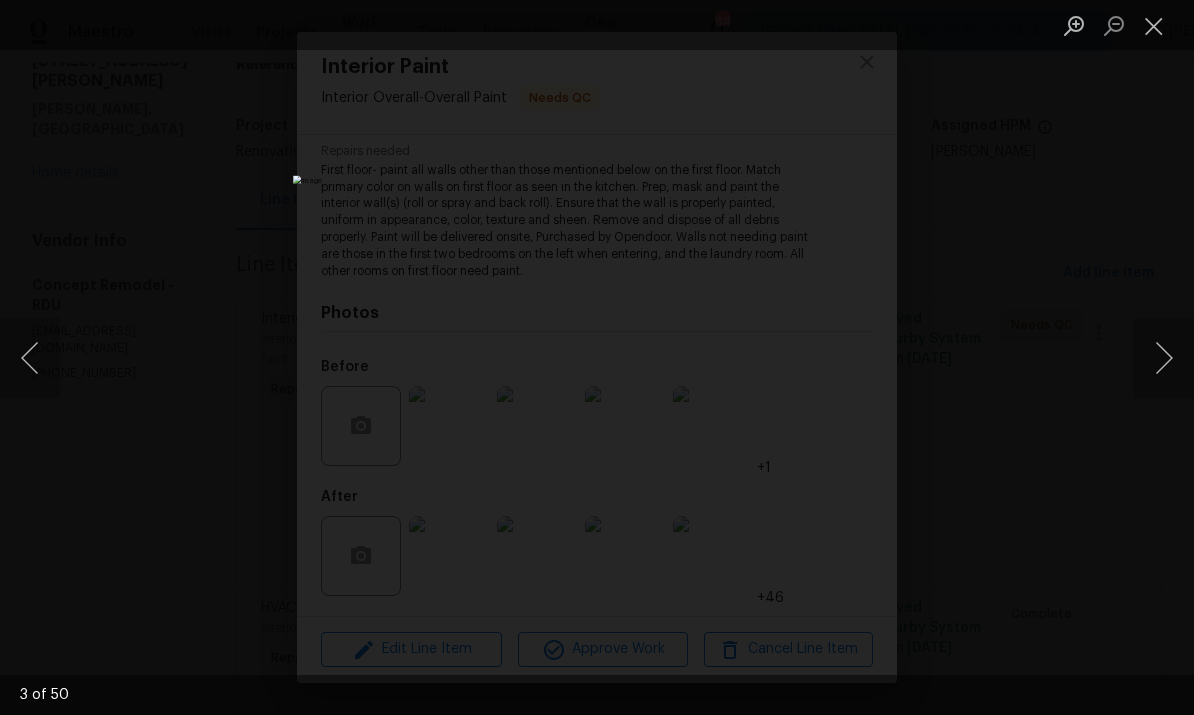 click at bounding box center [1164, 358] 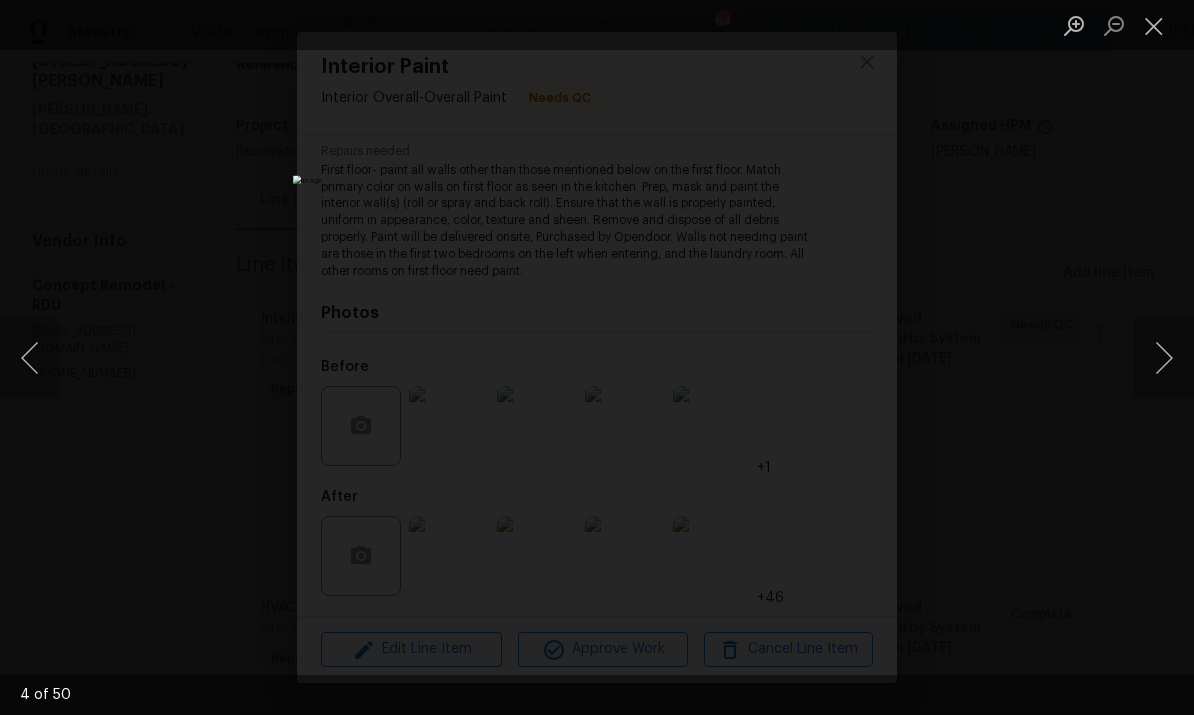 click at bounding box center [1164, 358] 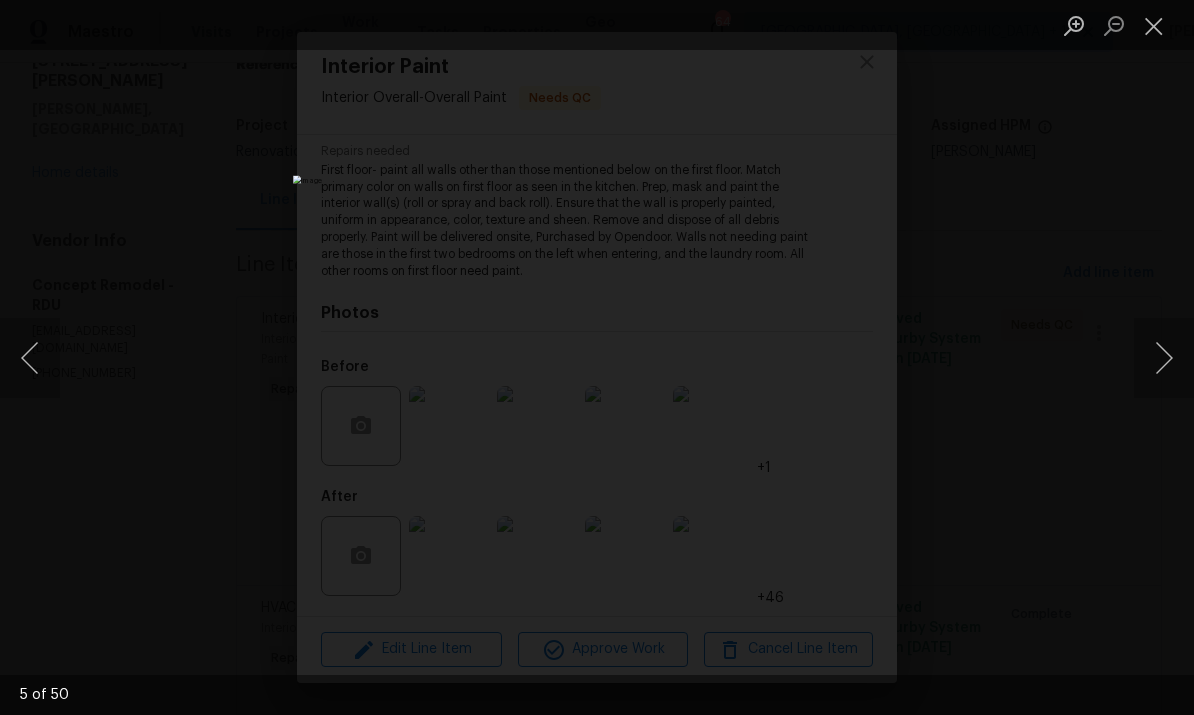 click at bounding box center [1164, 358] 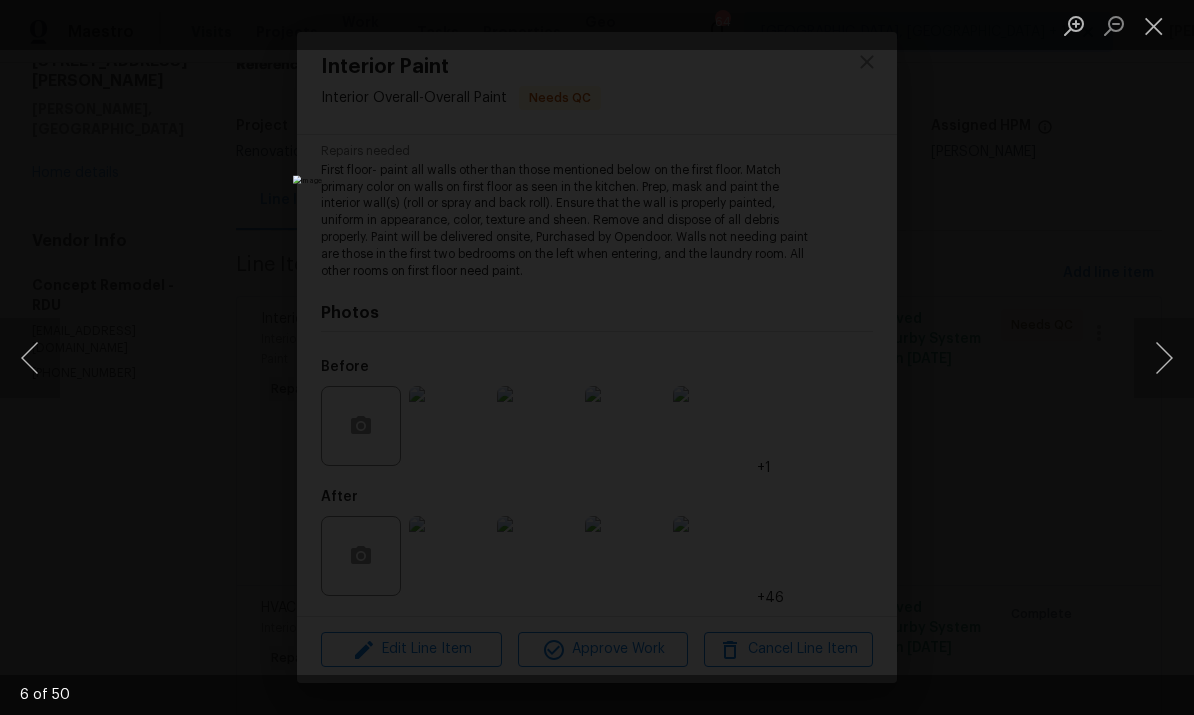 click at bounding box center [1164, 358] 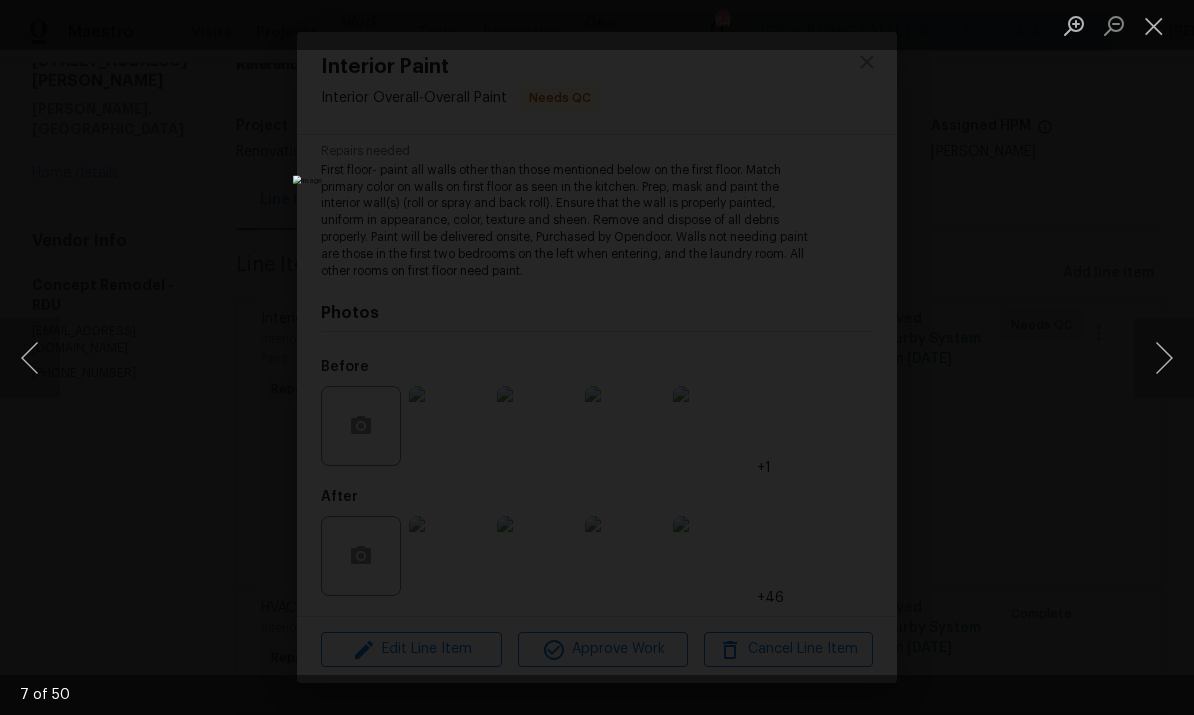 click at bounding box center (1164, 358) 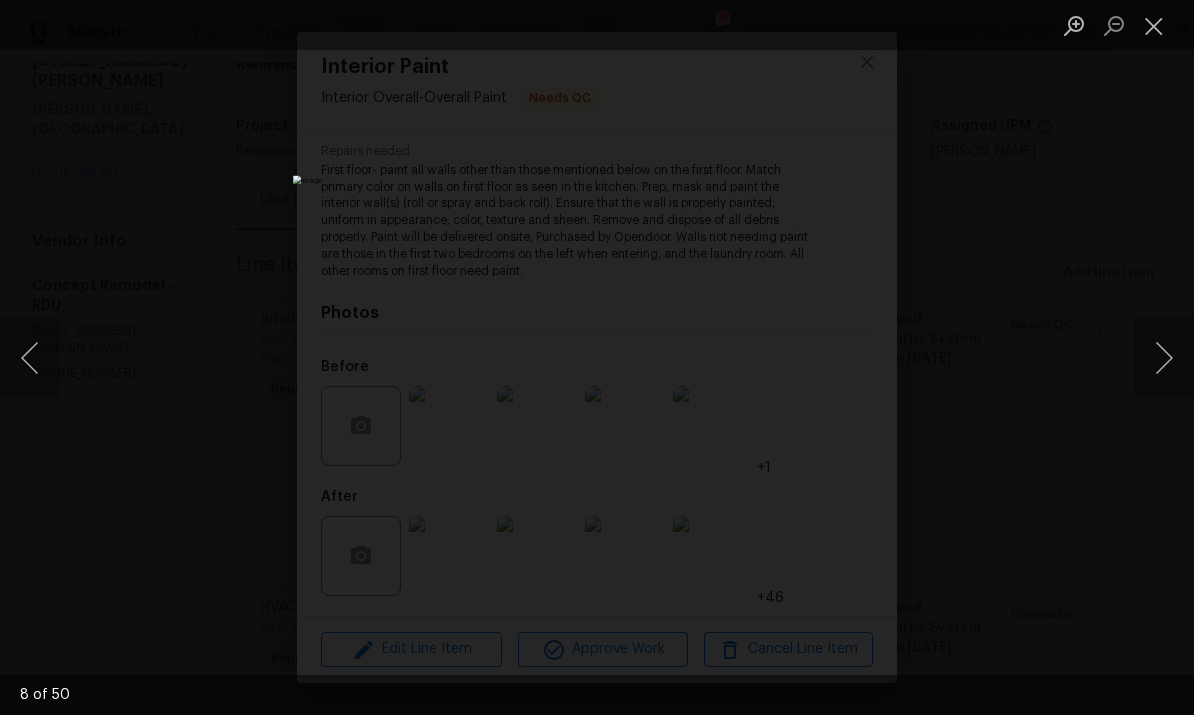 click at bounding box center [1164, 358] 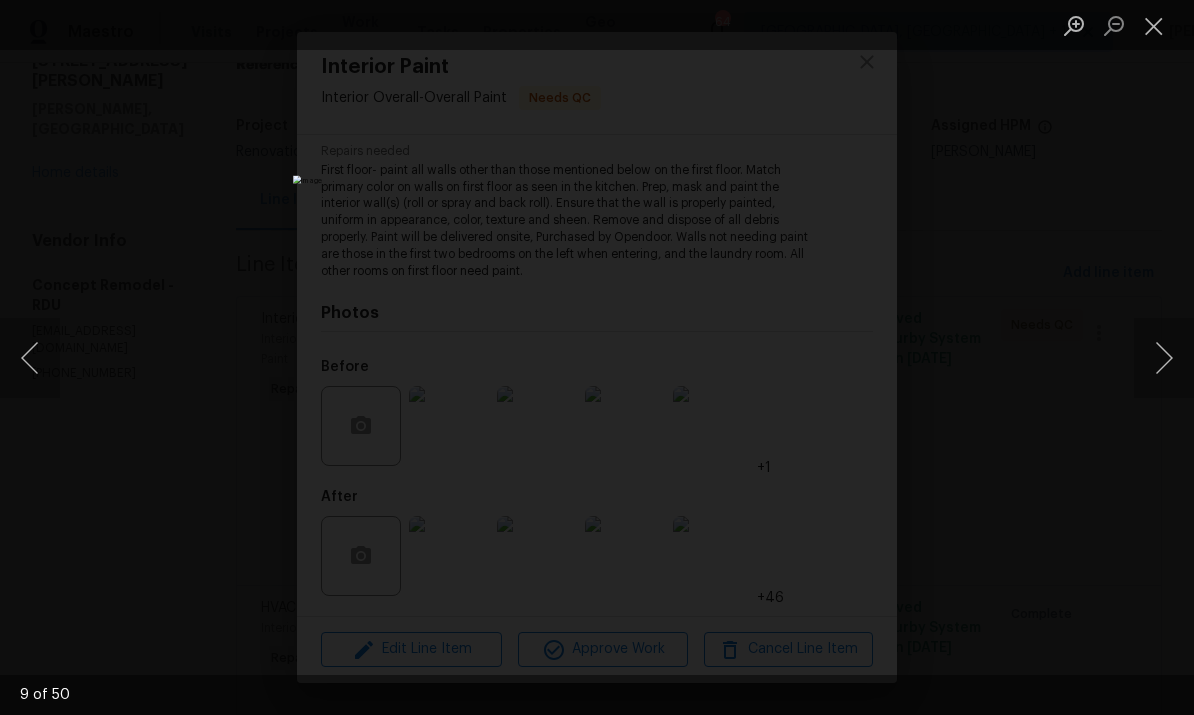 click at bounding box center [1164, 358] 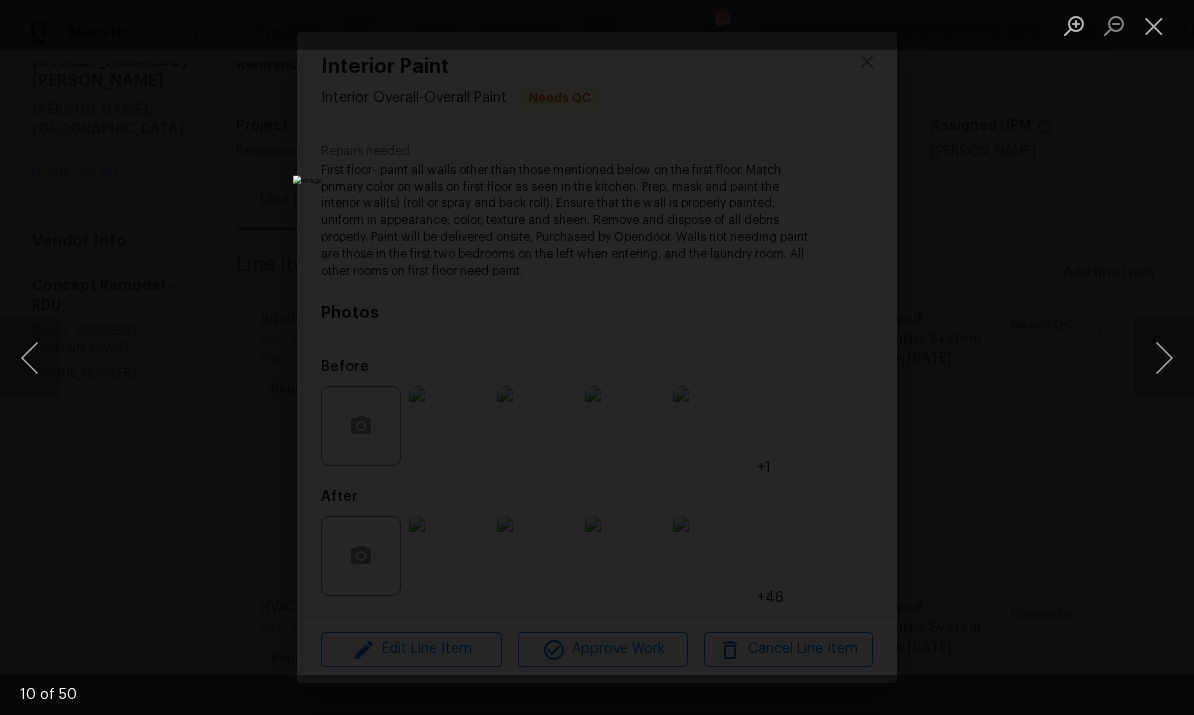click at bounding box center (1164, 358) 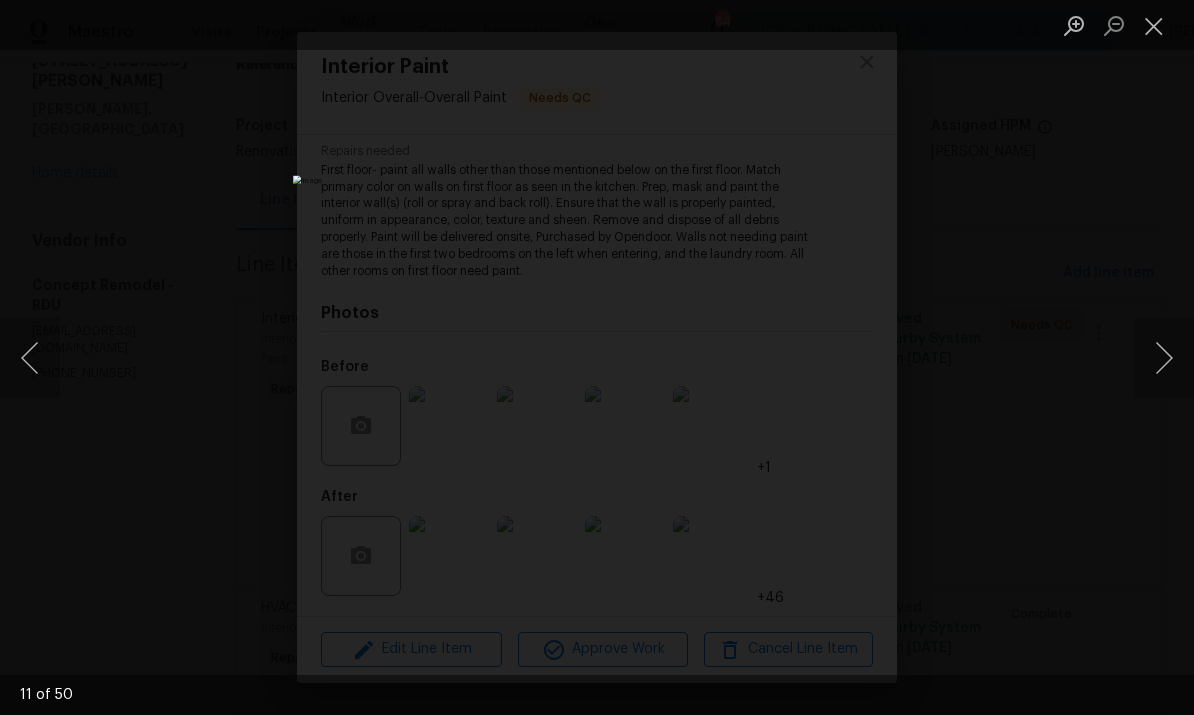 click at bounding box center [1164, 358] 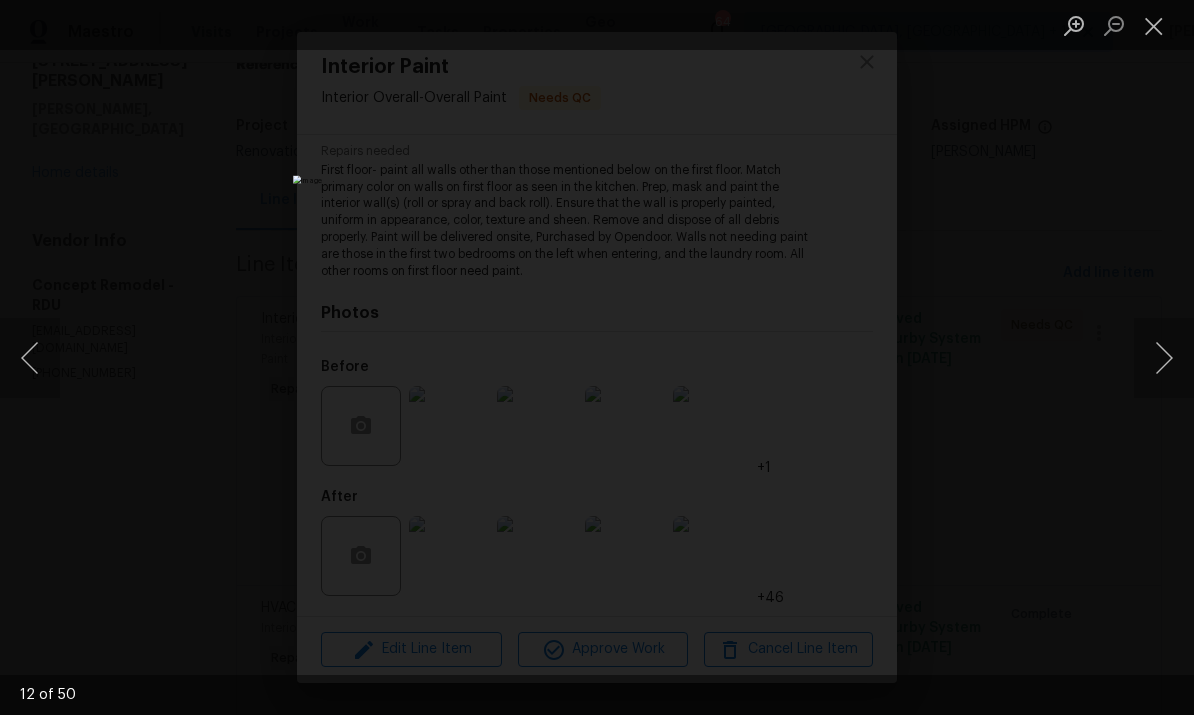 click at bounding box center [597, 357] 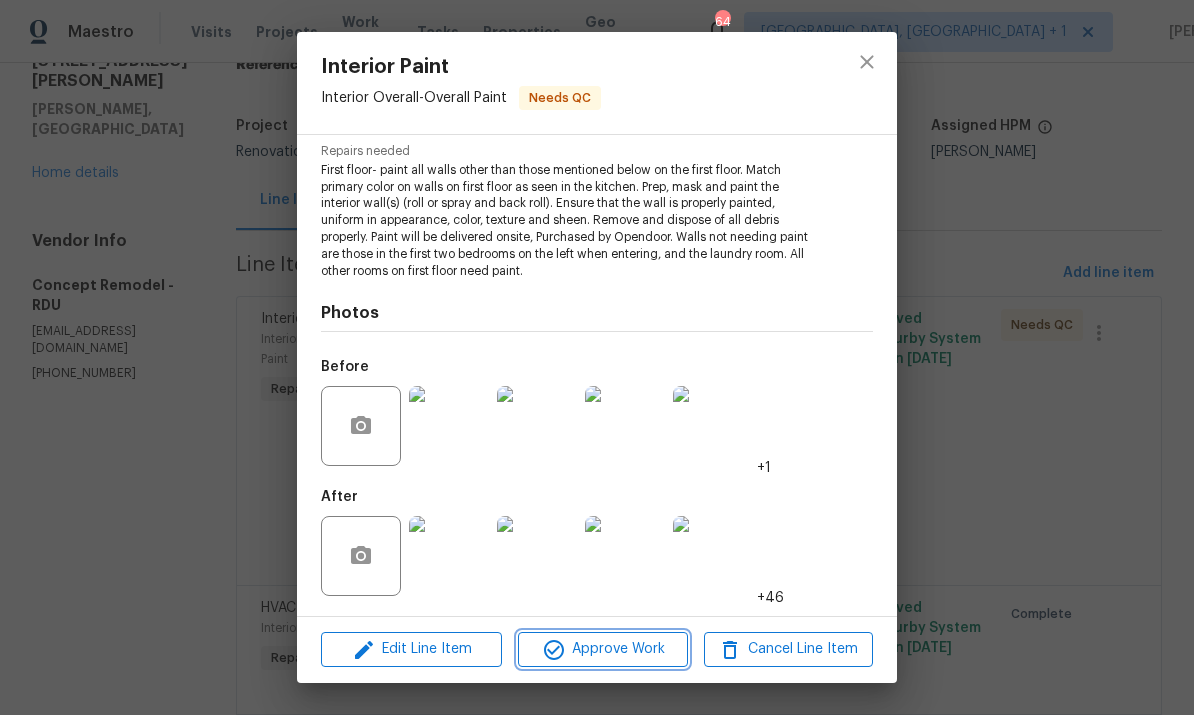 click on "Approve Work" at bounding box center [602, 649] 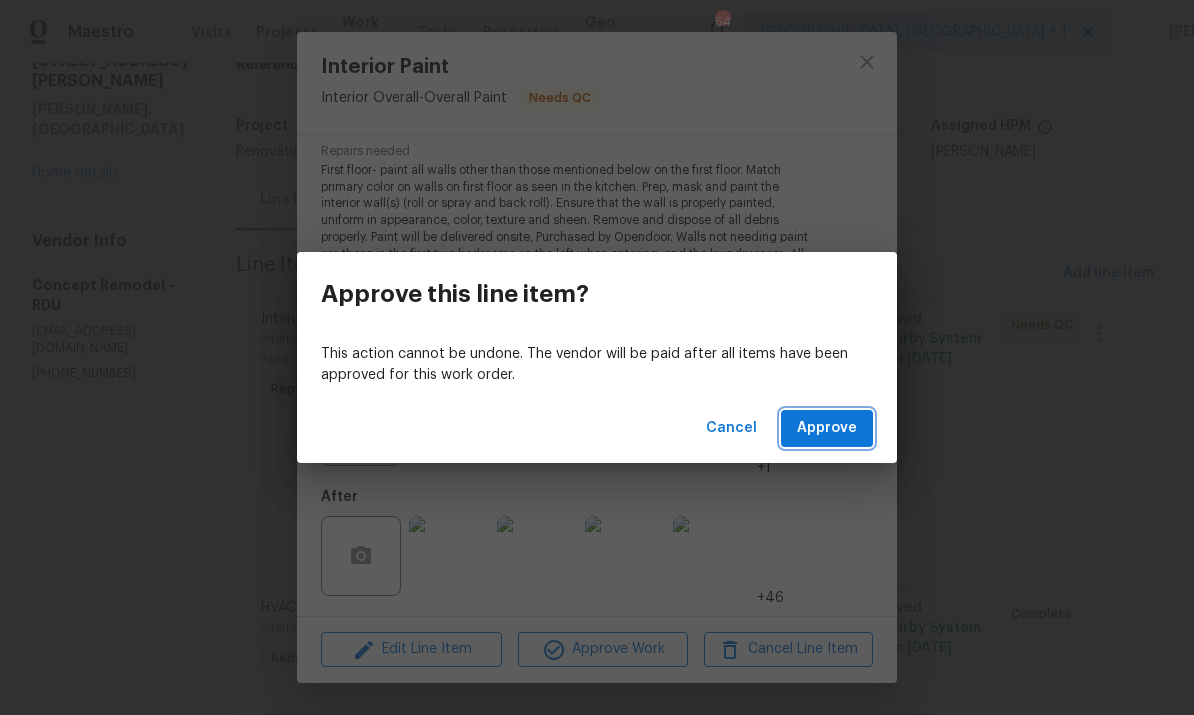 click on "Approve" at bounding box center [827, 428] 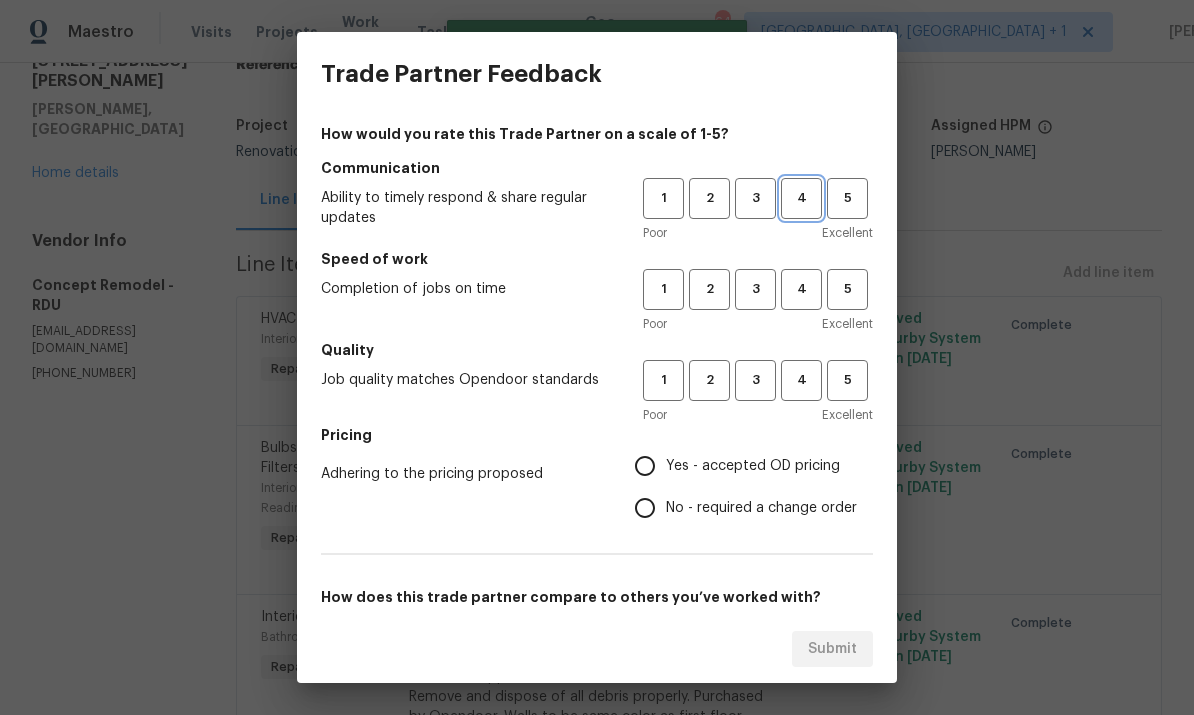 click on "4" at bounding box center (801, 198) 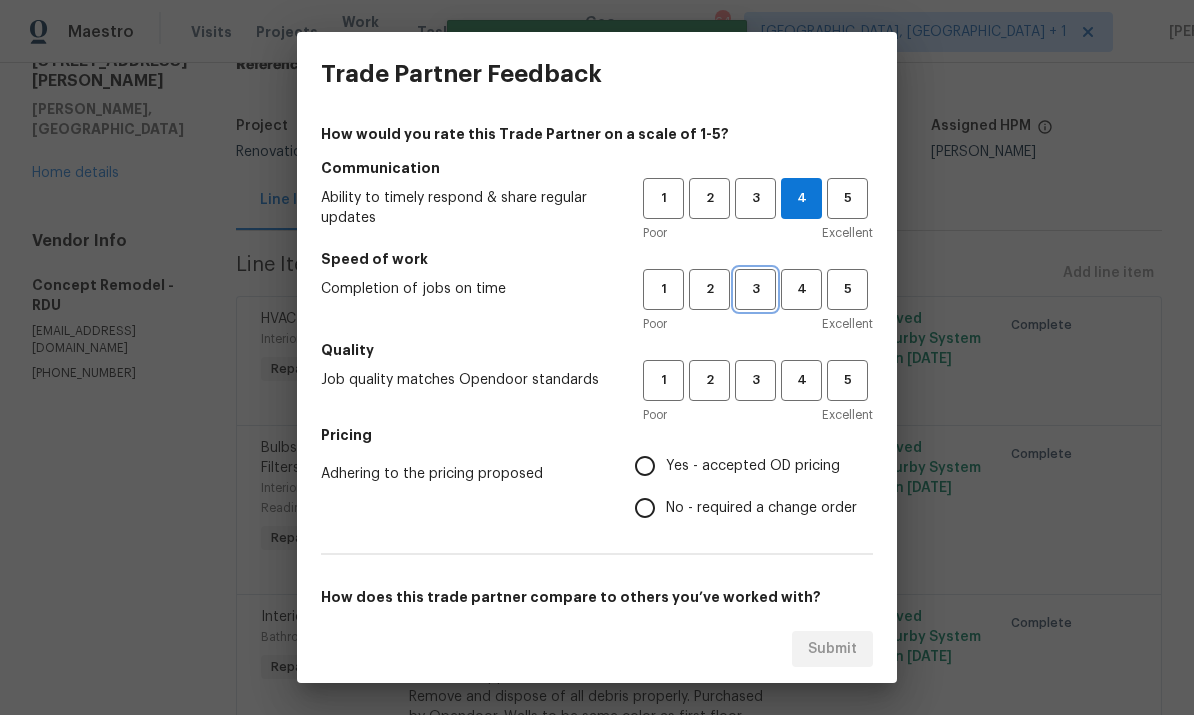 click on "3" at bounding box center [755, 289] 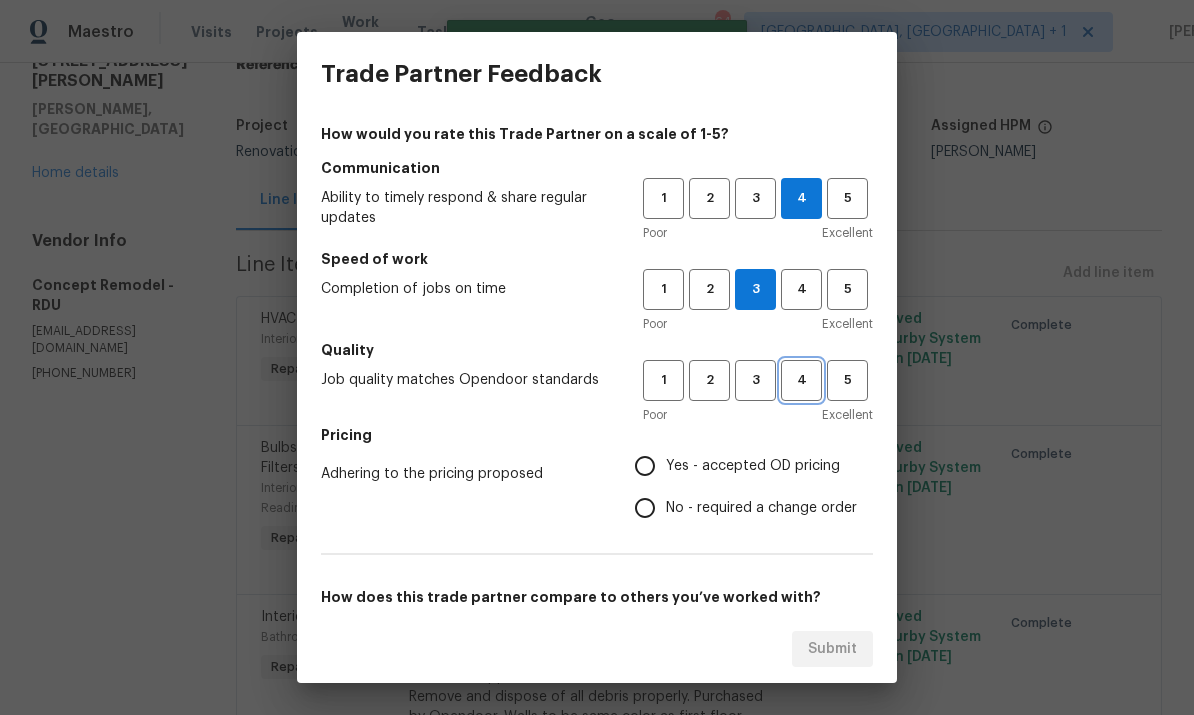 click on "4" at bounding box center [801, 380] 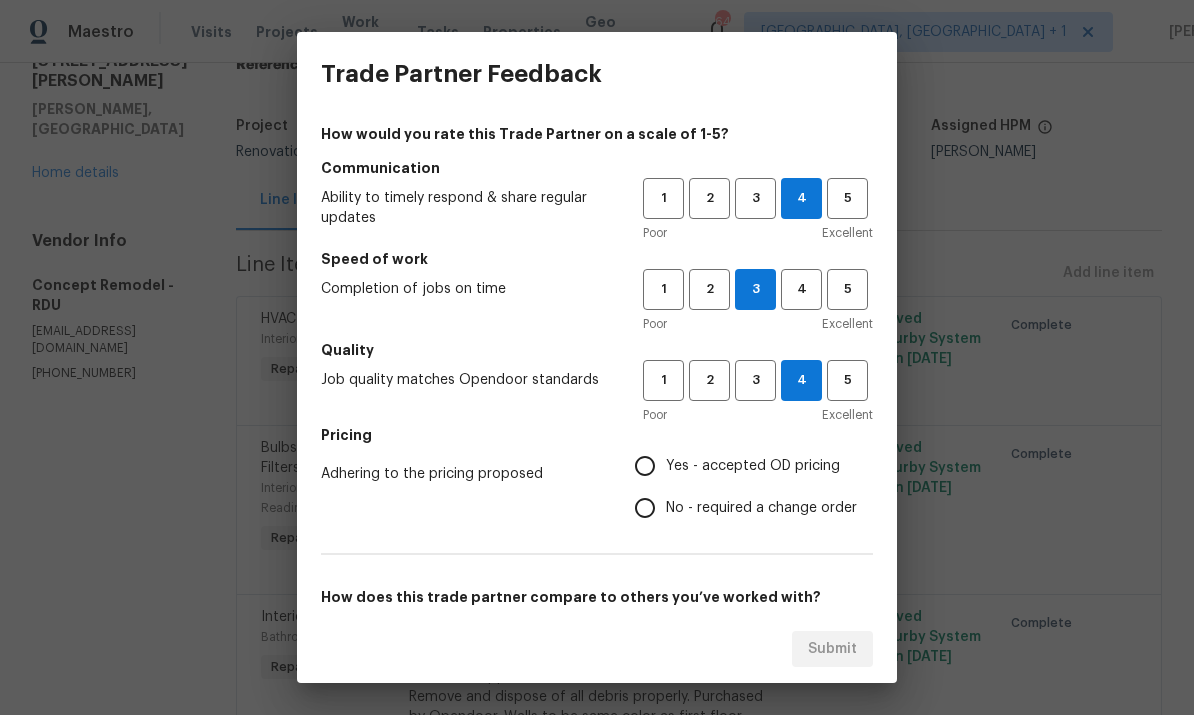 click on "Yes - accepted OD pricing" at bounding box center [645, 466] 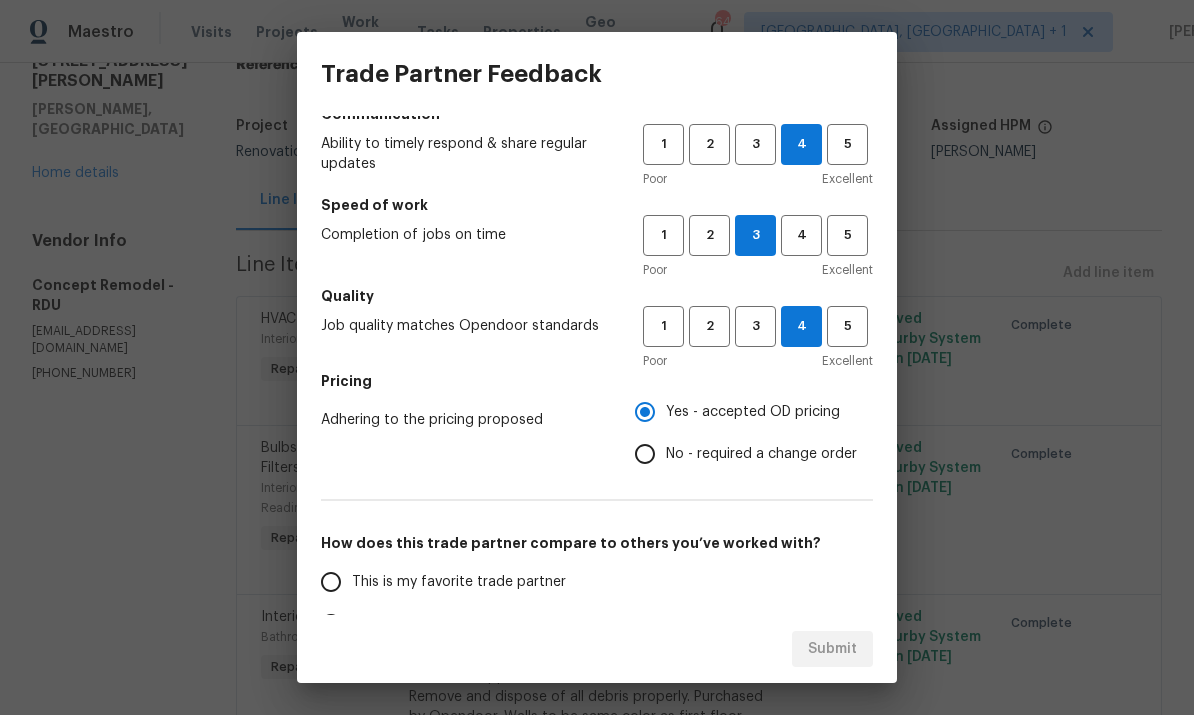 scroll, scrollTop: 141, scrollLeft: 0, axis: vertical 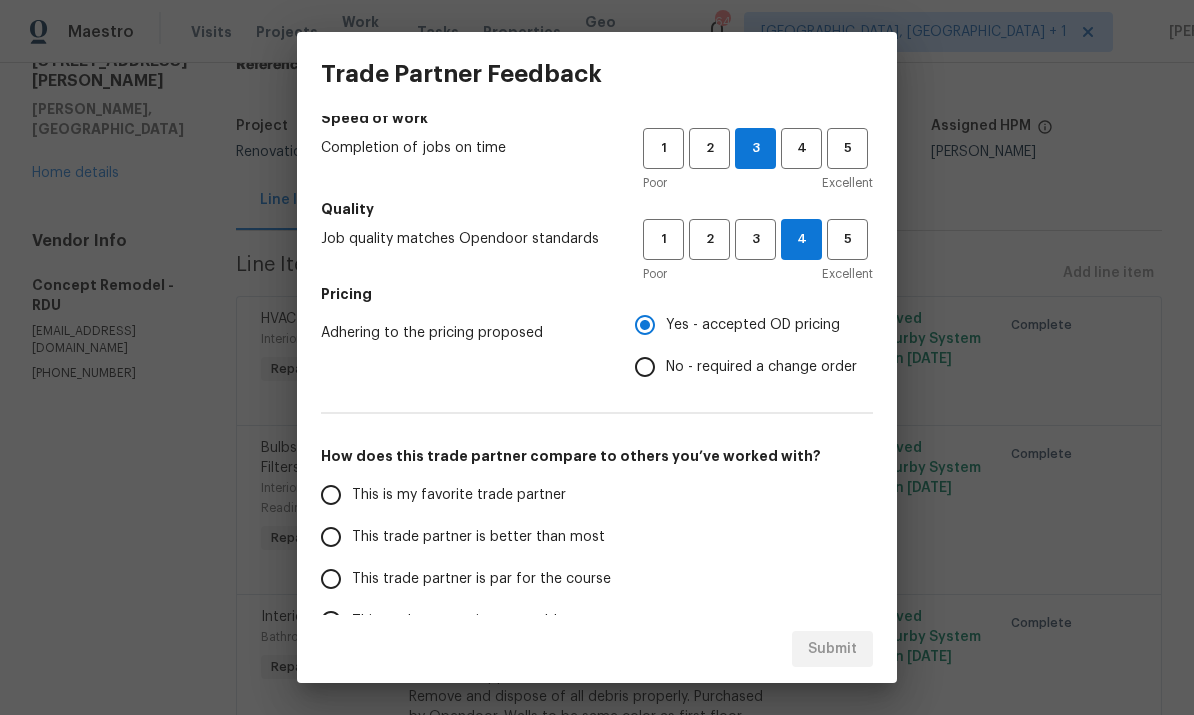 click on "This trade partner is better than most" at bounding box center (331, 537) 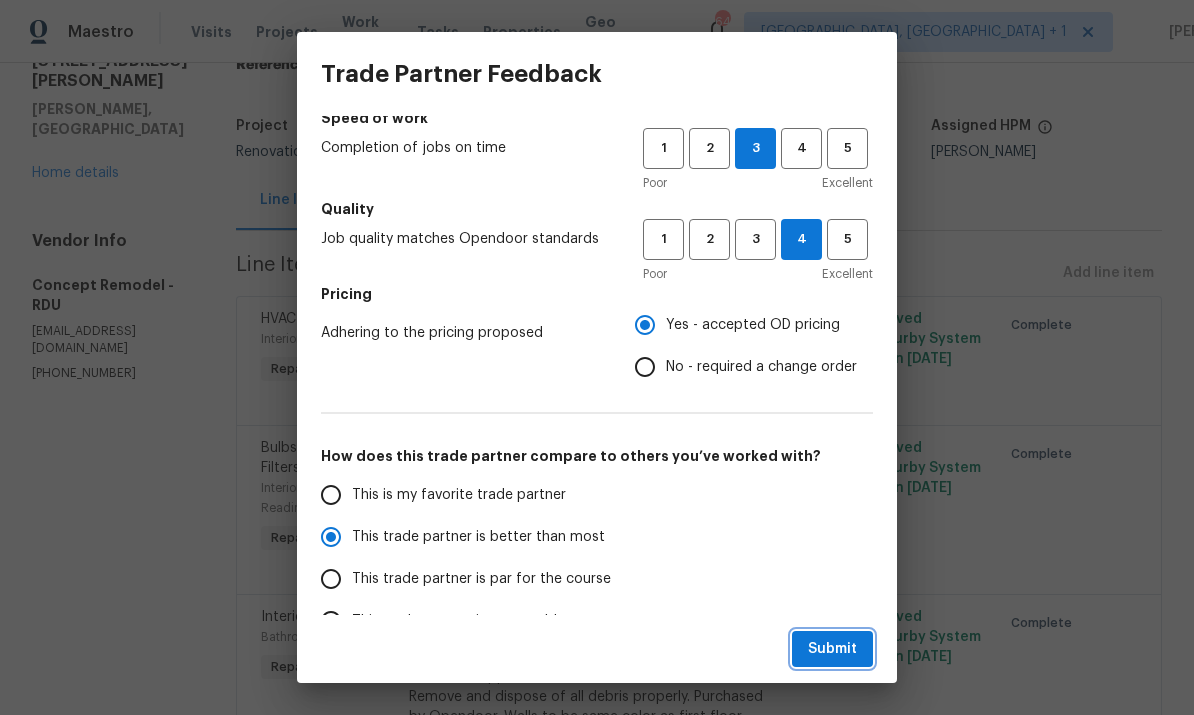 click on "Submit" at bounding box center [832, 649] 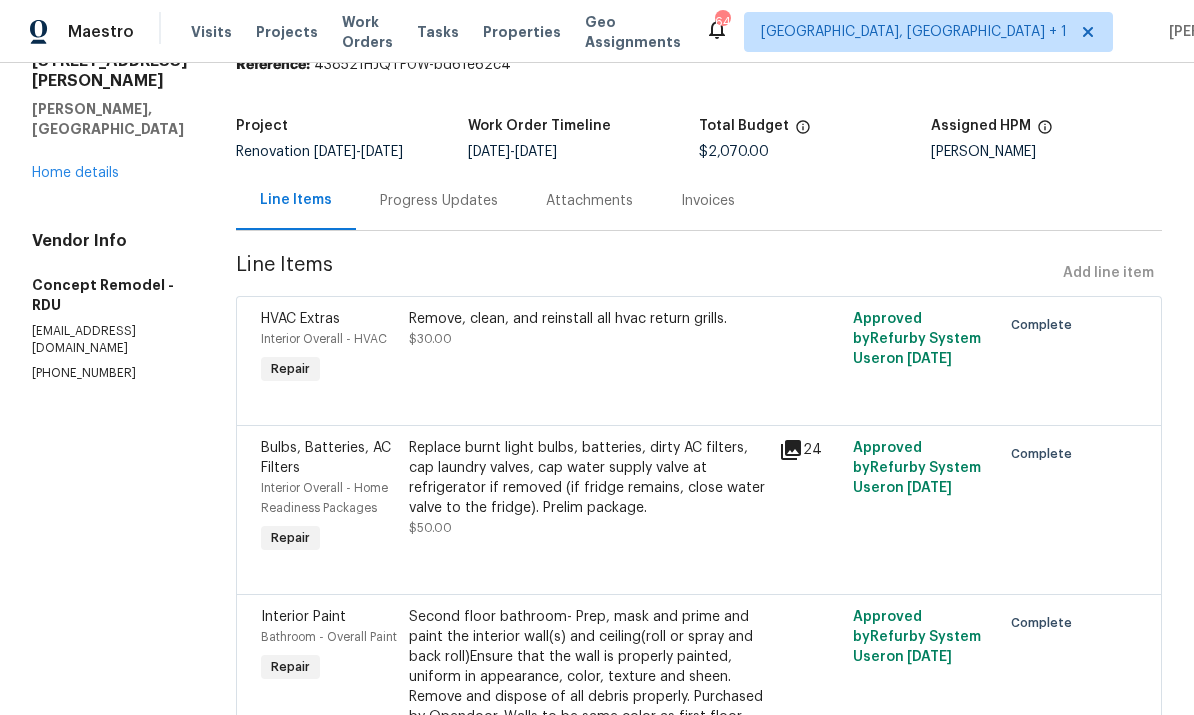 radio on "false" 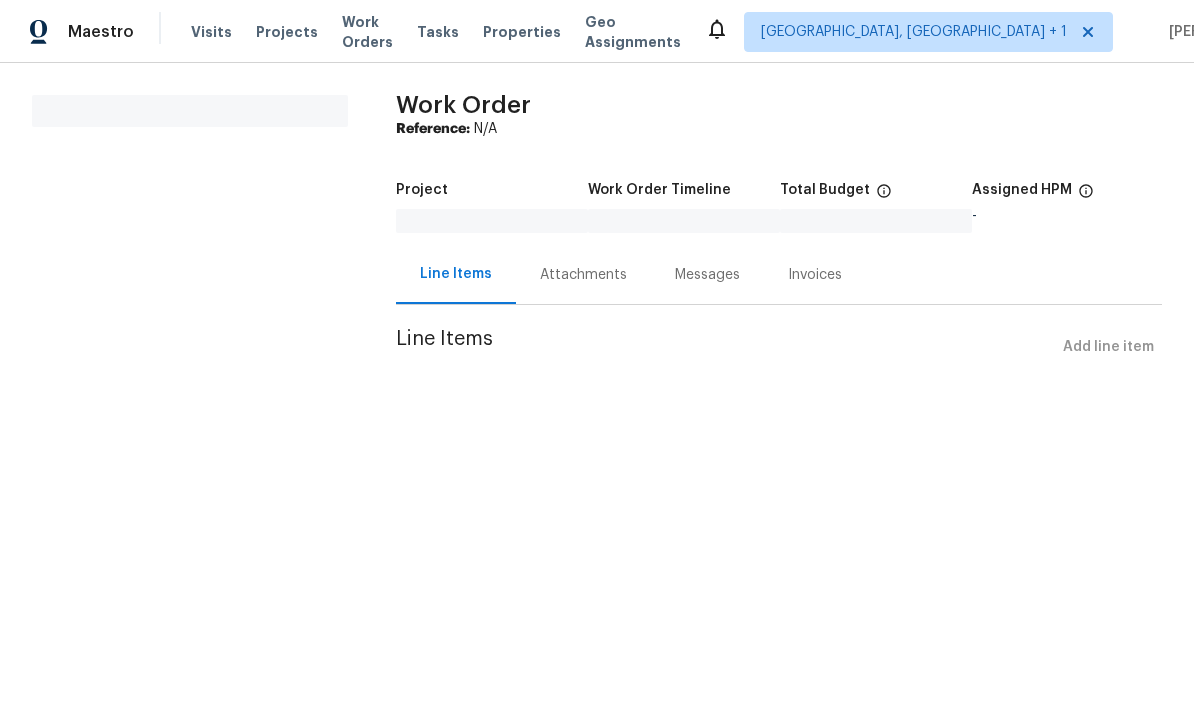scroll, scrollTop: 0, scrollLeft: 0, axis: both 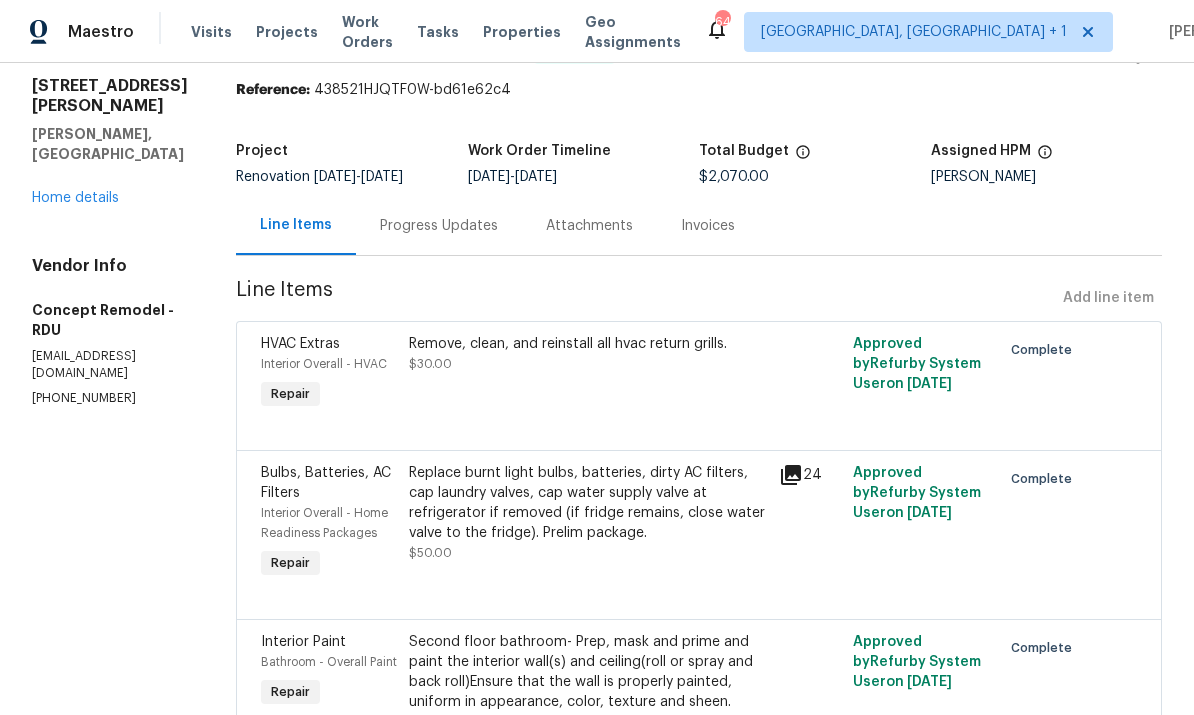 click on "Home details" at bounding box center [75, 198] 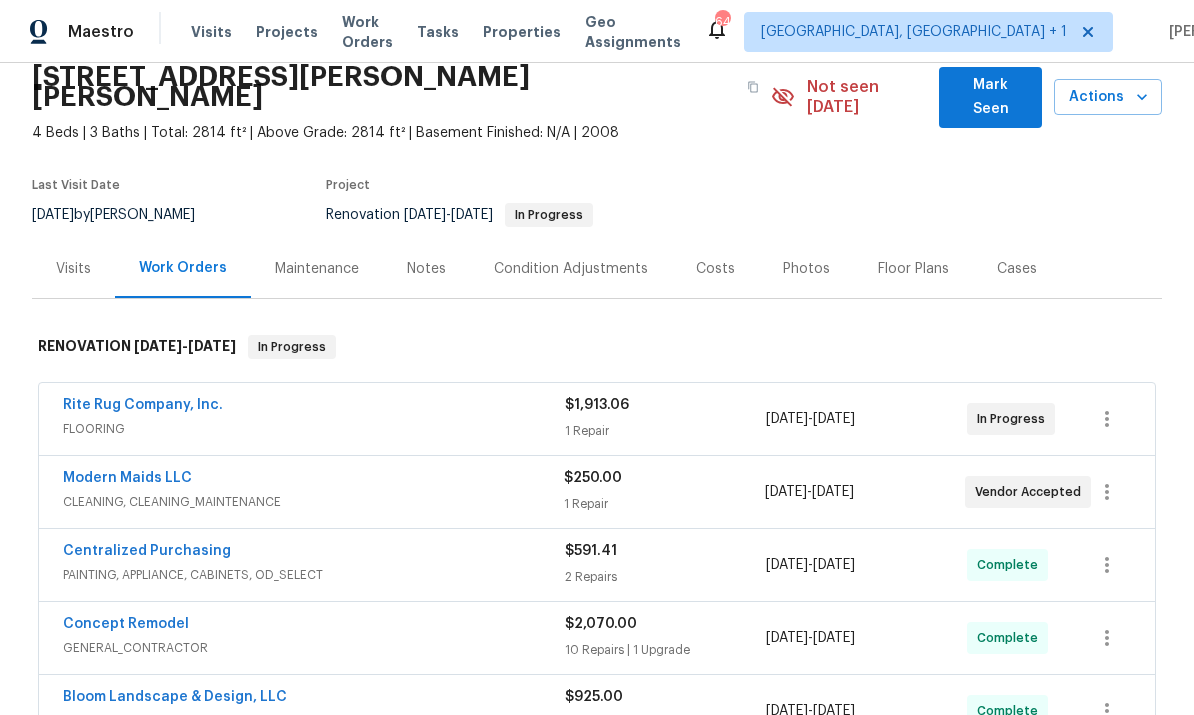 scroll, scrollTop: 241, scrollLeft: 0, axis: vertical 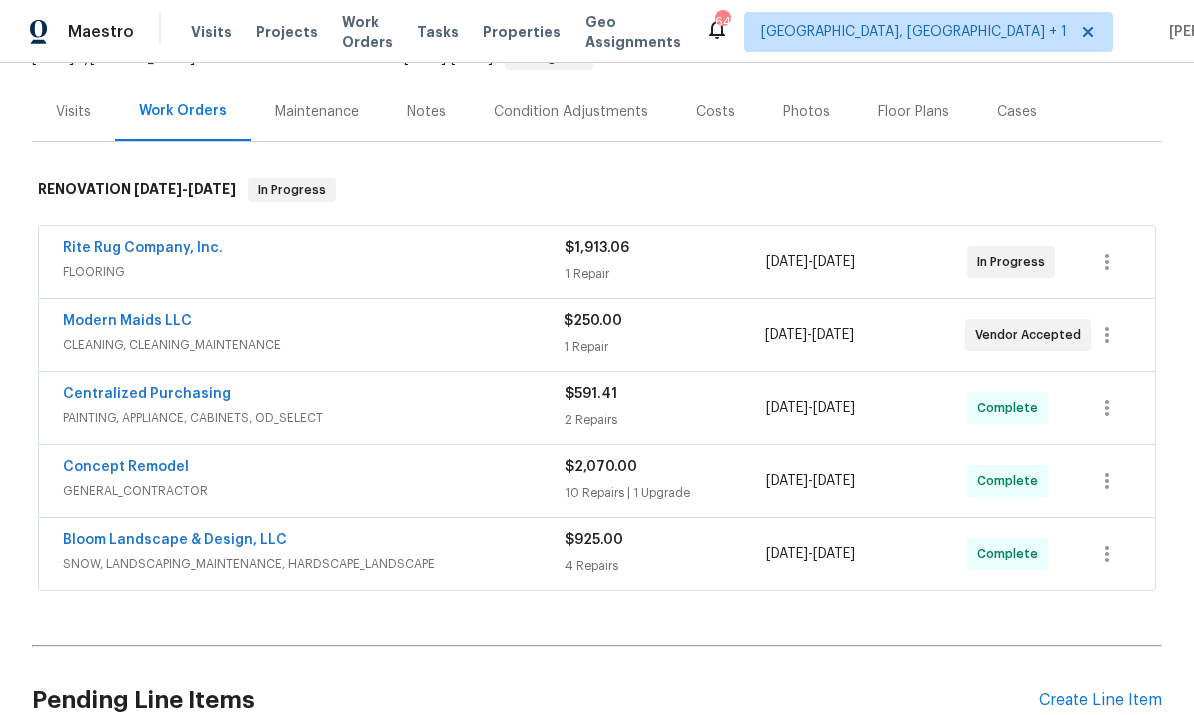 click on "Modern Maids LLC" at bounding box center [127, 321] 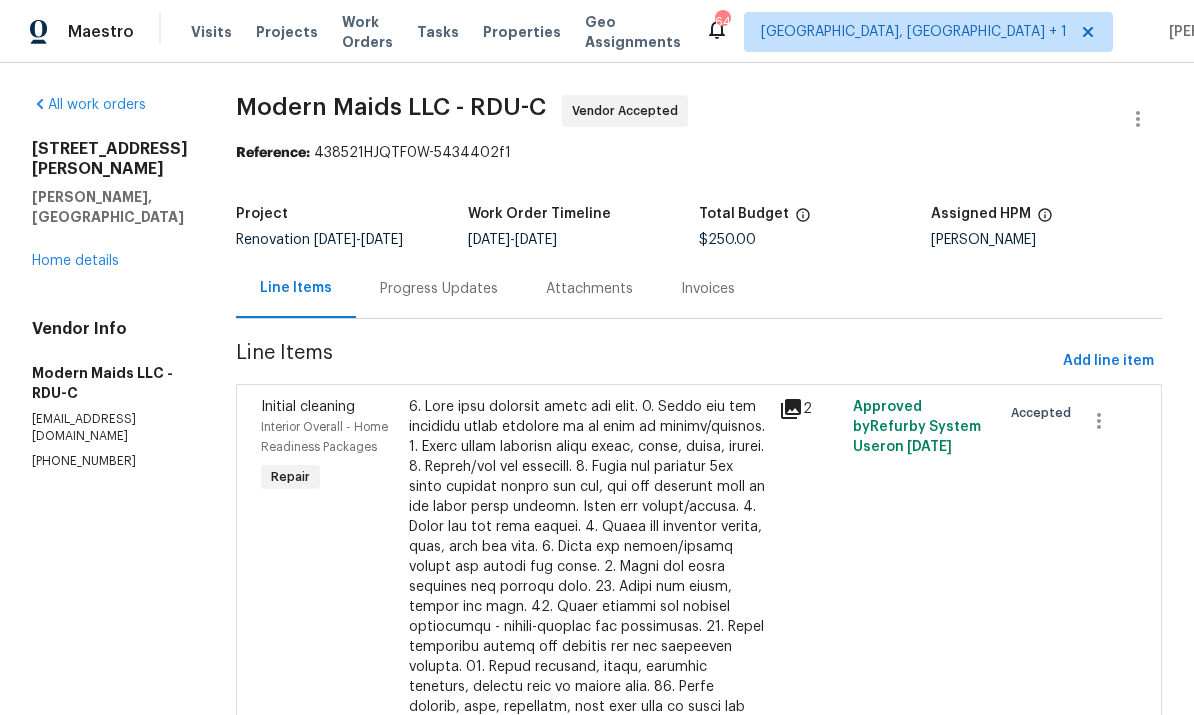 click on "Home details" at bounding box center (75, 261) 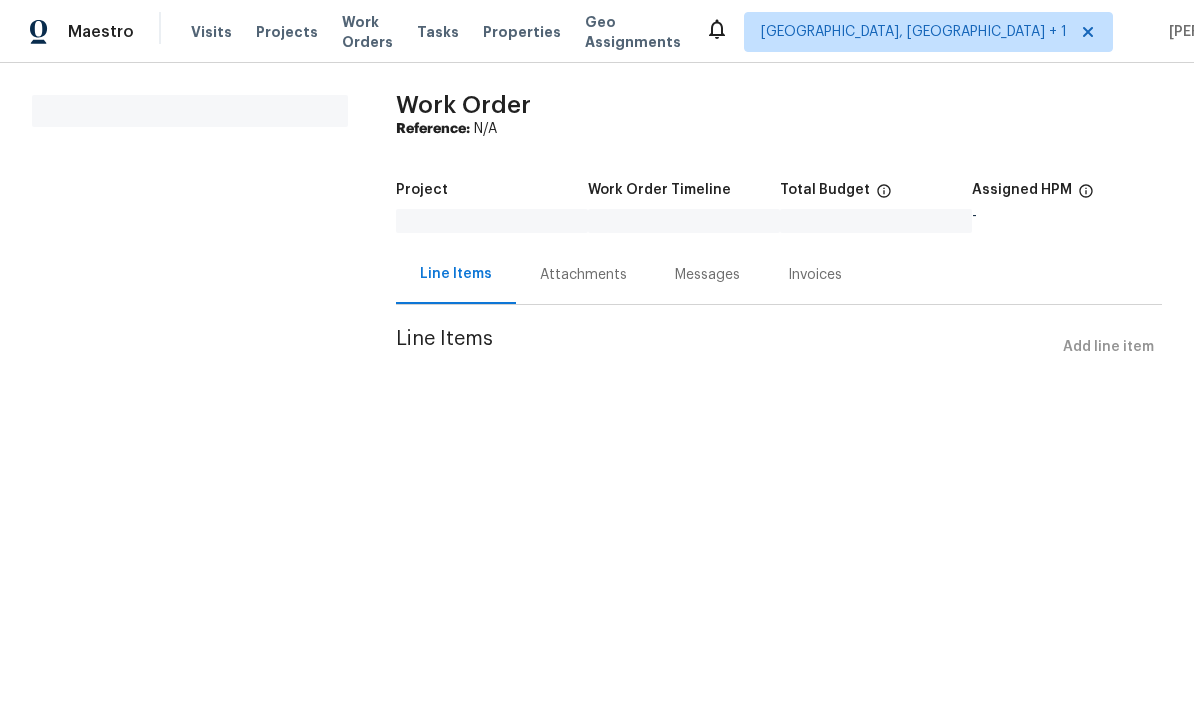 scroll, scrollTop: 0, scrollLeft: 0, axis: both 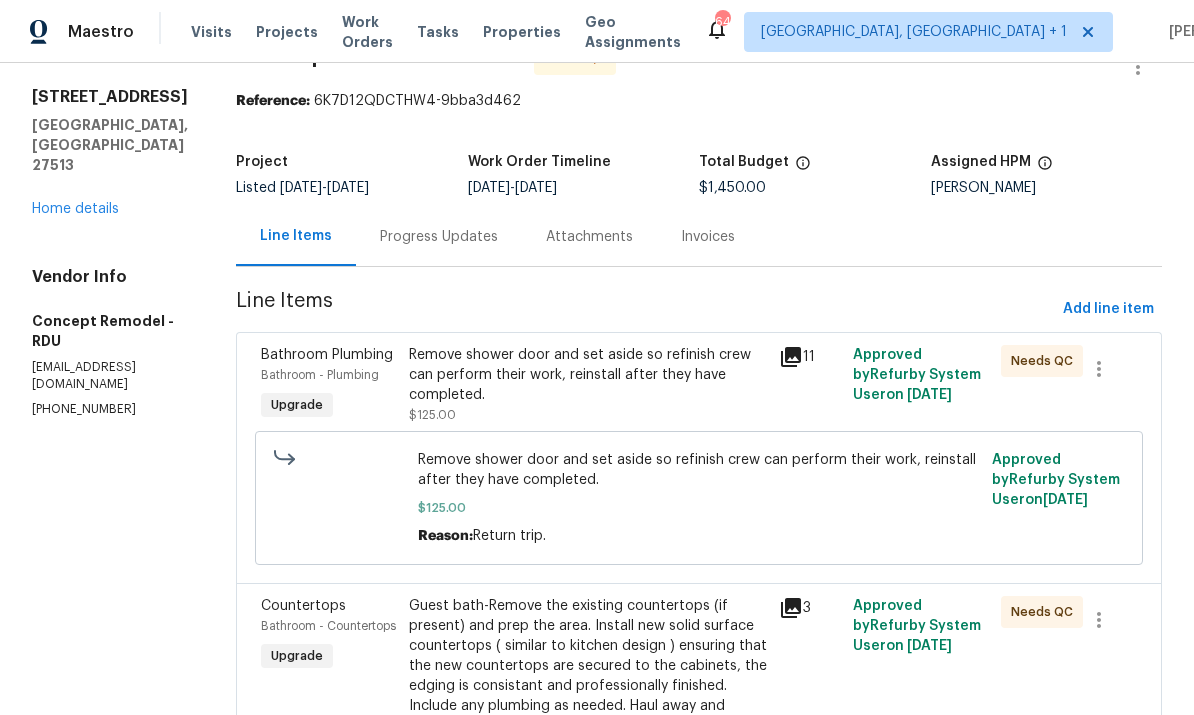 click on "Home details" at bounding box center [75, 209] 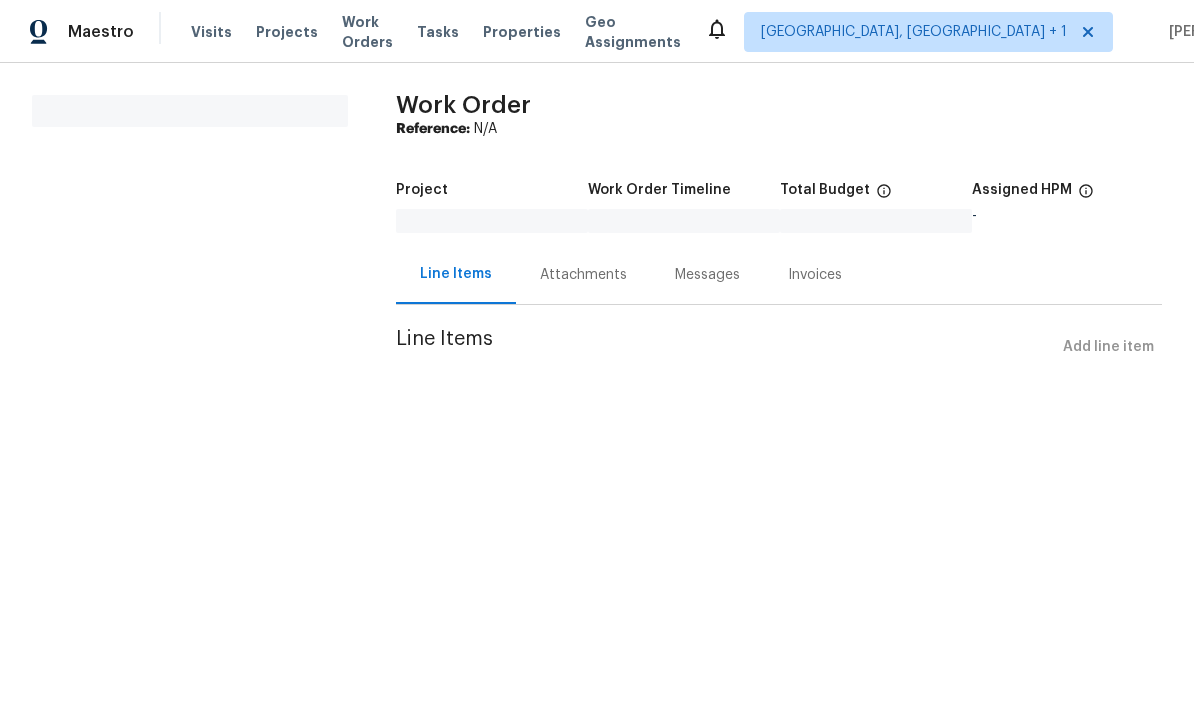 scroll, scrollTop: 0, scrollLeft: 0, axis: both 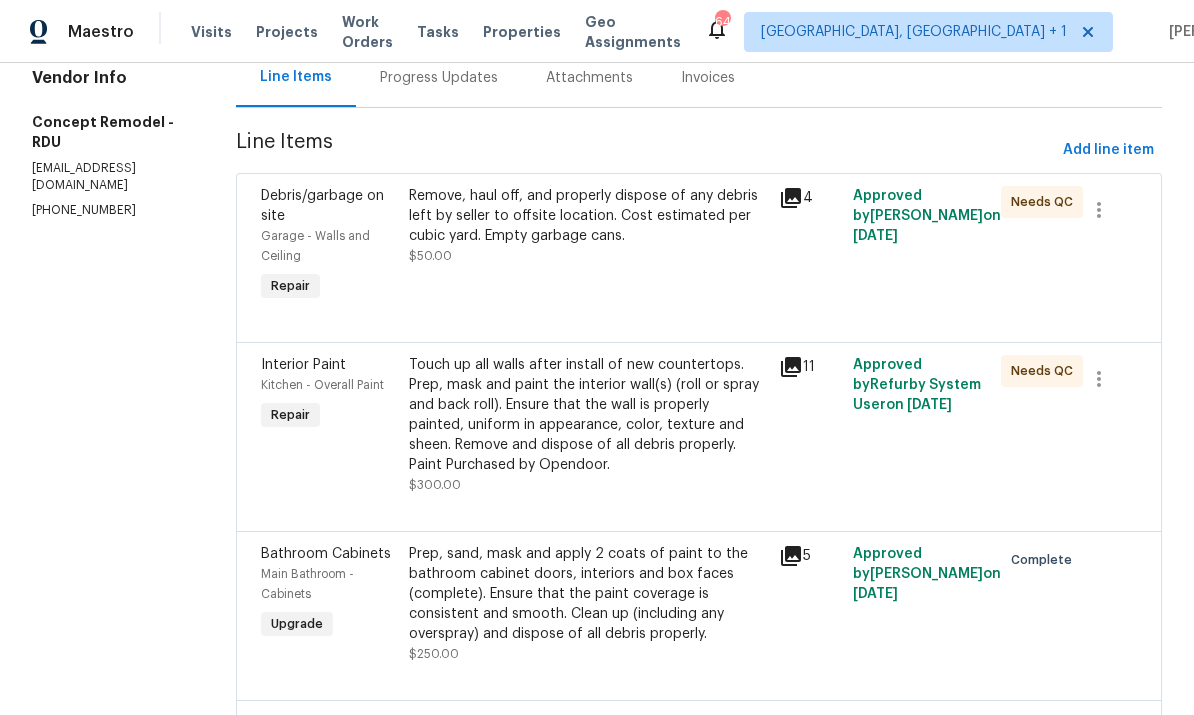 click on "Touch up all walls after install of new countertops. Prep, mask and paint the interior wall(s) (roll or spray and back roll). Ensure that the wall is properly painted, uniform in appearance, color, texture and sheen. Remove and dispose of all debris properly. Paint Purchased by Opendoor." at bounding box center [588, 415] 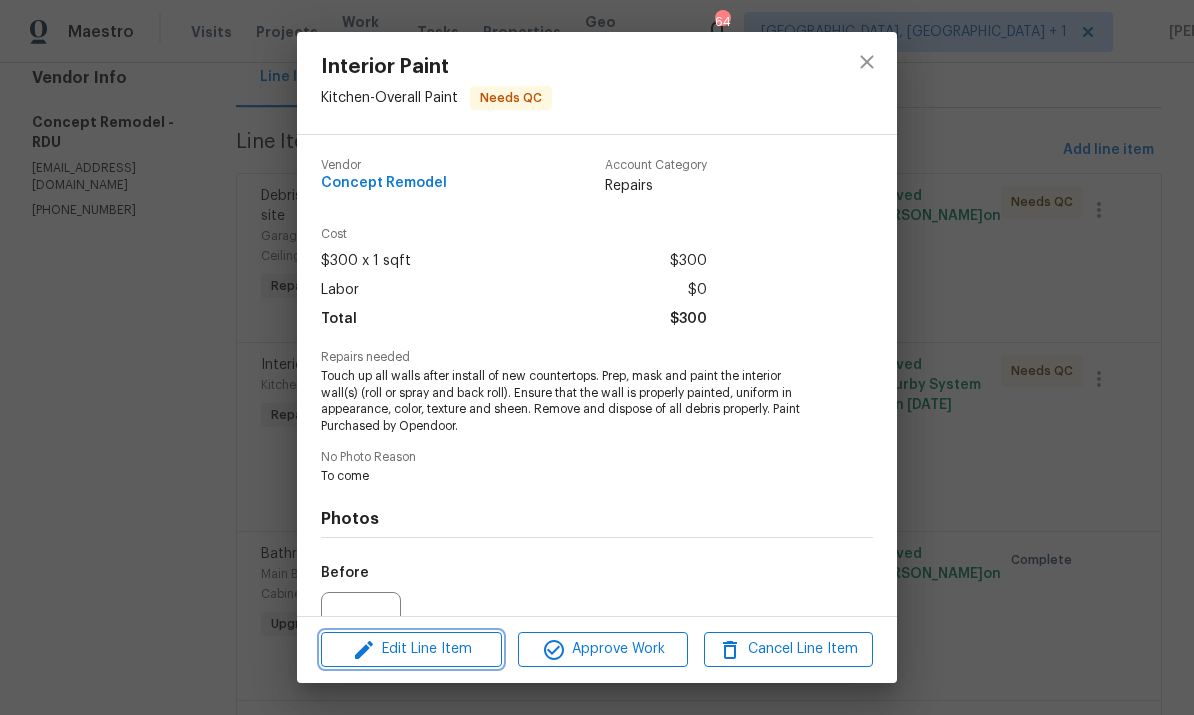click on "Edit Line Item" at bounding box center [411, 649] 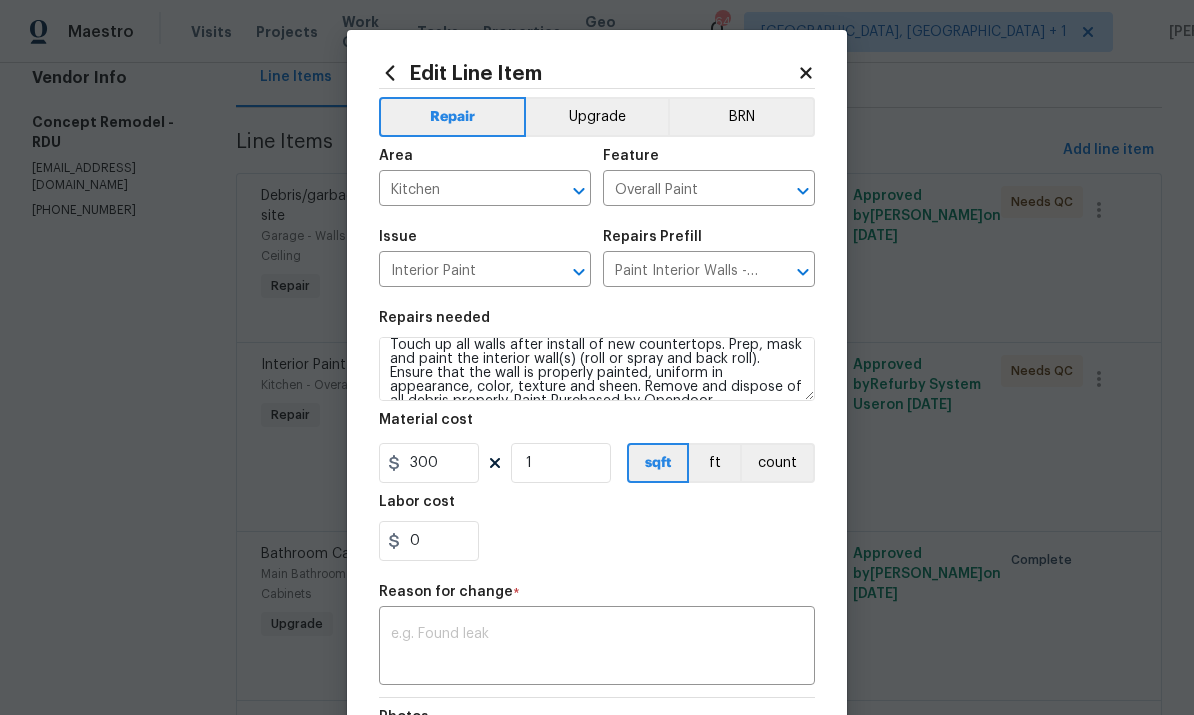 scroll, scrollTop: 8, scrollLeft: 0, axis: vertical 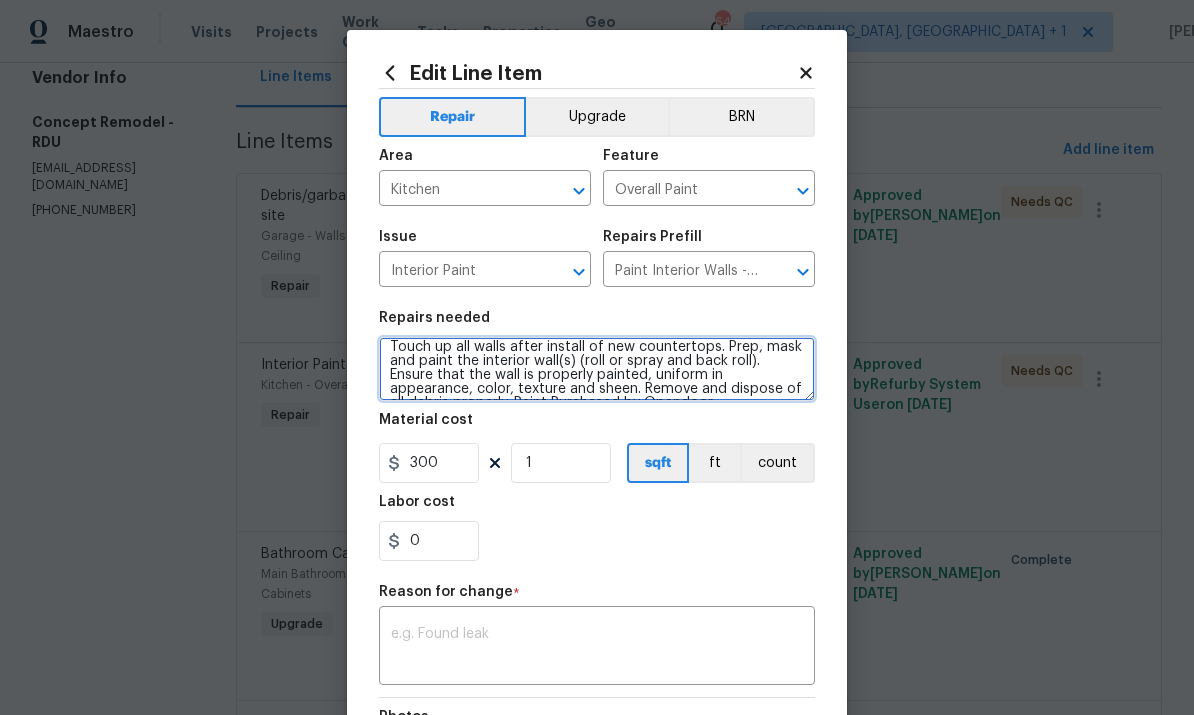 click on "Touch up all walls after install of new countertops. Prep, mask and paint the interior wall(s) (roll or spray and back roll). Ensure that the wall is properly painted, uniform in appearance, color, texture and sheen. Remove and dispose of all debris properly. Paint Purchased by Opendoor." at bounding box center [597, 369] 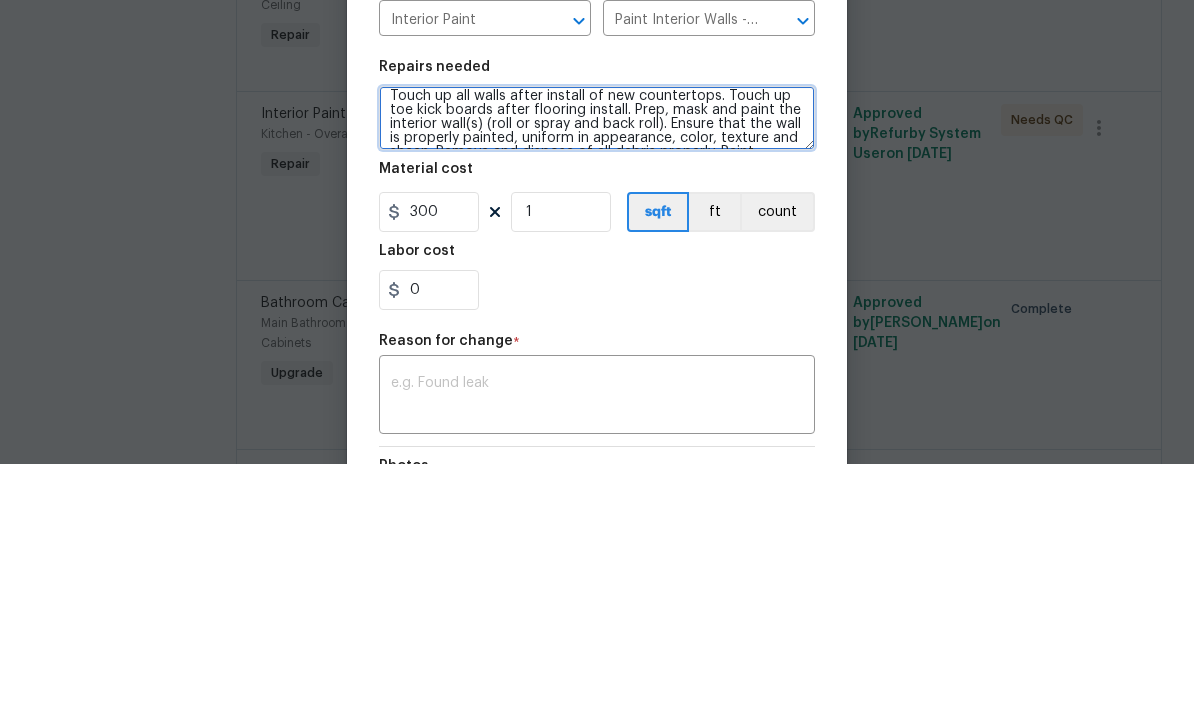 type on "Touch up all walls after install of new countertops. Touch up toe kick boards after flooring install. Prep, mask and paint the interior wall(s) (roll or spray and back roll). Ensure that the wall is properly painted, uniform in appearance, color, texture and sheen. Remove and dispose of all debris properly. Paint Purchased by Opendoor." 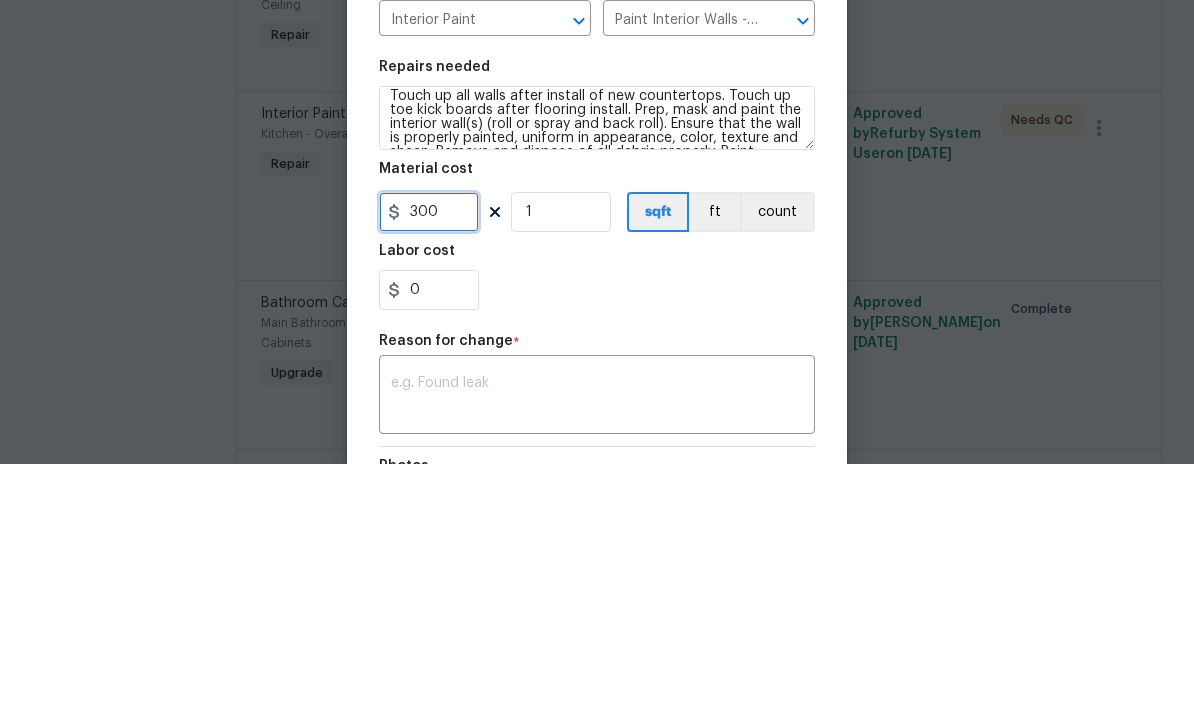 click on "300" at bounding box center (429, 463) 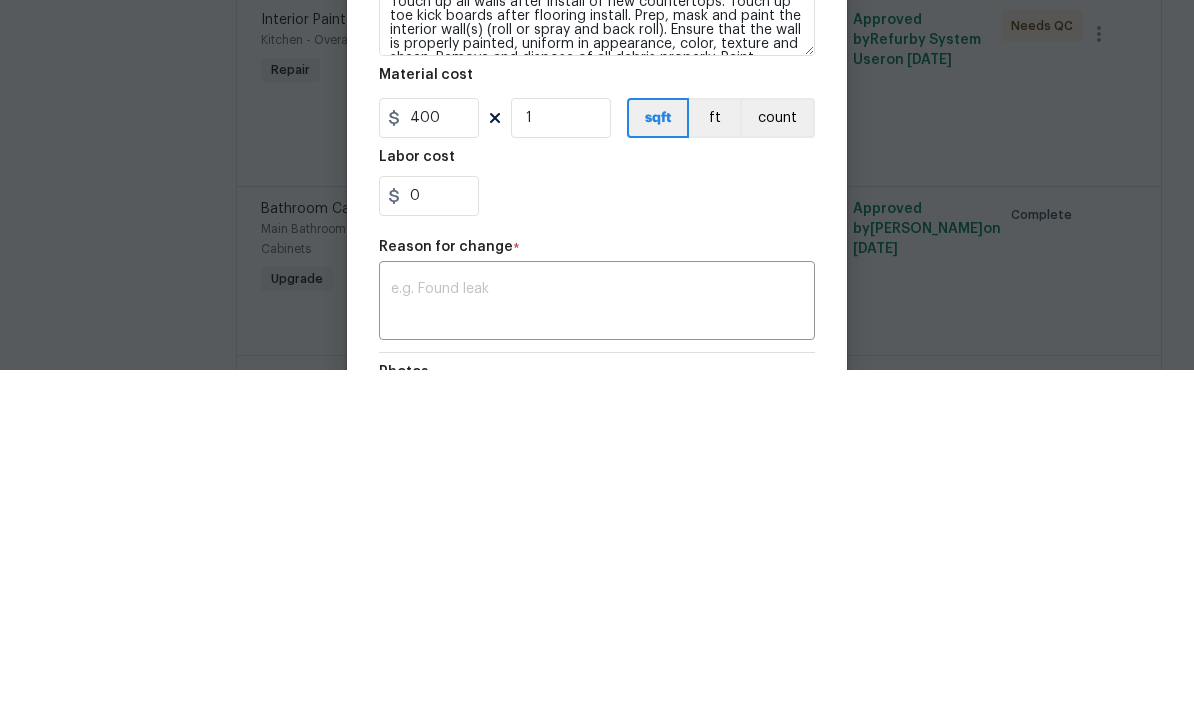 scroll, scrollTop: 75, scrollLeft: 0, axis: vertical 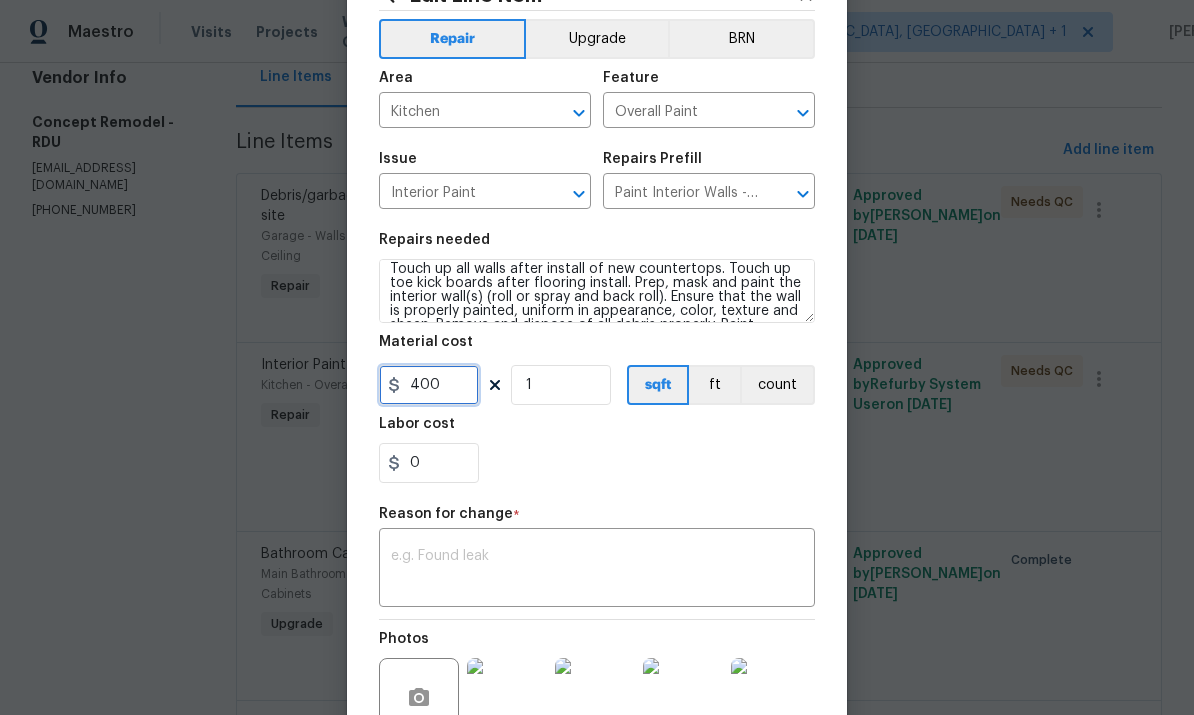 type on "400" 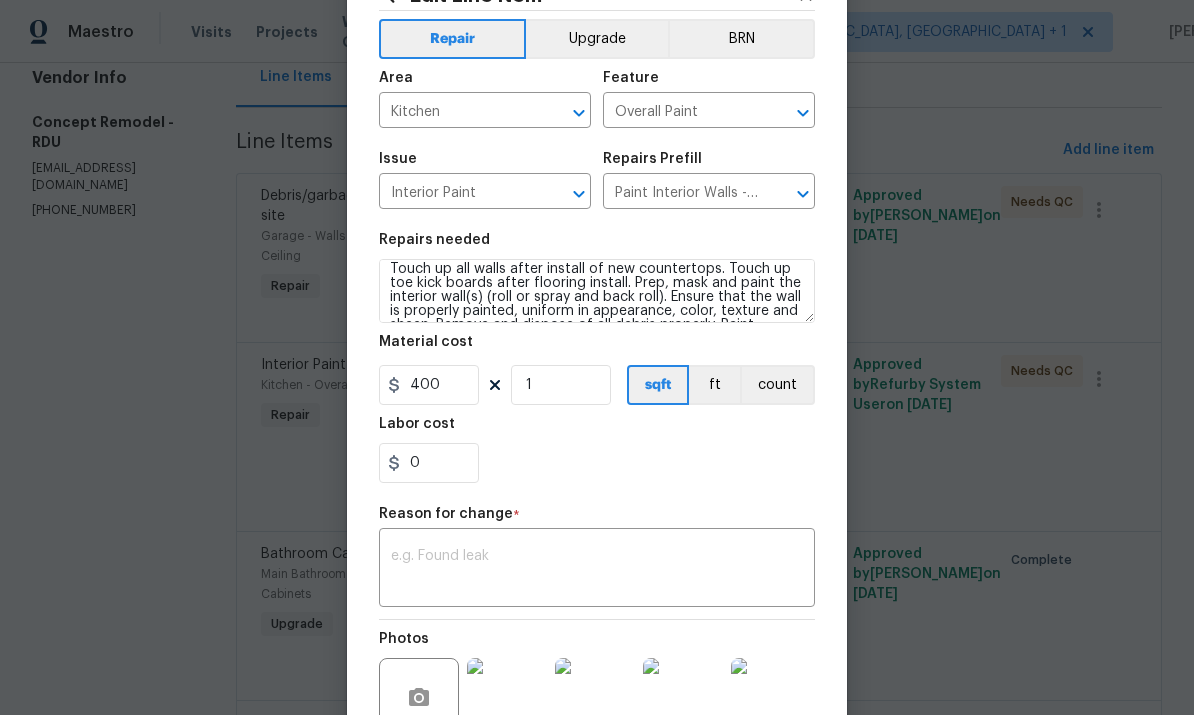 click at bounding box center [597, 570] 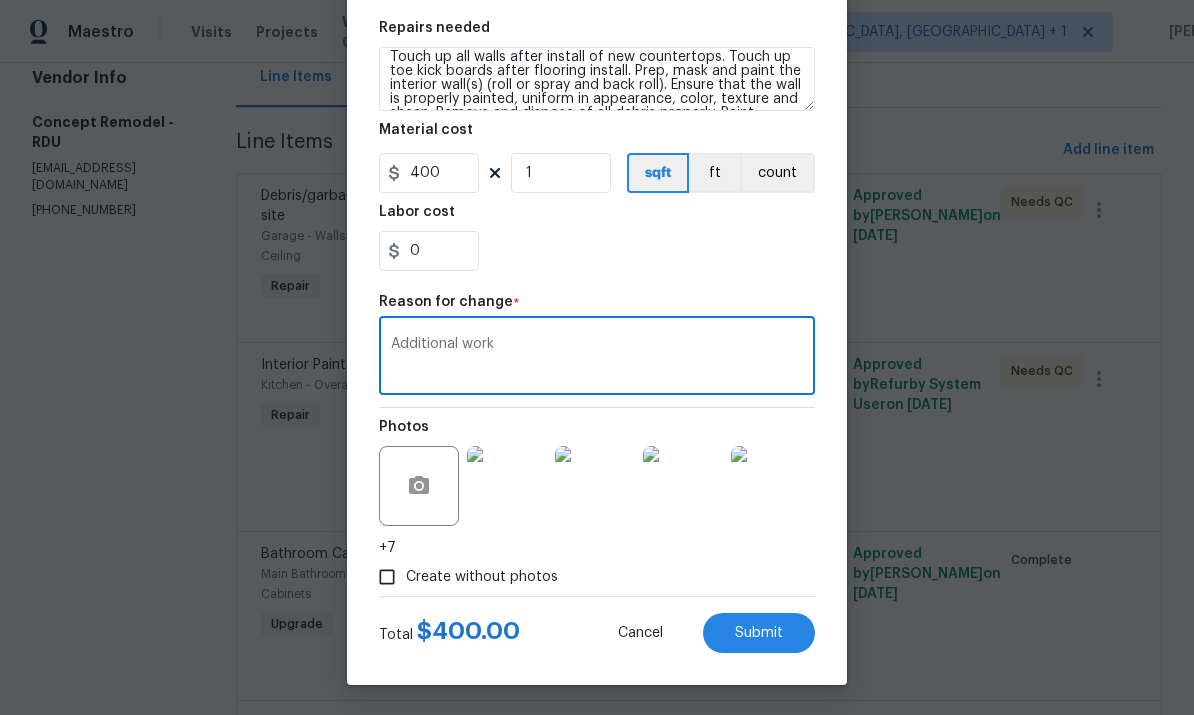 scroll, scrollTop: 294, scrollLeft: 0, axis: vertical 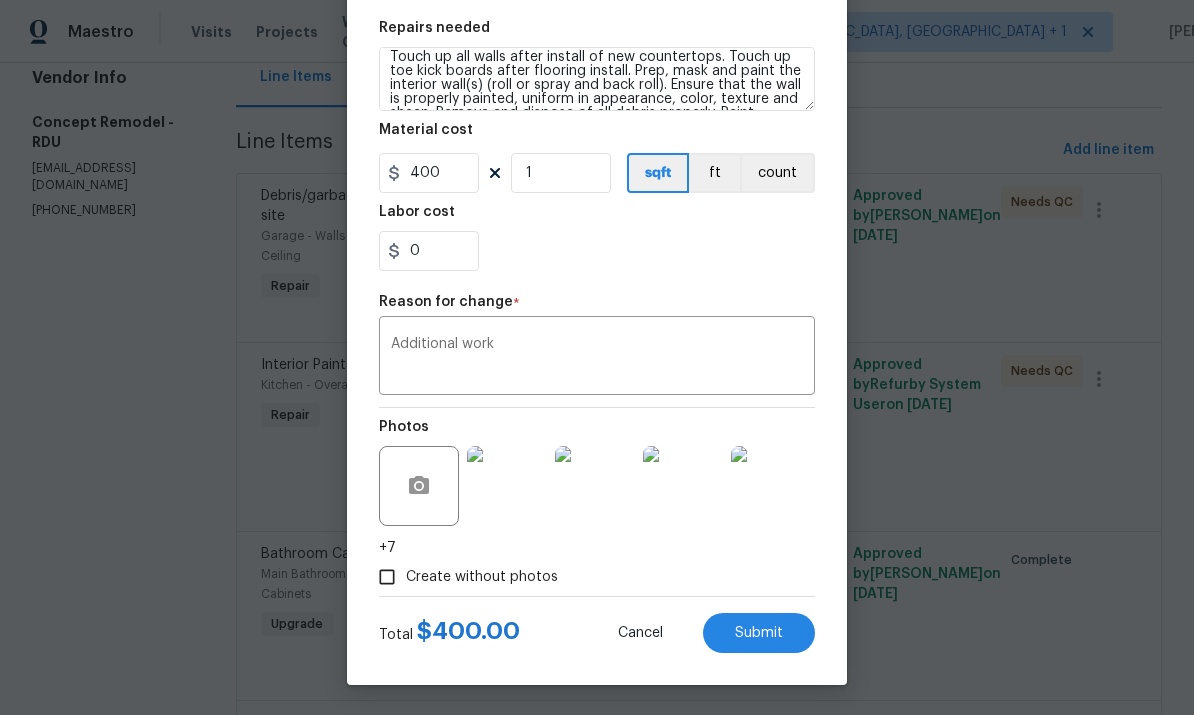 click on "Submit" at bounding box center [759, 633] 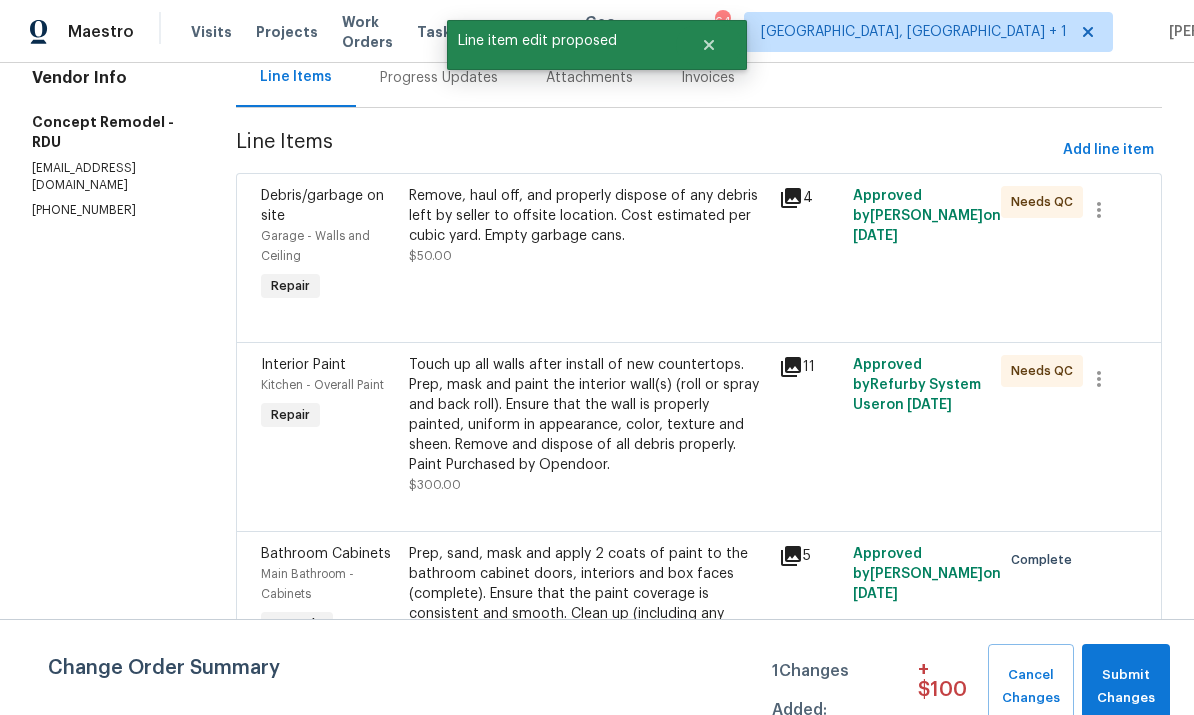 scroll, scrollTop: 0, scrollLeft: 0, axis: both 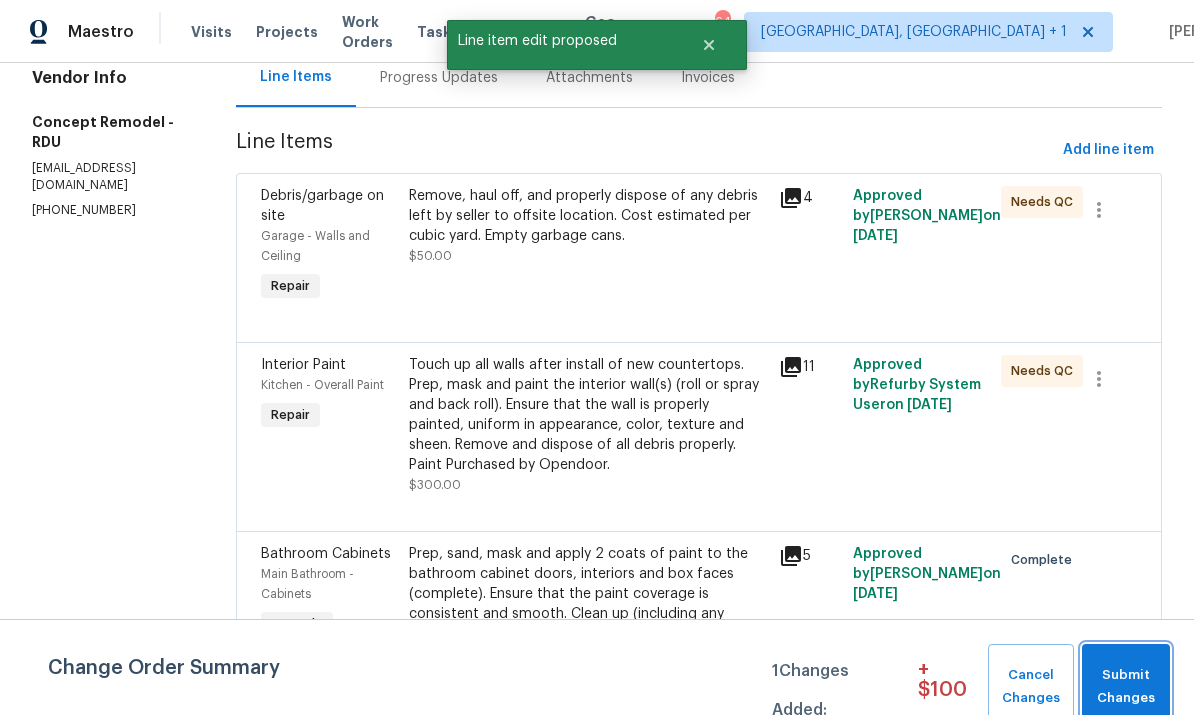 click on "Submit Changes" at bounding box center (1126, 687) 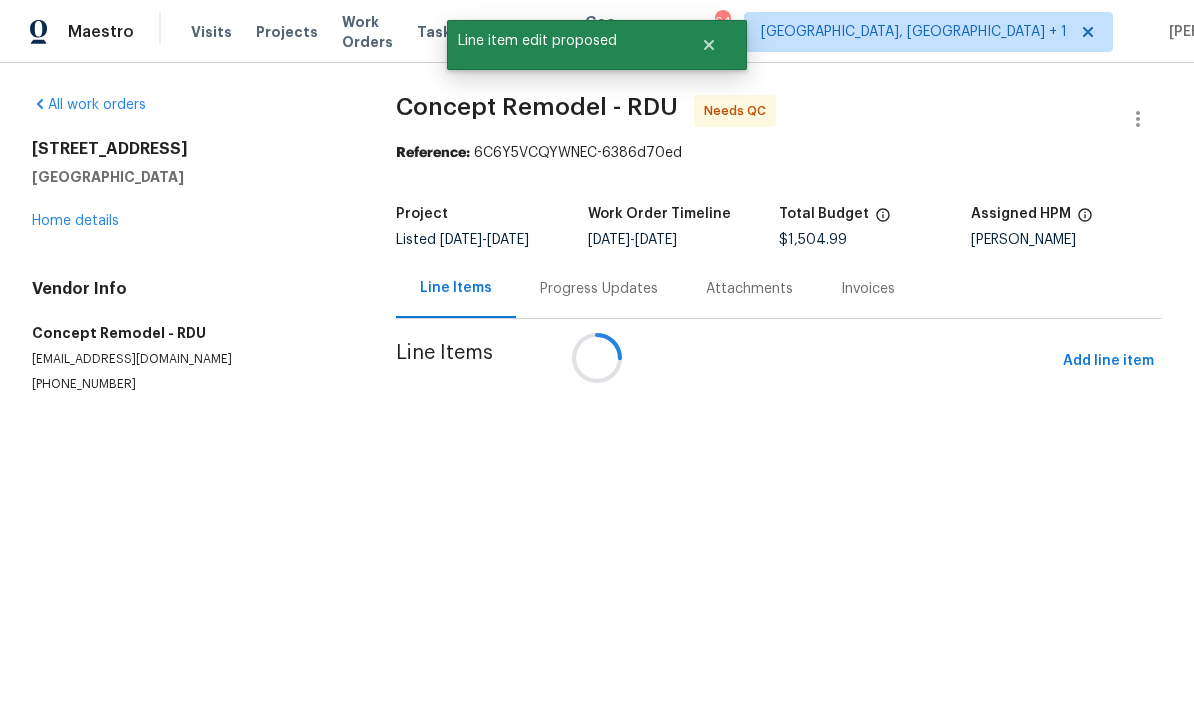 scroll, scrollTop: 0, scrollLeft: 0, axis: both 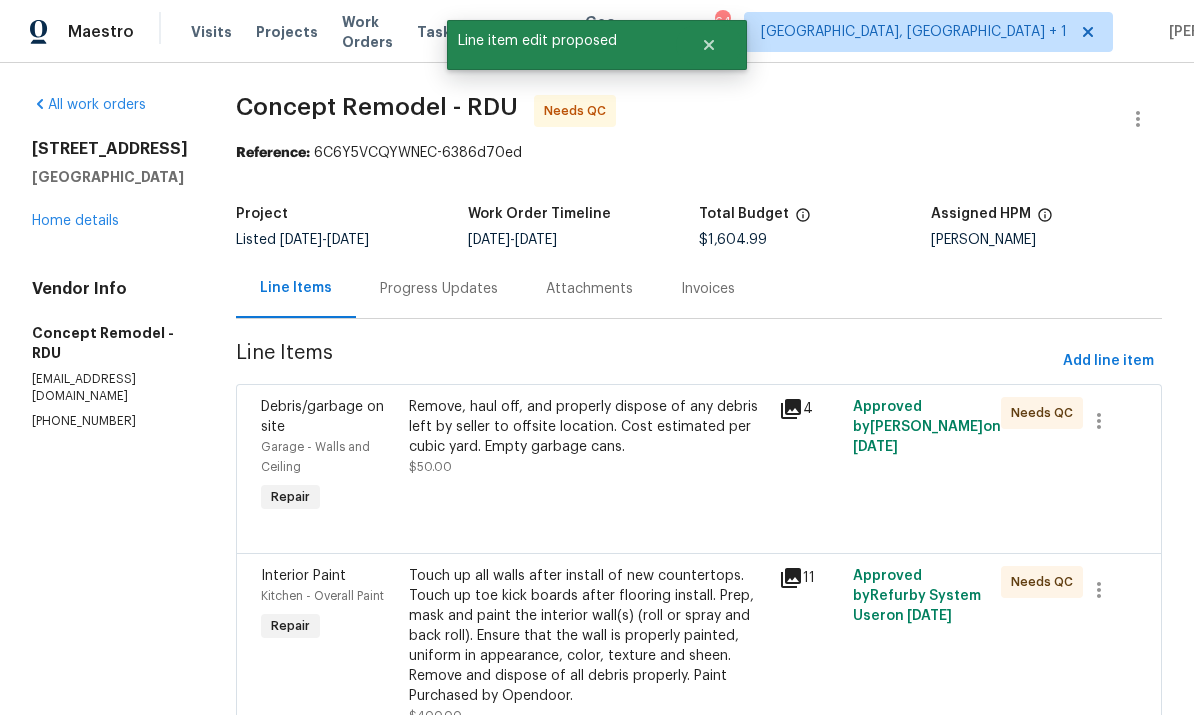 click on "Remove, haul off, and properly dispose of any debris left by seller to offsite location. Cost estimated per cubic yard. Empty garbage cans." at bounding box center (588, 427) 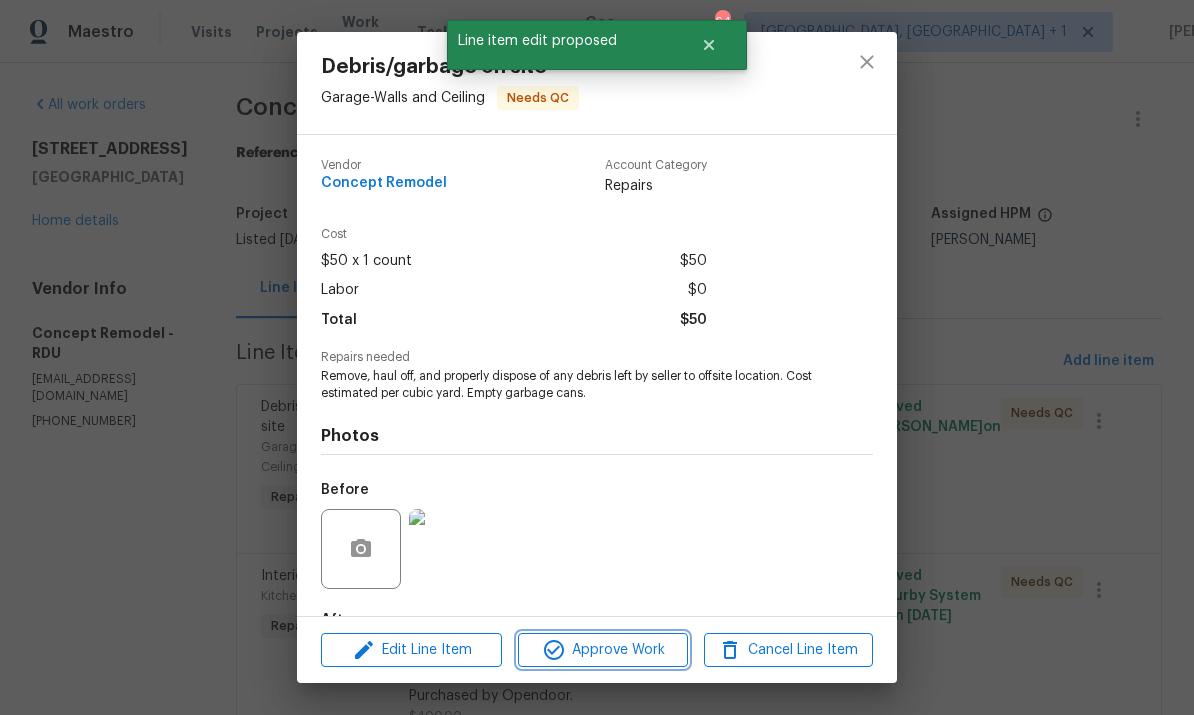 click on "Approve Work" at bounding box center (602, 650) 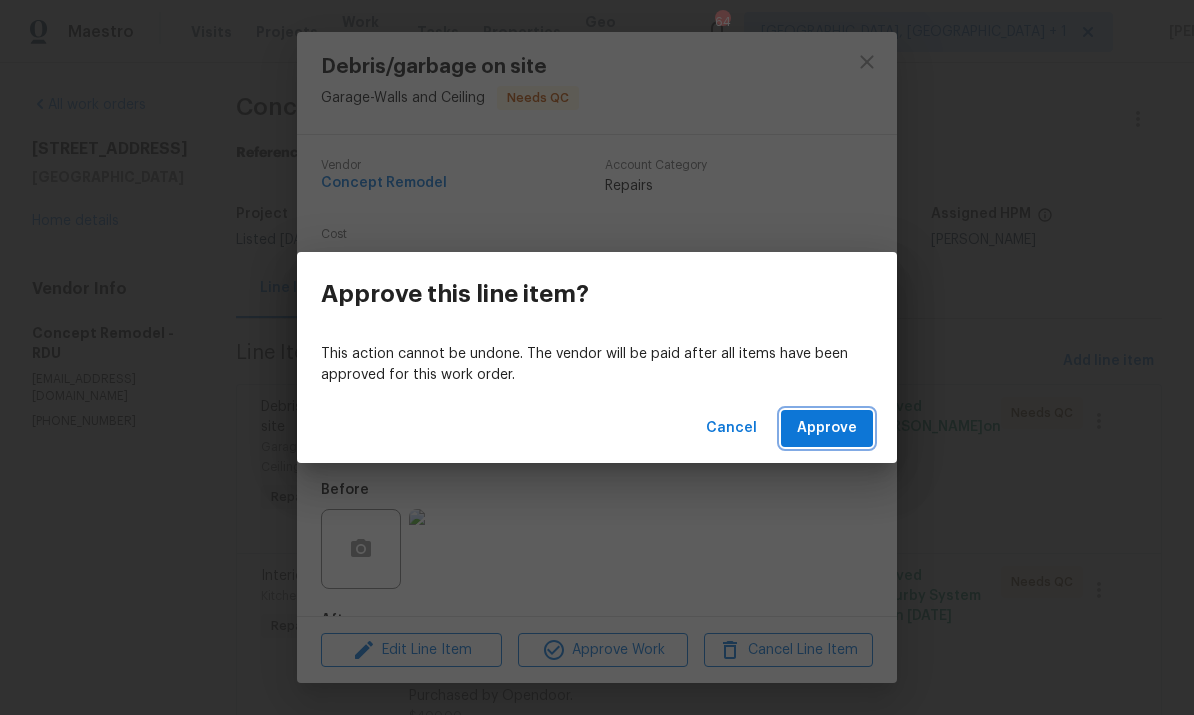 click on "Approve" at bounding box center (827, 428) 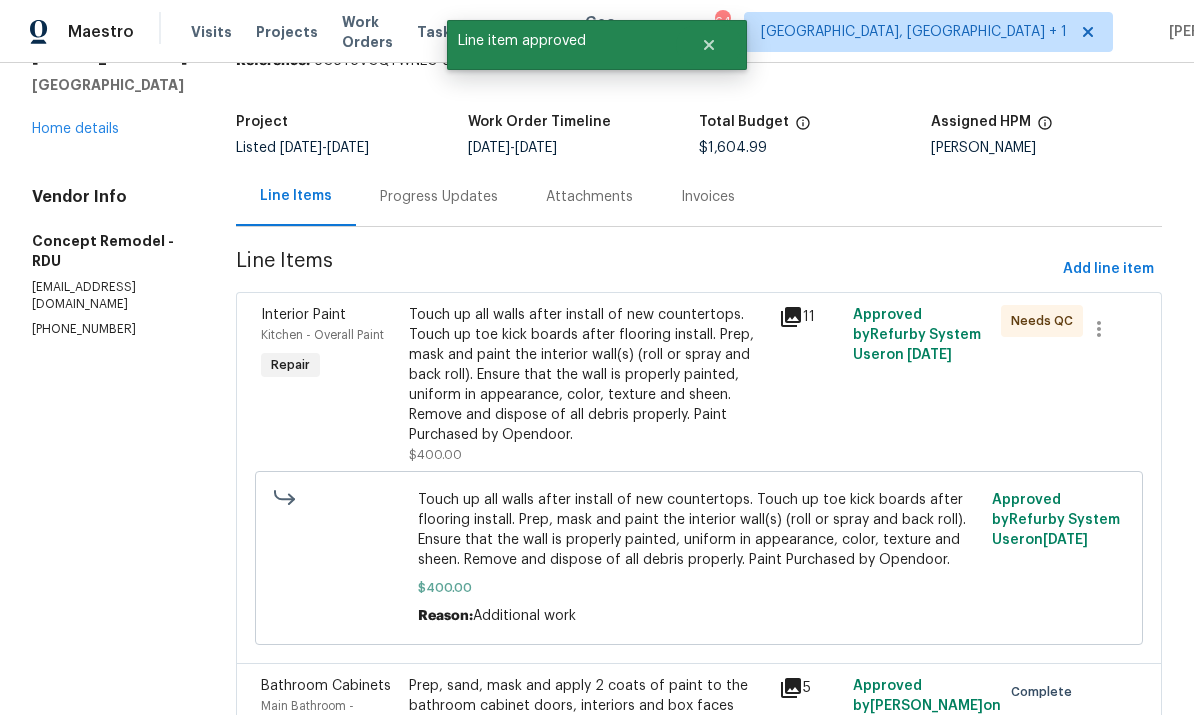 scroll, scrollTop: 97, scrollLeft: 0, axis: vertical 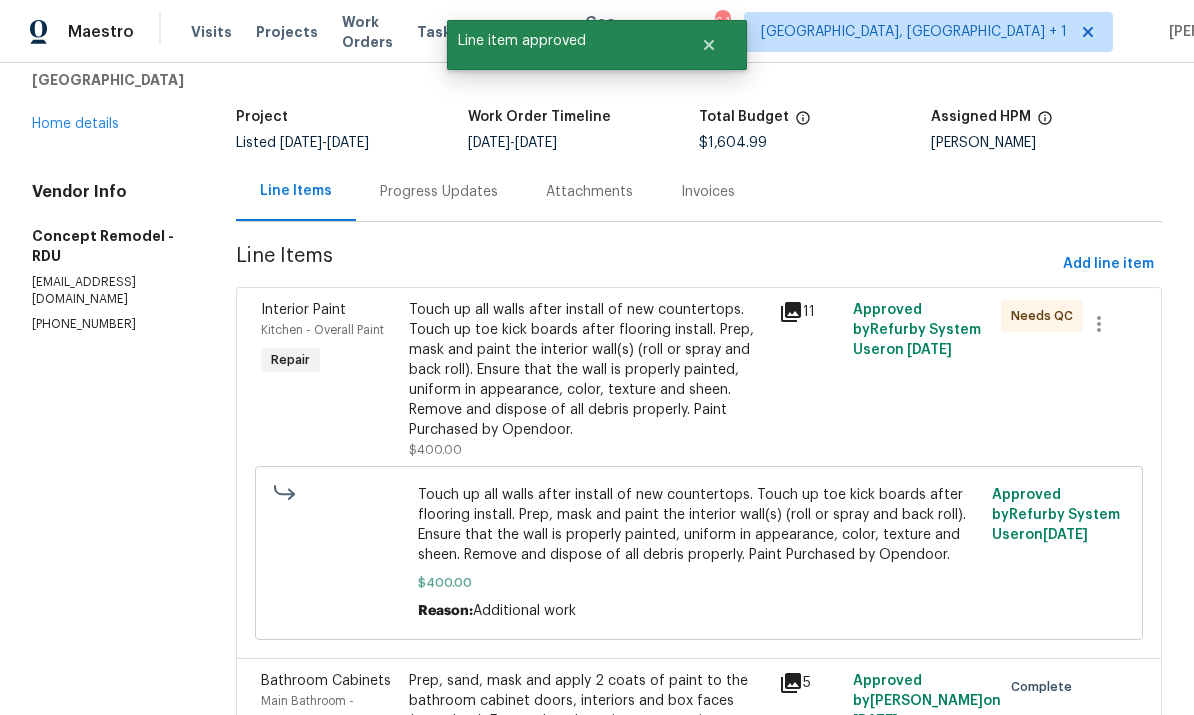 click on "Touch up all walls after install of new countertops. Touch up toe kick boards after flooring install. Prep, mask and paint the interior wall(s) (roll or spray and back roll). Ensure that the wall is properly painted, uniform in appearance, color, texture and sheen. Remove and dispose of all debris properly. Paint Purchased by Opendoor." at bounding box center [588, 370] 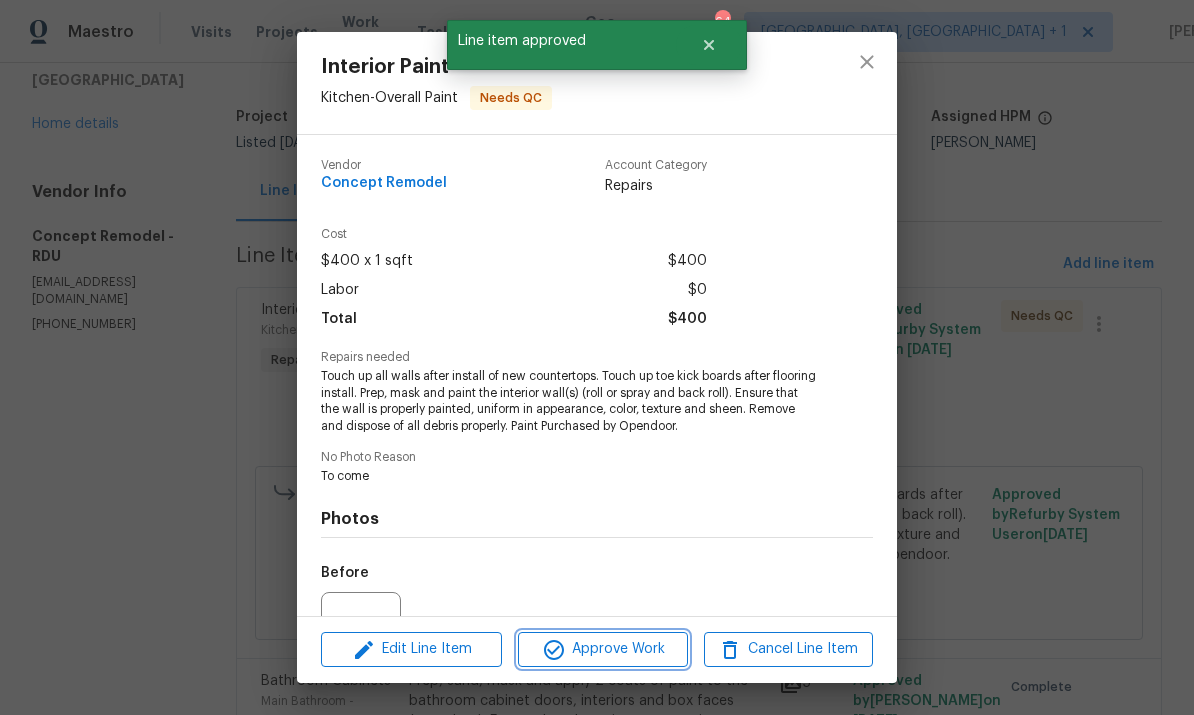 click on "Approve Work" at bounding box center [602, 649] 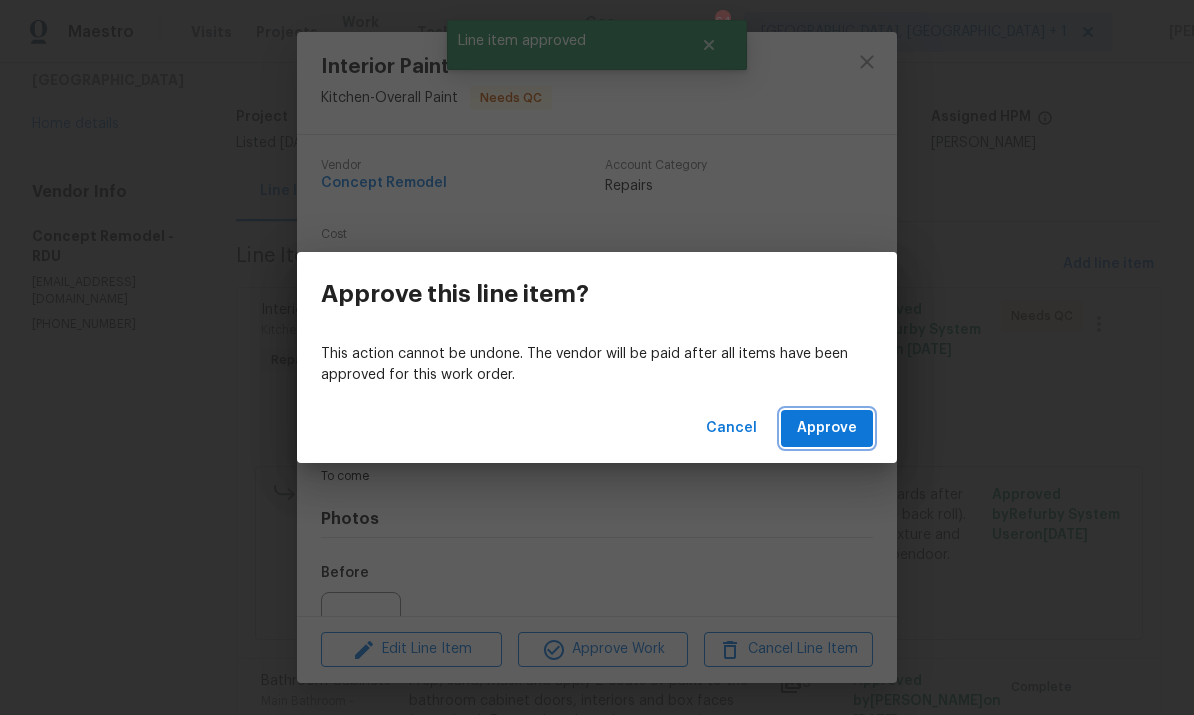 click on "Approve" at bounding box center (827, 428) 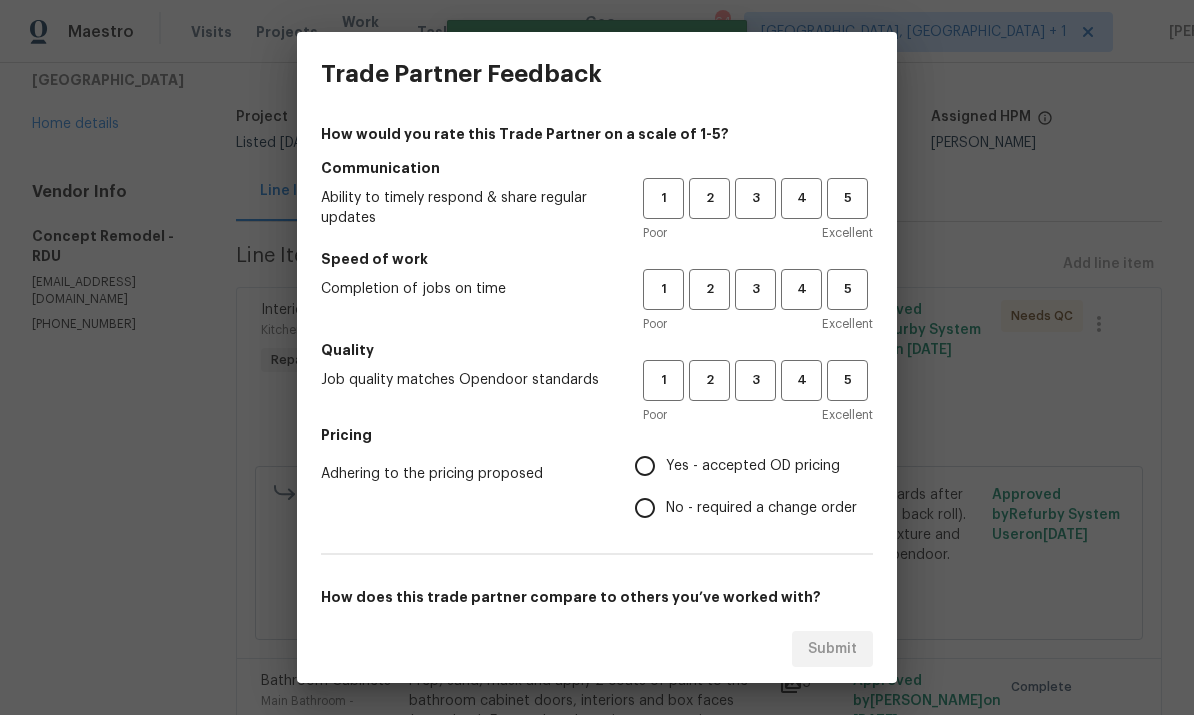 scroll, scrollTop: 0, scrollLeft: 0, axis: both 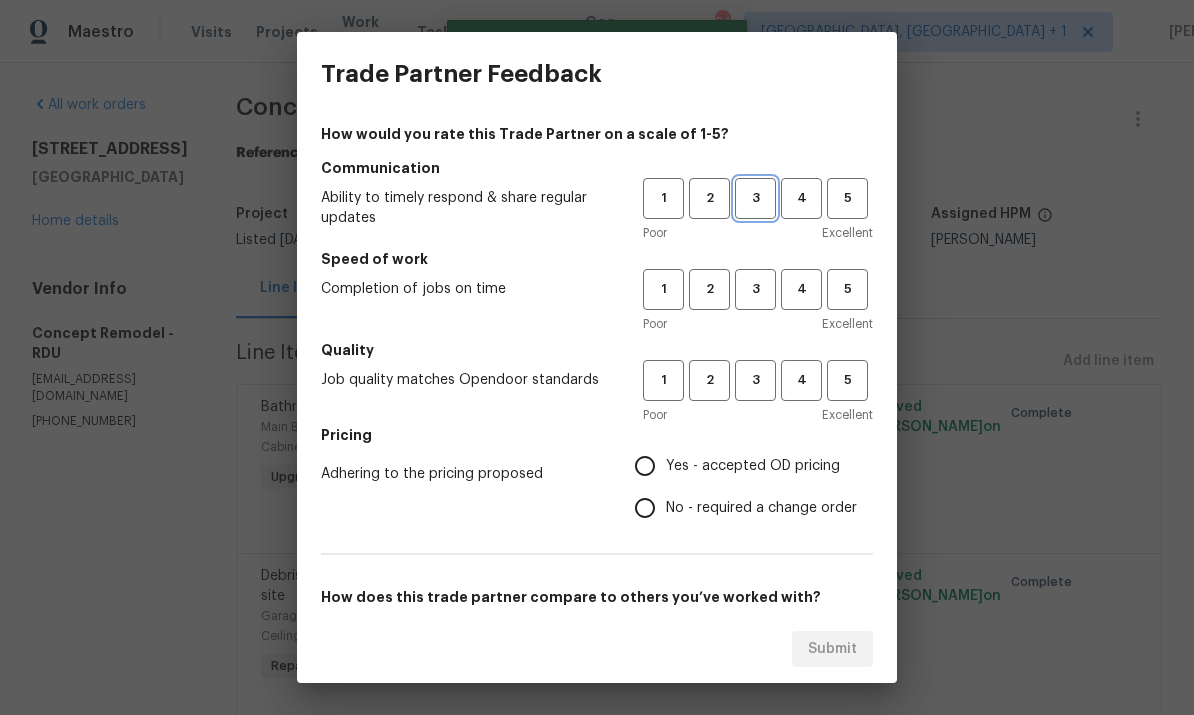 click on "3" at bounding box center [755, 198] 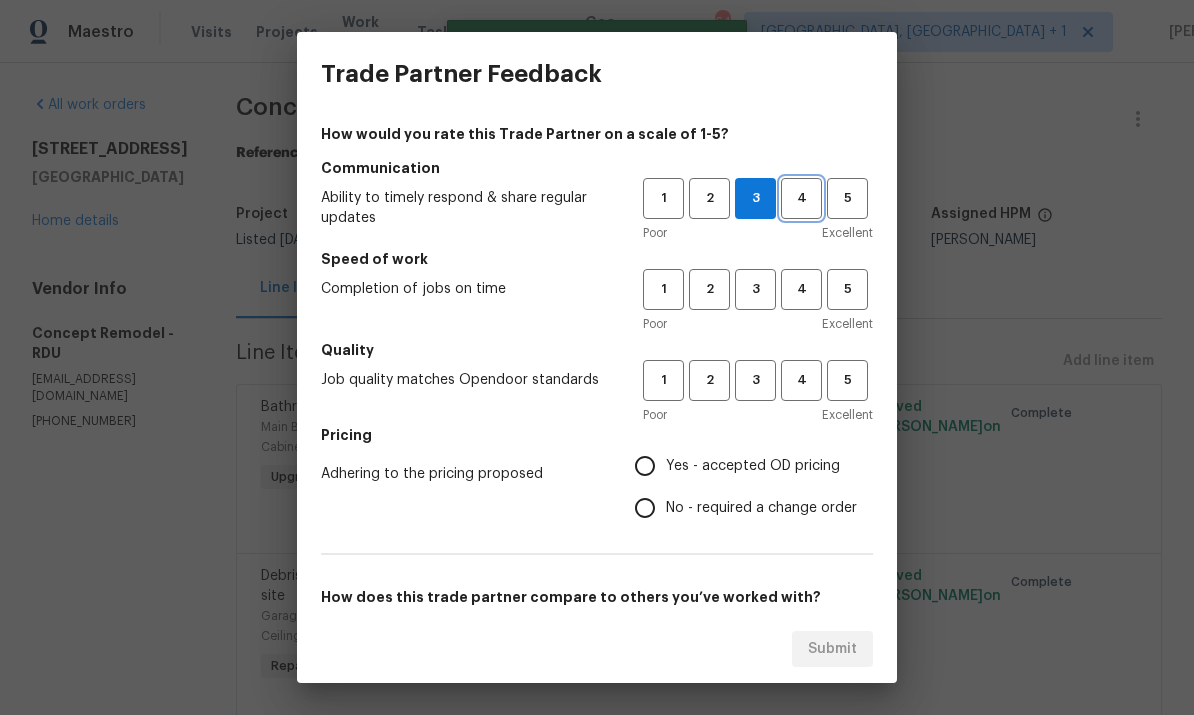 click on "4" at bounding box center [801, 198] 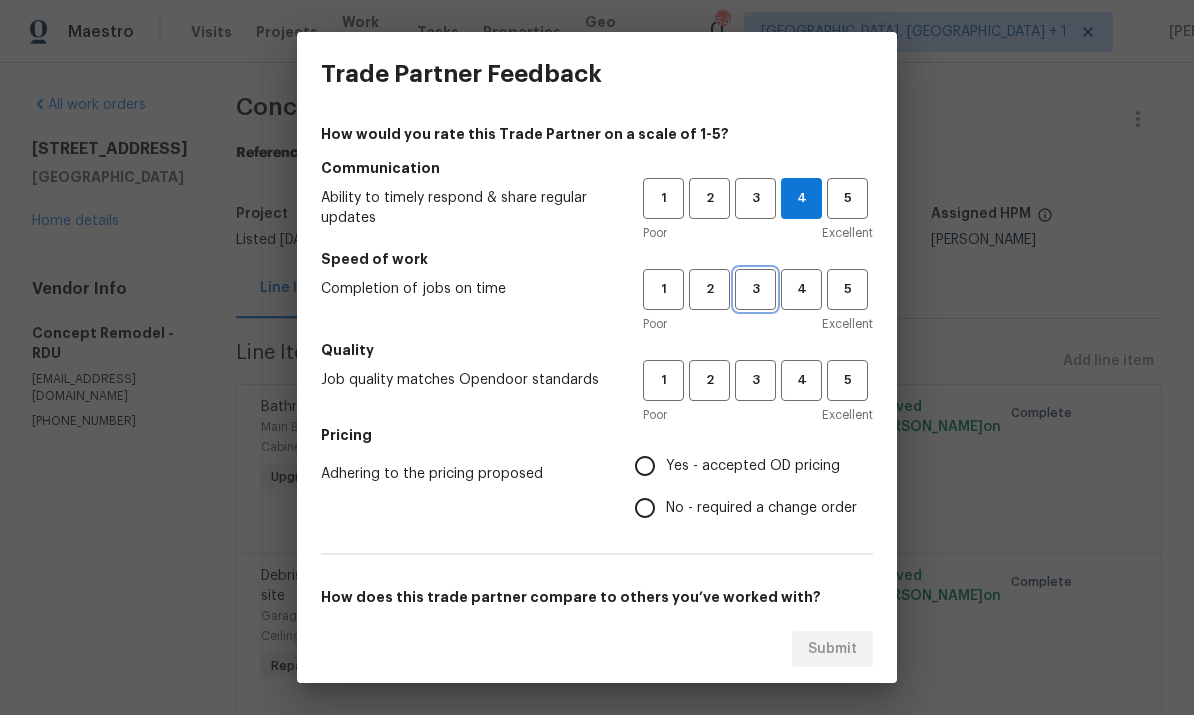 click on "3" at bounding box center [755, 289] 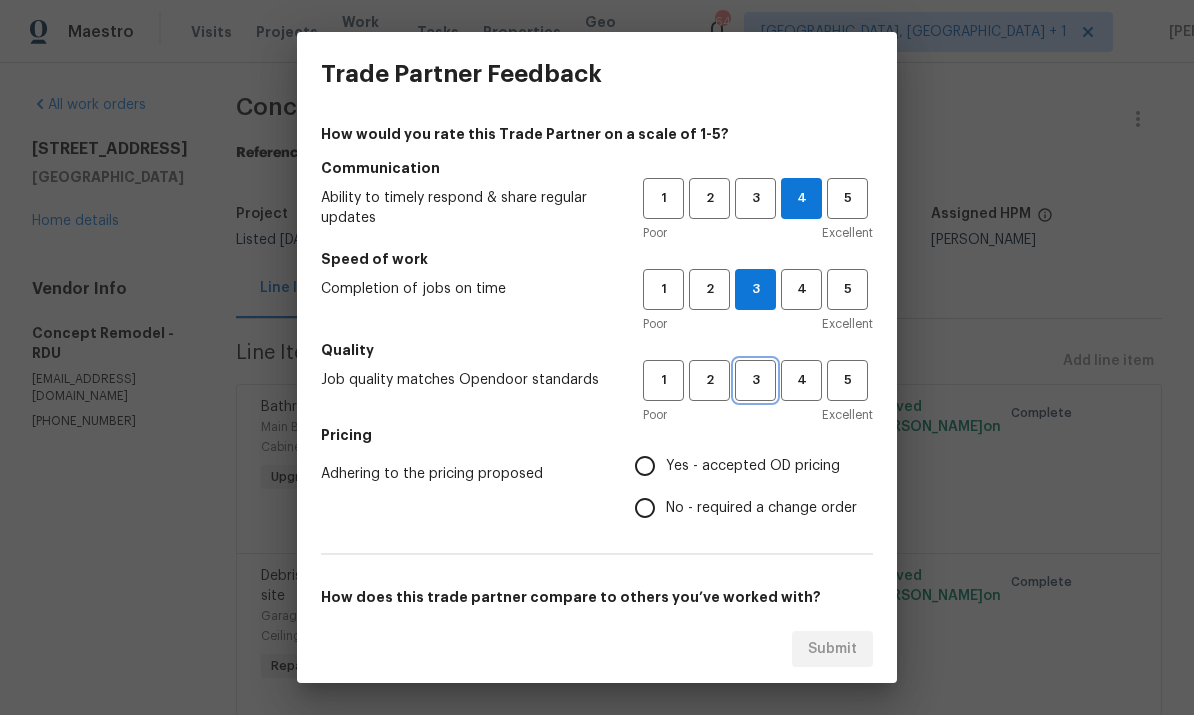 click on "3" at bounding box center [755, 380] 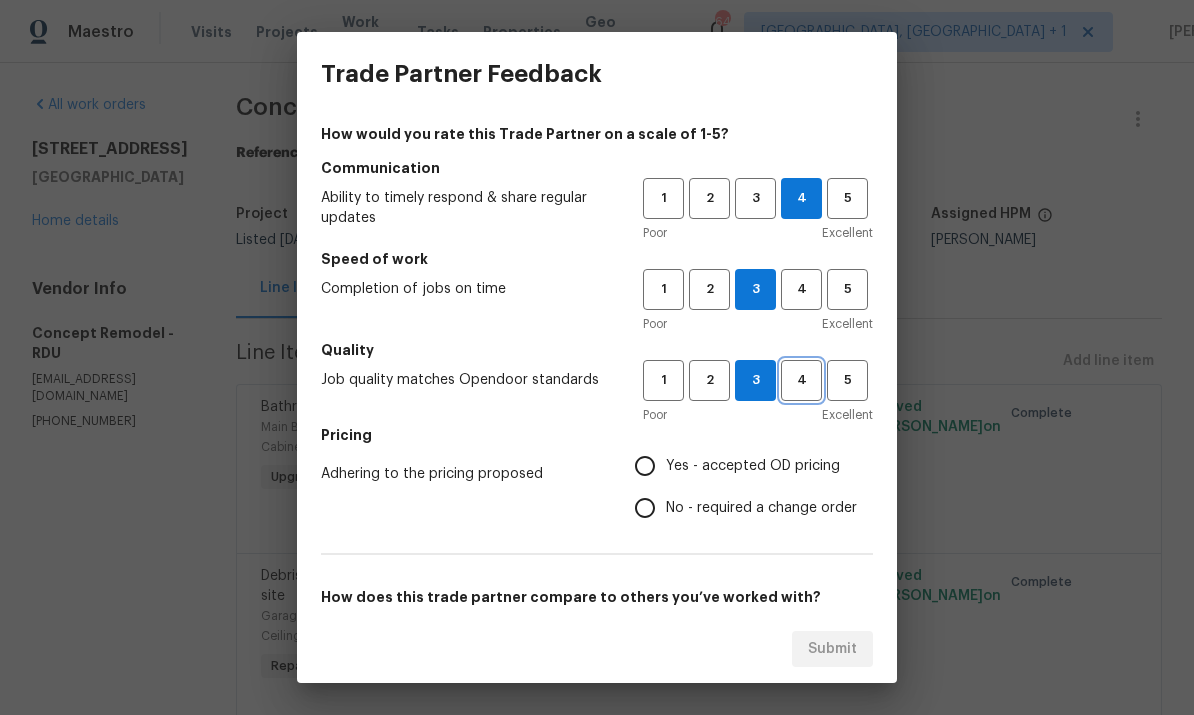 click on "4" at bounding box center (801, 380) 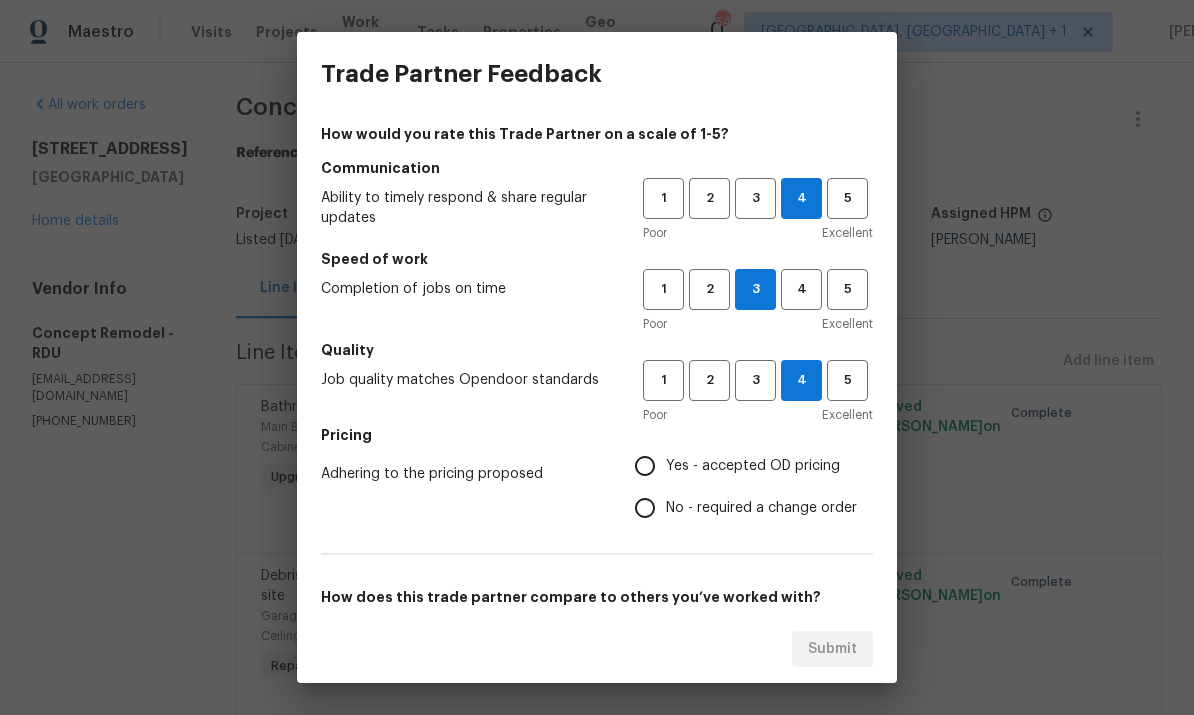 click on "Yes - accepted OD pricing" at bounding box center [645, 466] 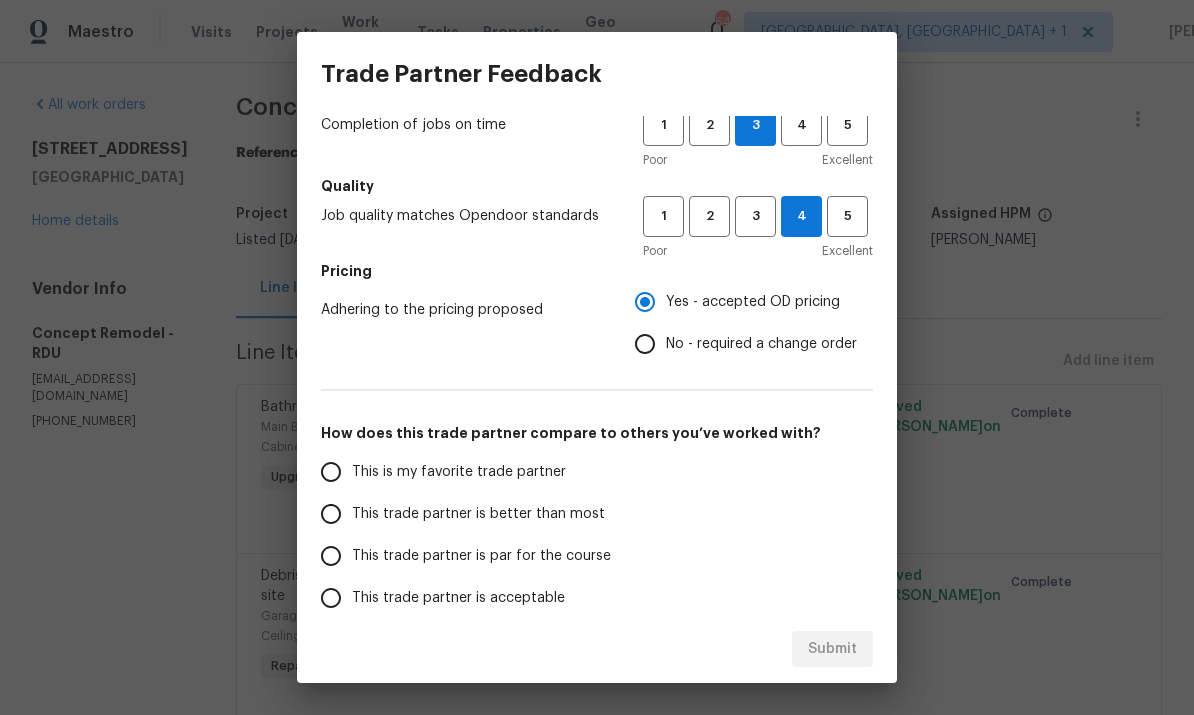 scroll, scrollTop: 172, scrollLeft: 0, axis: vertical 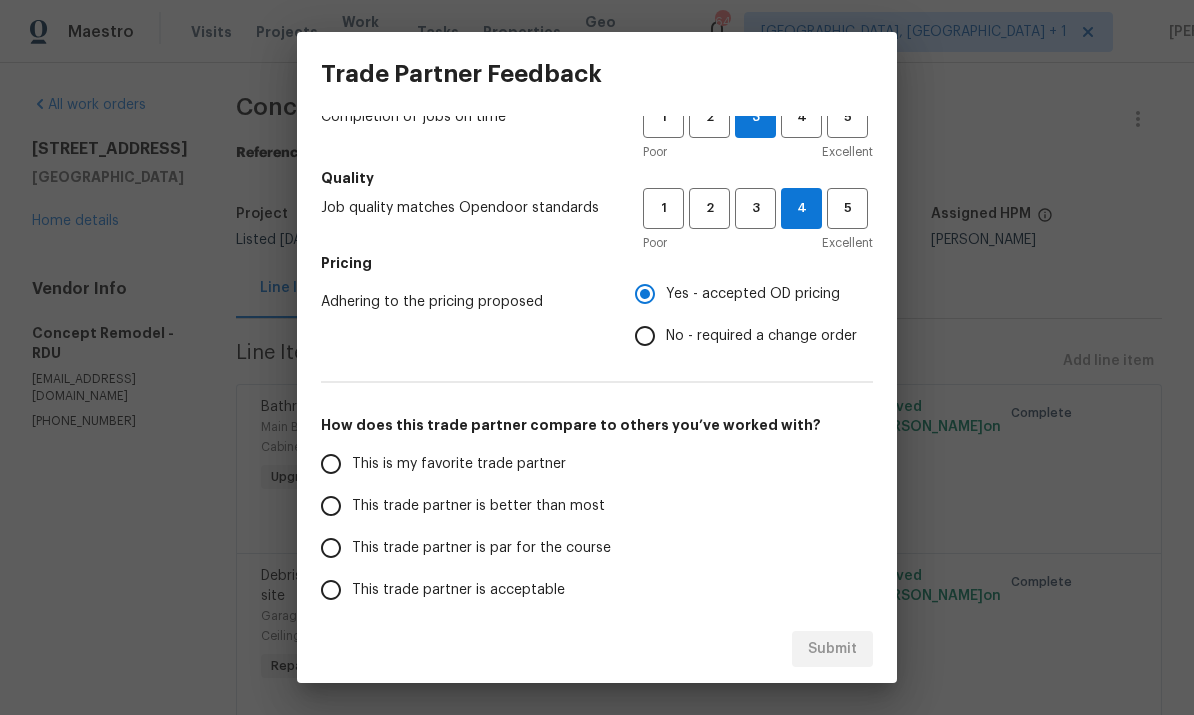 click on "This trade partner is better than most" at bounding box center [331, 506] 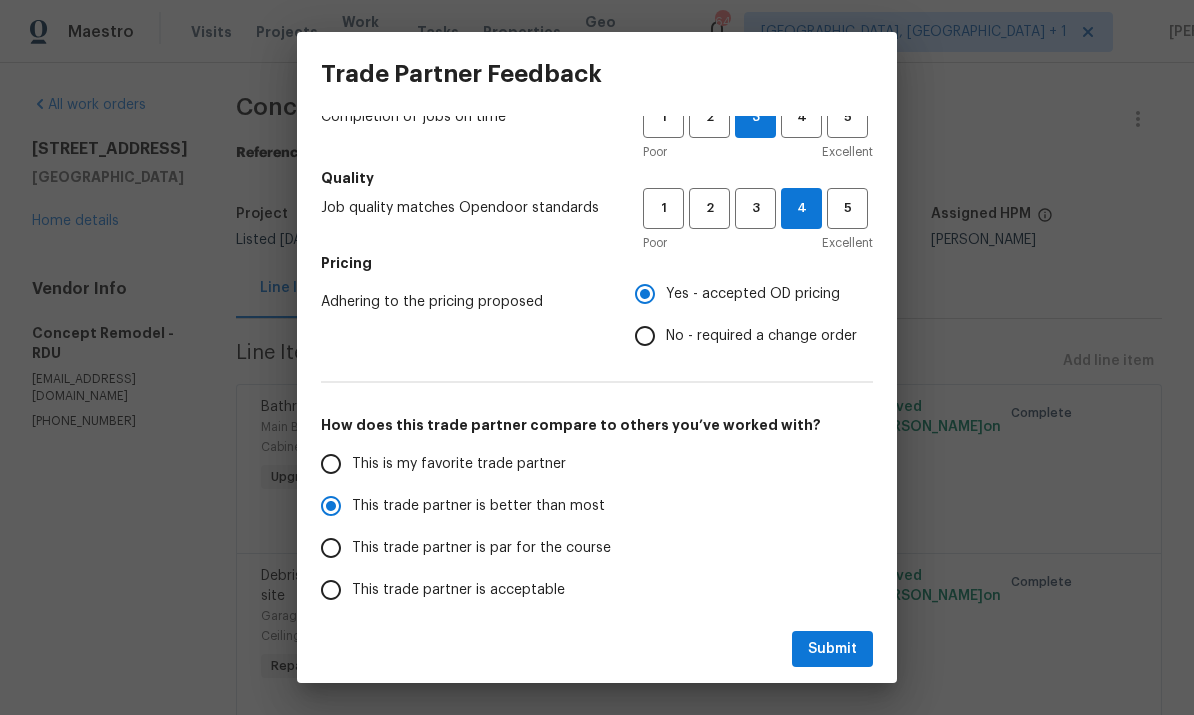 click on "Submit" at bounding box center [832, 649] 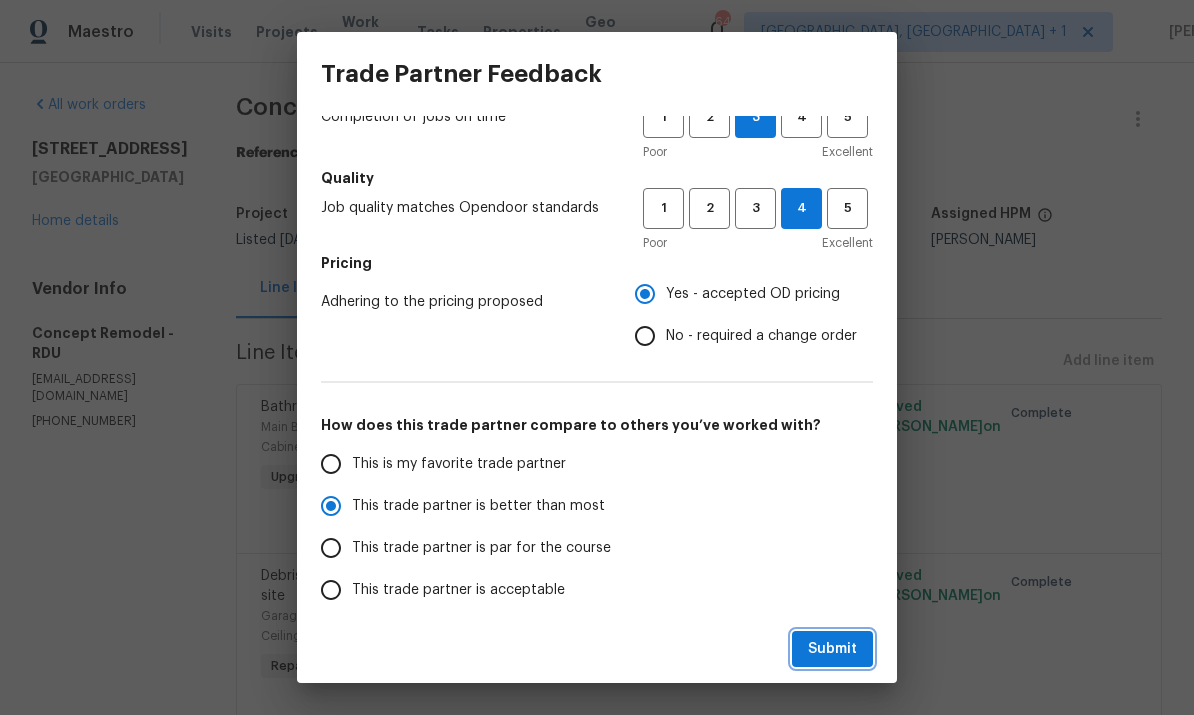 radio on "true" 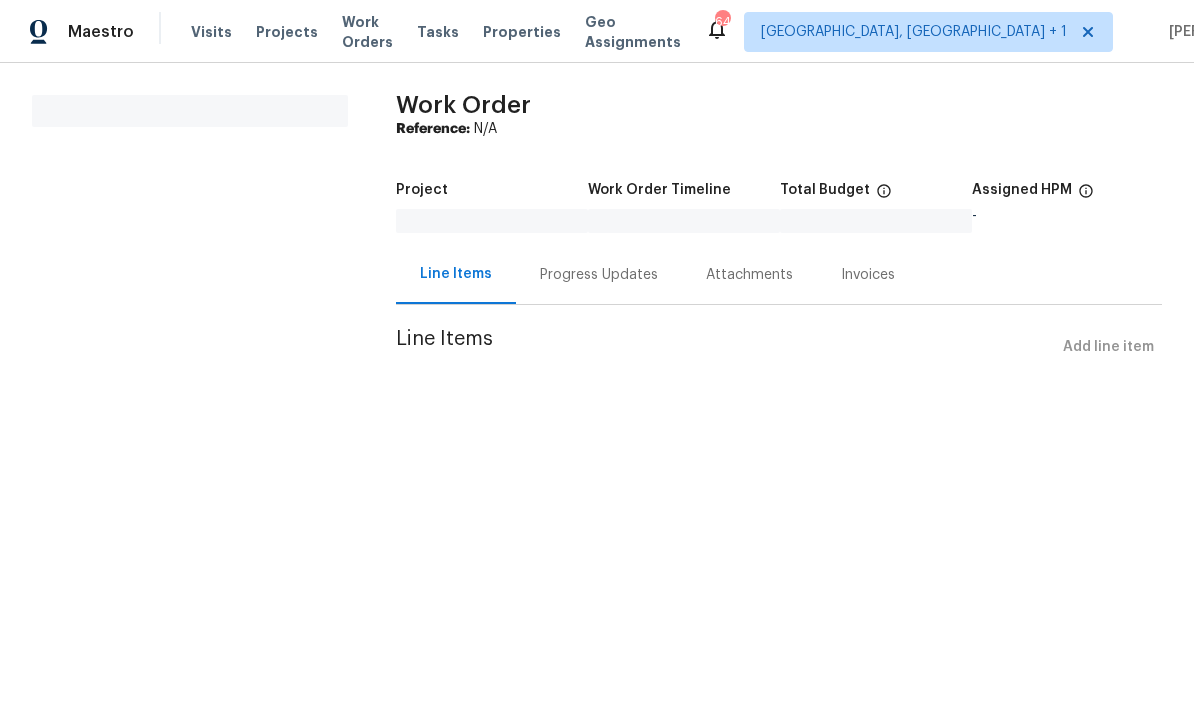 scroll, scrollTop: 0, scrollLeft: 0, axis: both 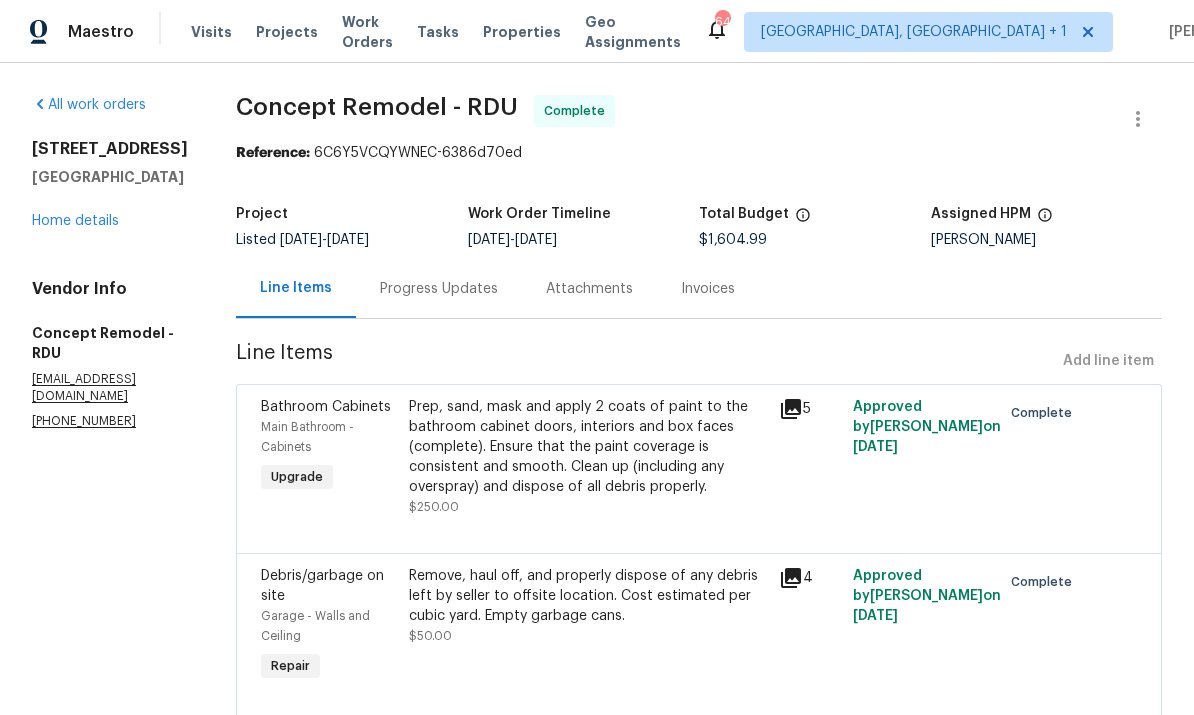 click on "Home details" at bounding box center [75, 221] 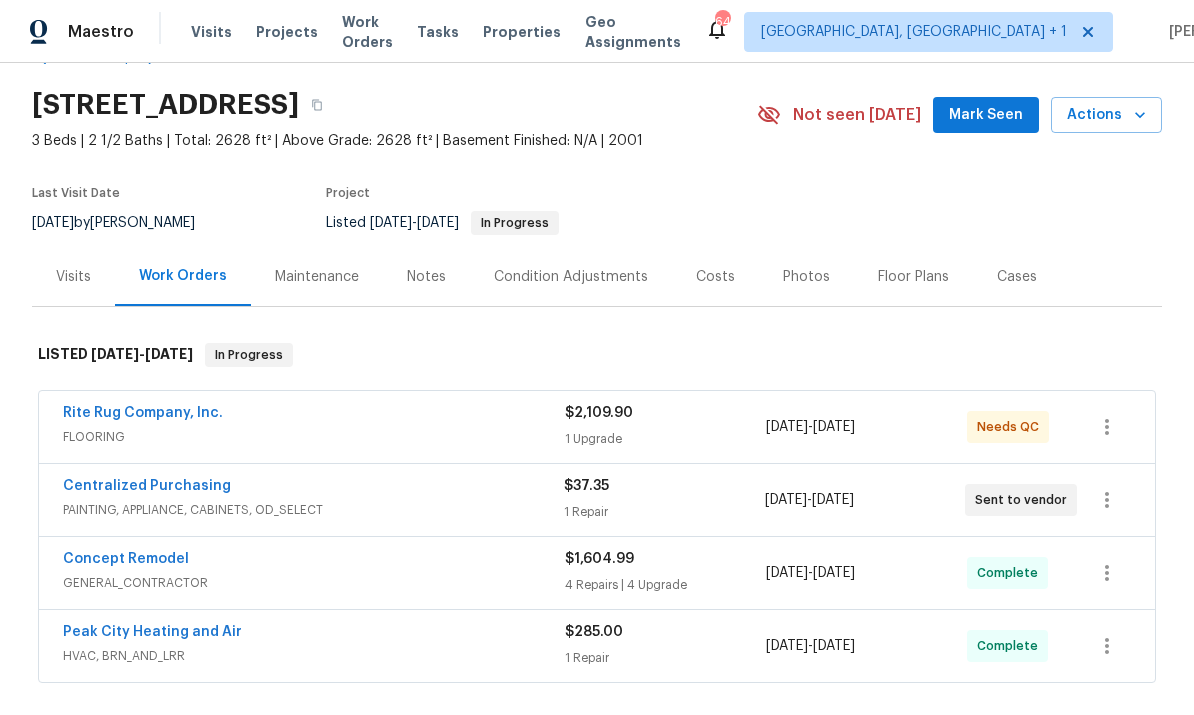scroll, scrollTop: 54, scrollLeft: 0, axis: vertical 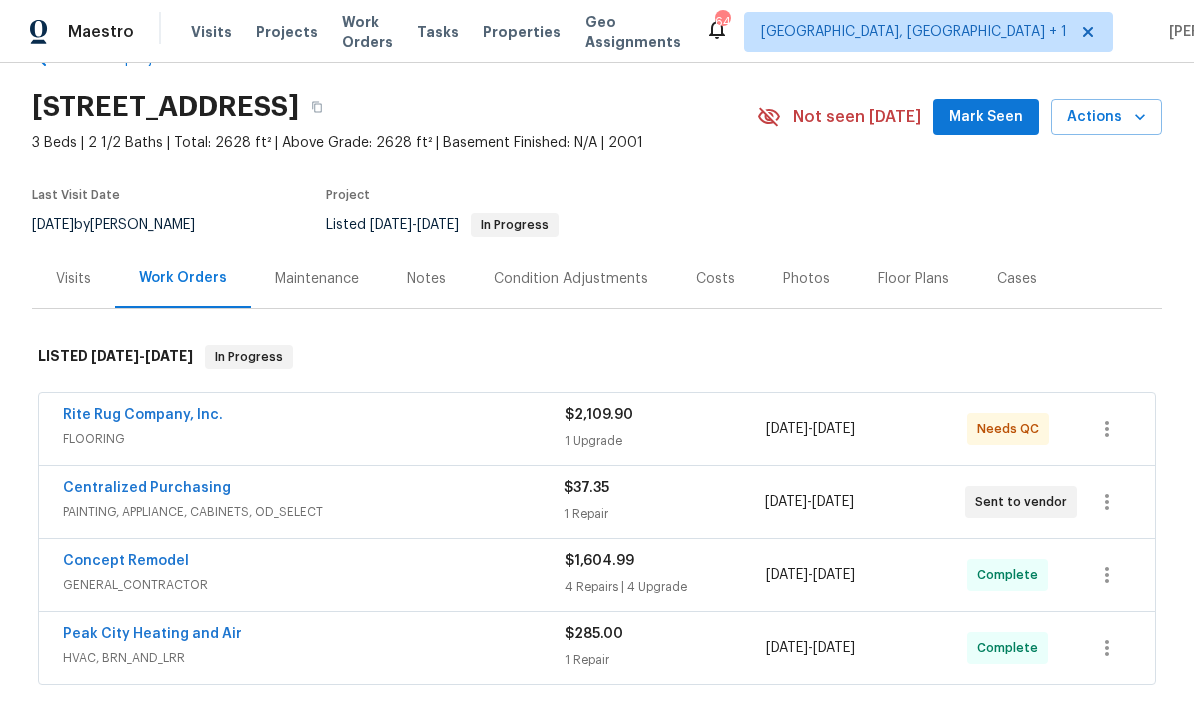 click on "Rite Rug Company, Inc." at bounding box center [143, 415] 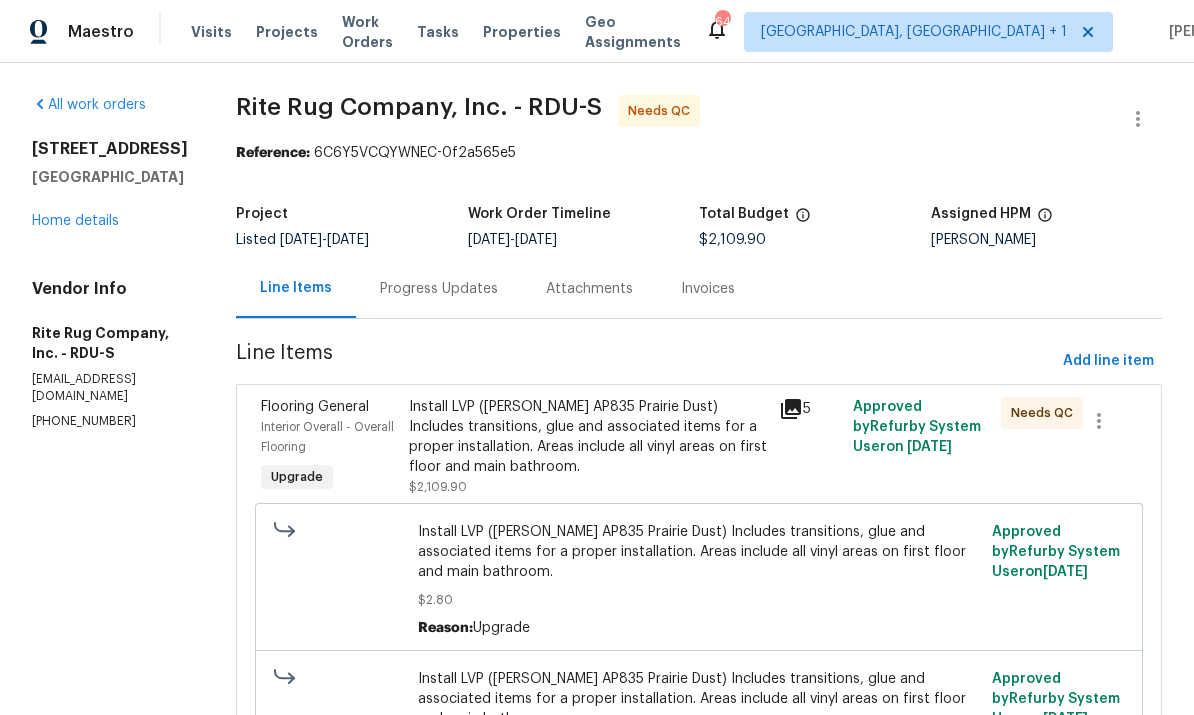 click on "Install LVP (Knighton AP835 Prairie Dust) Includes transitions, glue and associated items for a proper installation. Areas include all vinyl areas on first floor and main bathroom." at bounding box center (588, 437) 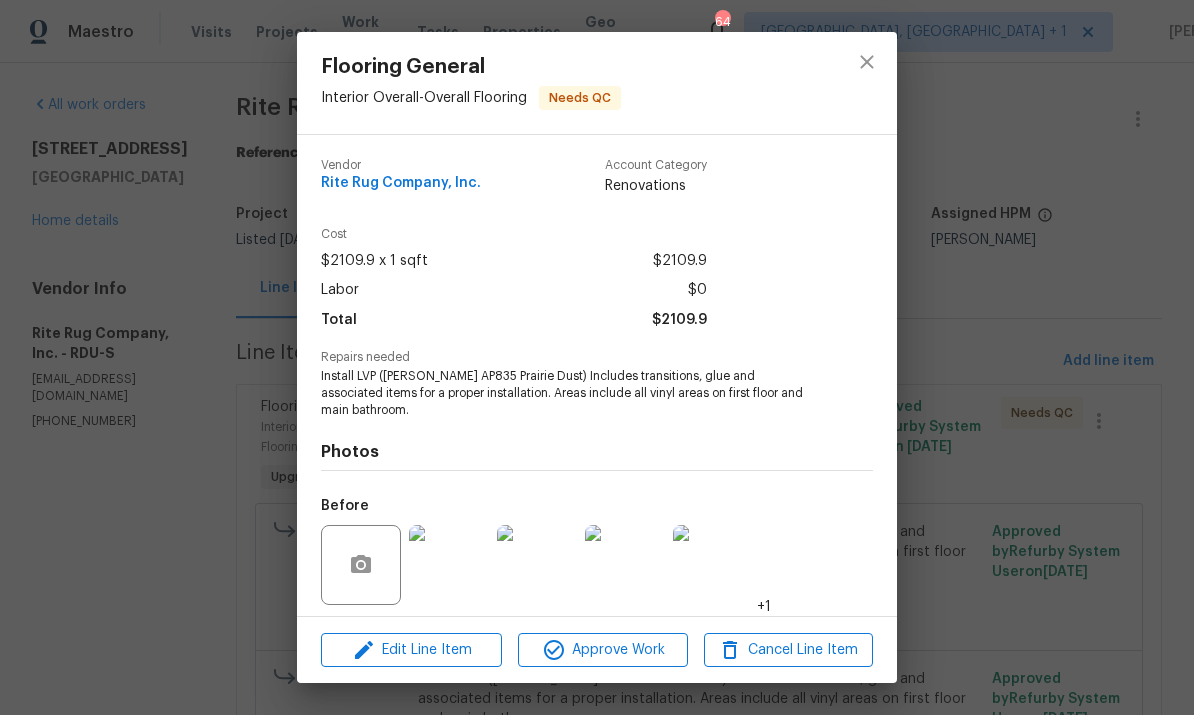 click on "Flooring General Interior Overall  -  Overall Flooring Needs QC Vendor Rite Rug Company, Inc. Account Category Renovations Cost $2109.9 x 1 sqft $2109.9 Labor $0 Total $2109.9 Repairs needed Install LVP (Knighton AP835 Prairie Dust) Includes transitions, glue and associated items for a proper installation. Areas include all vinyl areas on first floor and main bathroom. Photos Before  +1 After  Edit Line Item  Approve Work  Cancel Line Item" at bounding box center (597, 357) 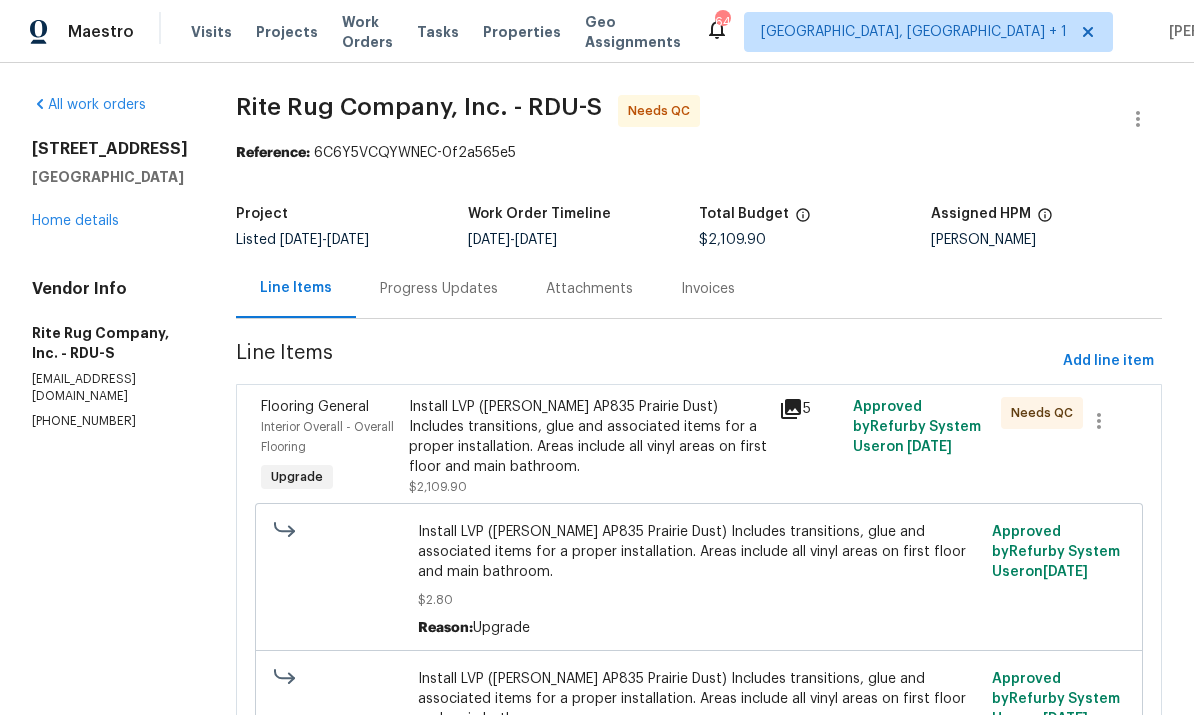 click on "Home details" at bounding box center [75, 221] 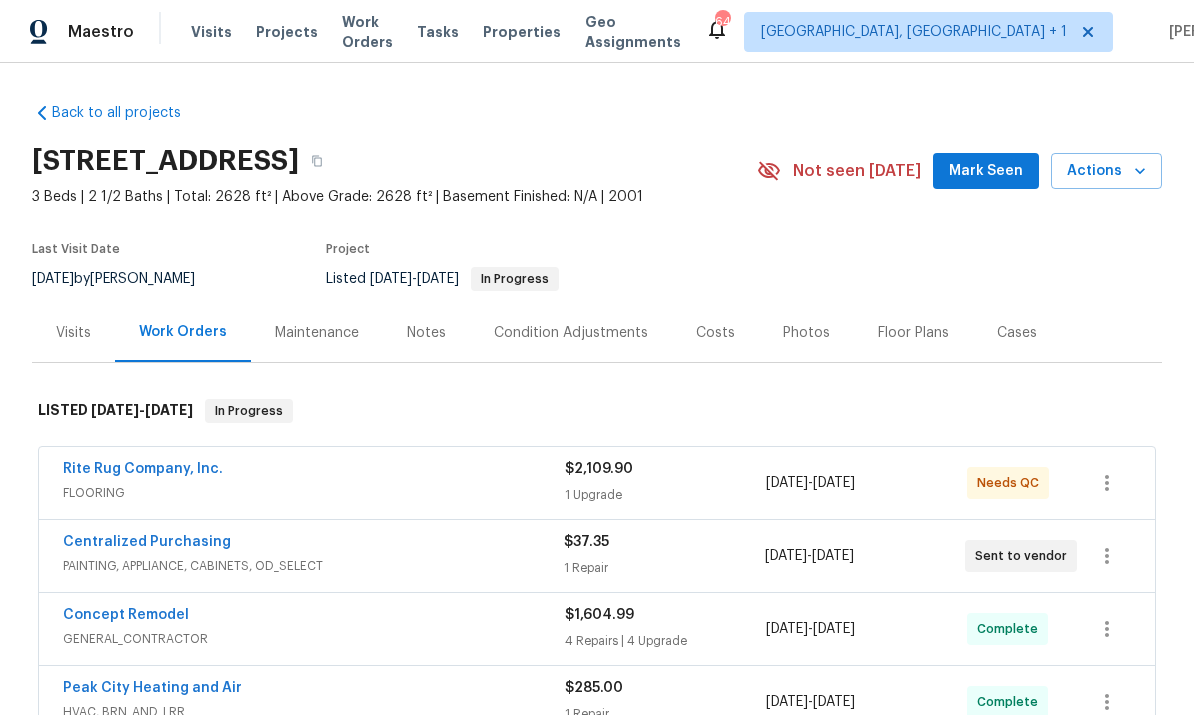 scroll, scrollTop: 0, scrollLeft: 0, axis: both 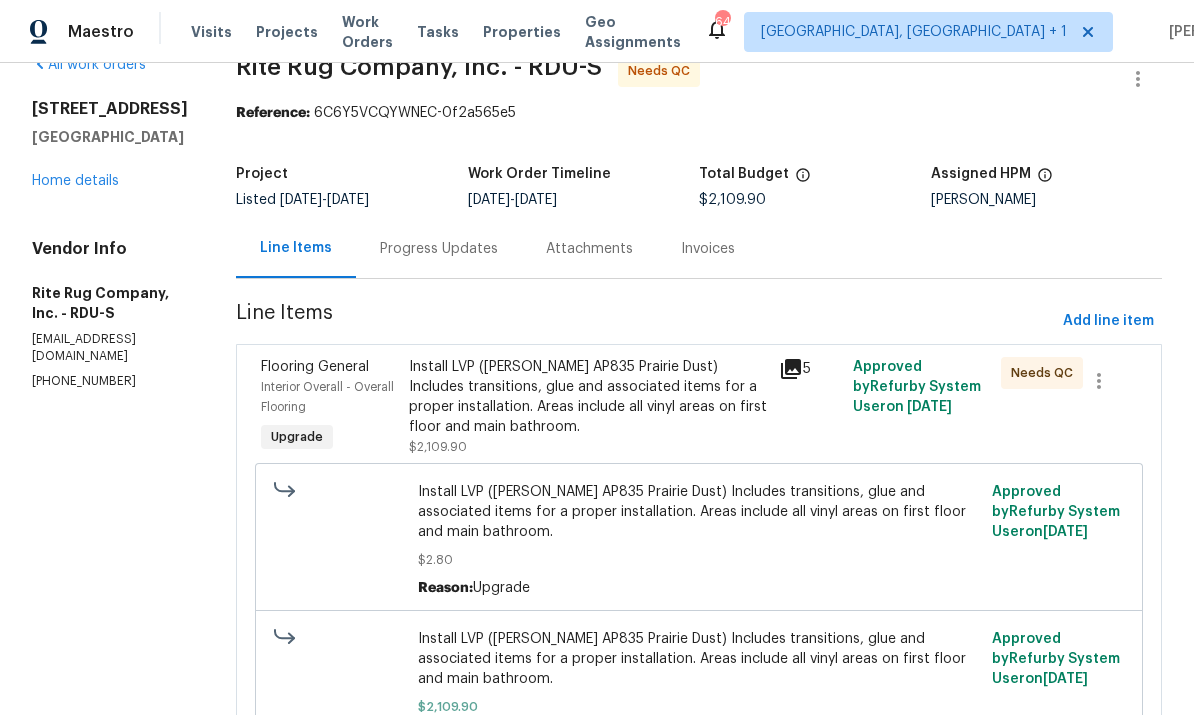 click on "Install LVP (Knighton AP835 Prairie Dust) Includes transitions, glue and associated items for a proper installation. Areas include all vinyl areas on first floor and main bathroom." at bounding box center (588, 397) 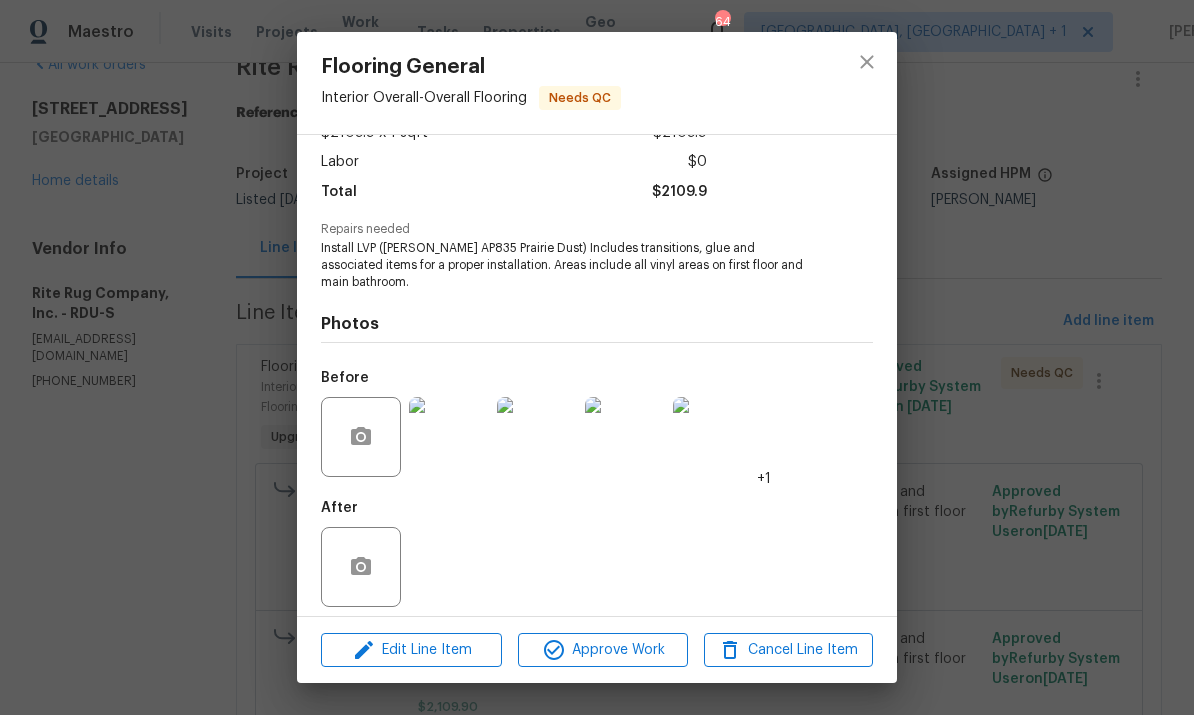 scroll, scrollTop: 127, scrollLeft: 0, axis: vertical 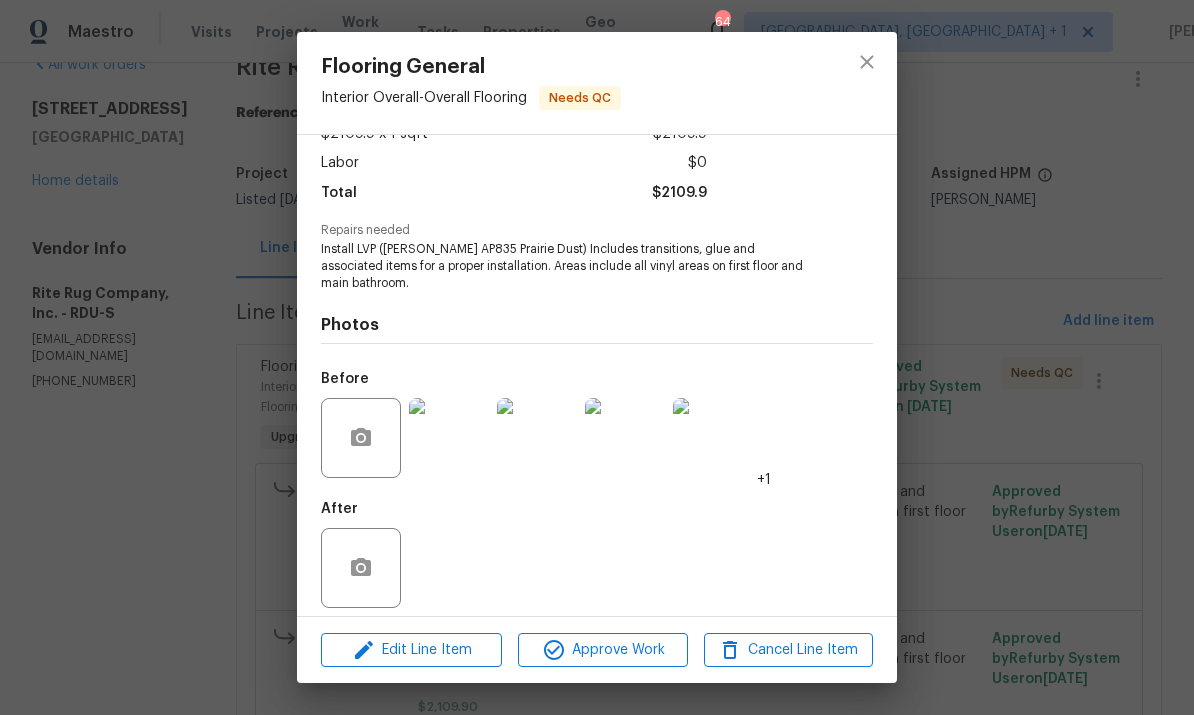 click on "Flooring General Interior Overall  -  Overall Flooring Needs QC Vendor Rite Rug Company, Inc. Account Category Renovations Cost $2109.9 x 1 sqft $2109.9 Labor $0 Total $2109.9 Repairs needed Install LVP (Knighton AP835 Prairie Dust) Includes transitions, glue and associated items for a proper installation. Areas include all vinyl areas on first floor and main bathroom. Photos Before  +1 After  Edit Line Item  Approve Work  Cancel Line Item" at bounding box center [597, 357] 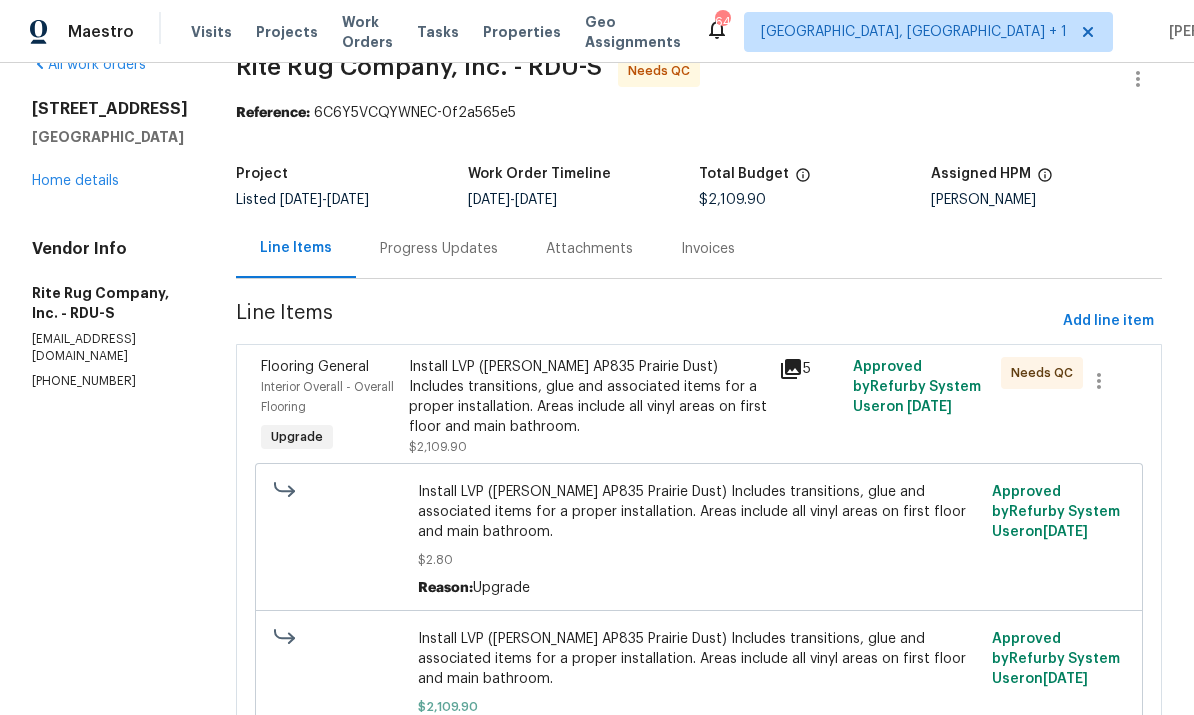 click on "Home details" at bounding box center (75, 181) 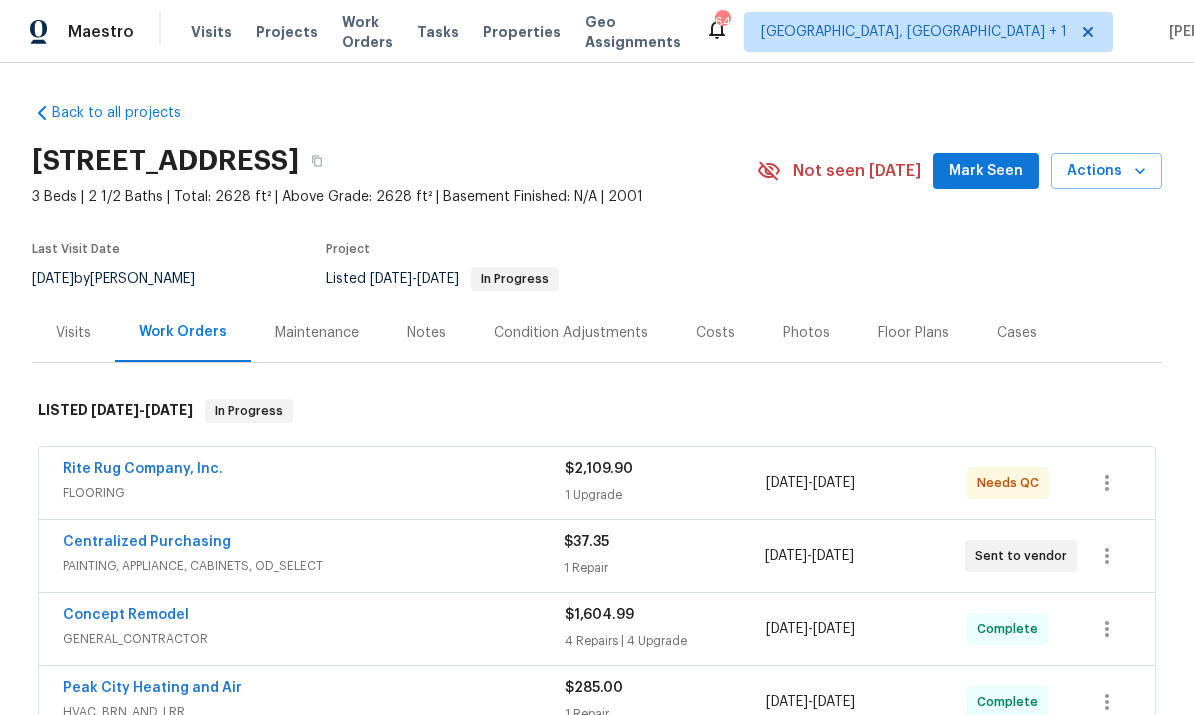 scroll, scrollTop: 0, scrollLeft: 0, axis: both 